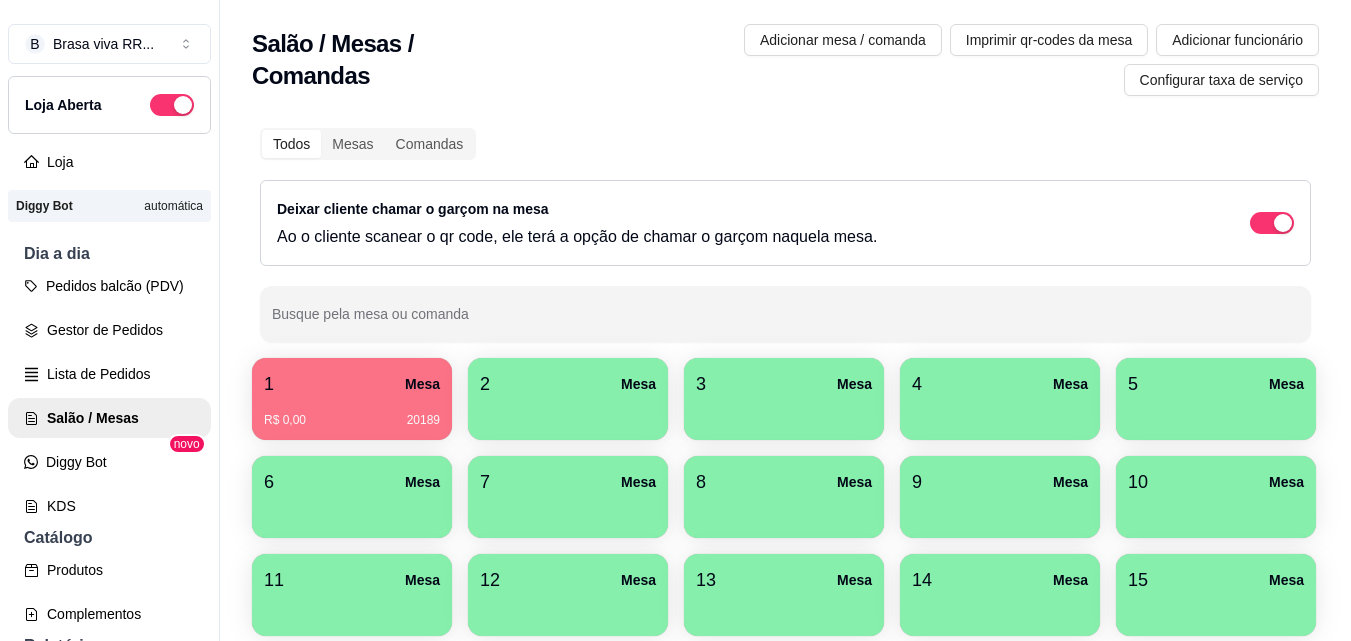scroll, scrollTop: 0, scrollLeft: 0, axis: both 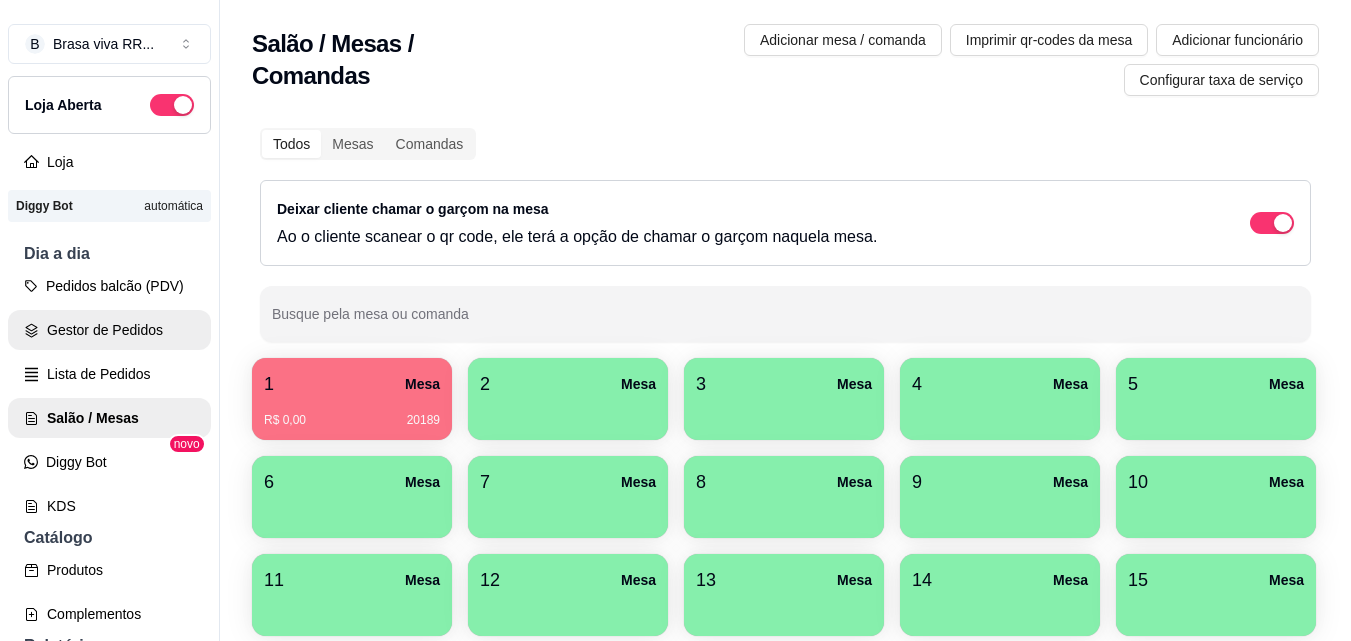 click on "Pedidos balcão (PDV) Gestor de Pedidos Lista de Pedidos Salão / Mesas Diggy Bot novo KDS" at bounding box center (109, 396) 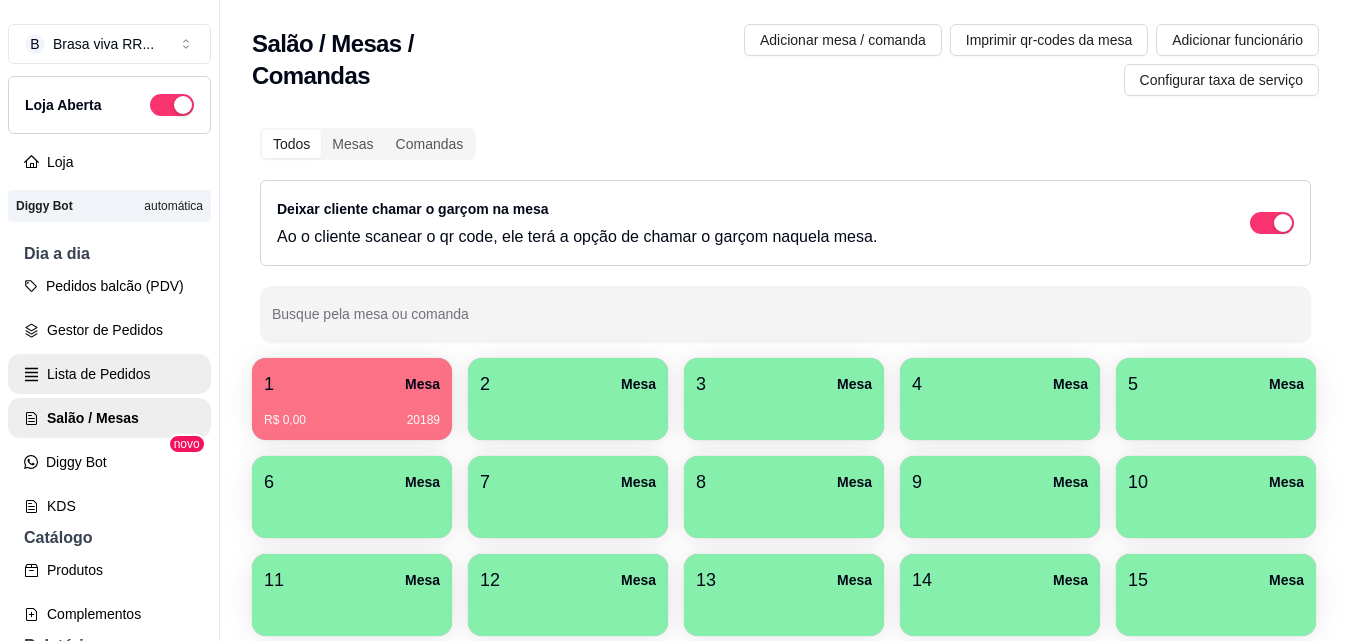 click on "Lista de Pedidos" at bounding box center (109, 374) 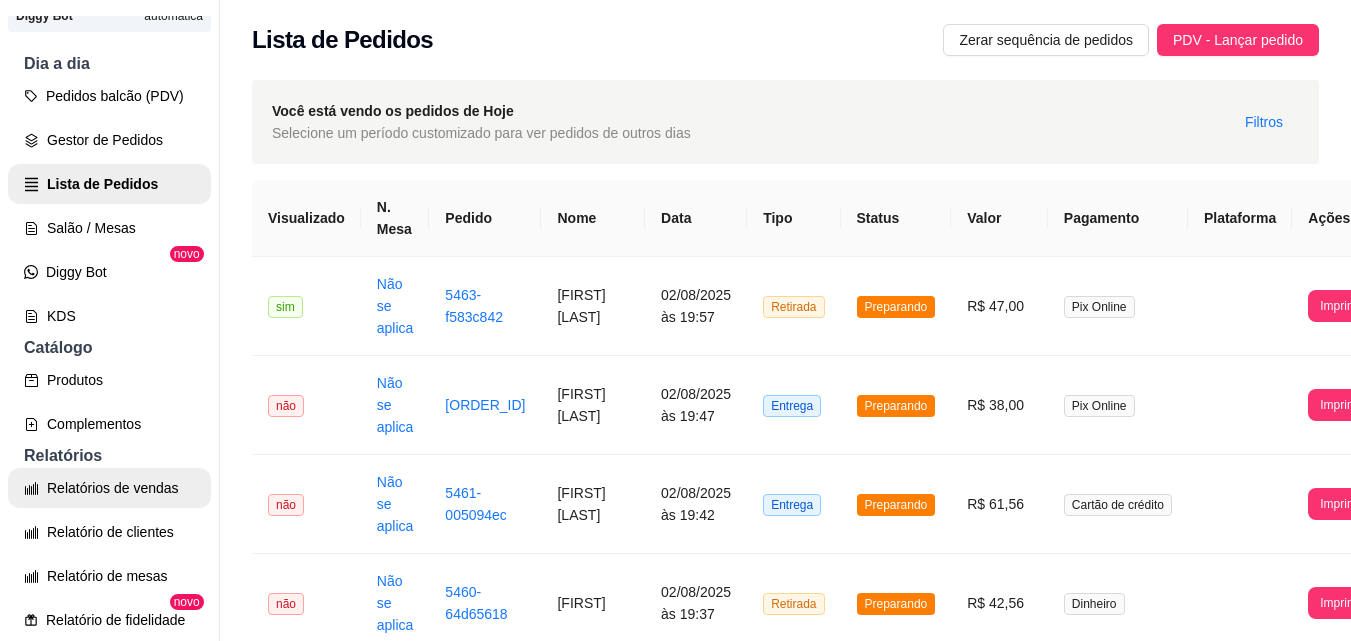 scroll, scrollTop: 200, scrollLeft: 0, axis: vertical 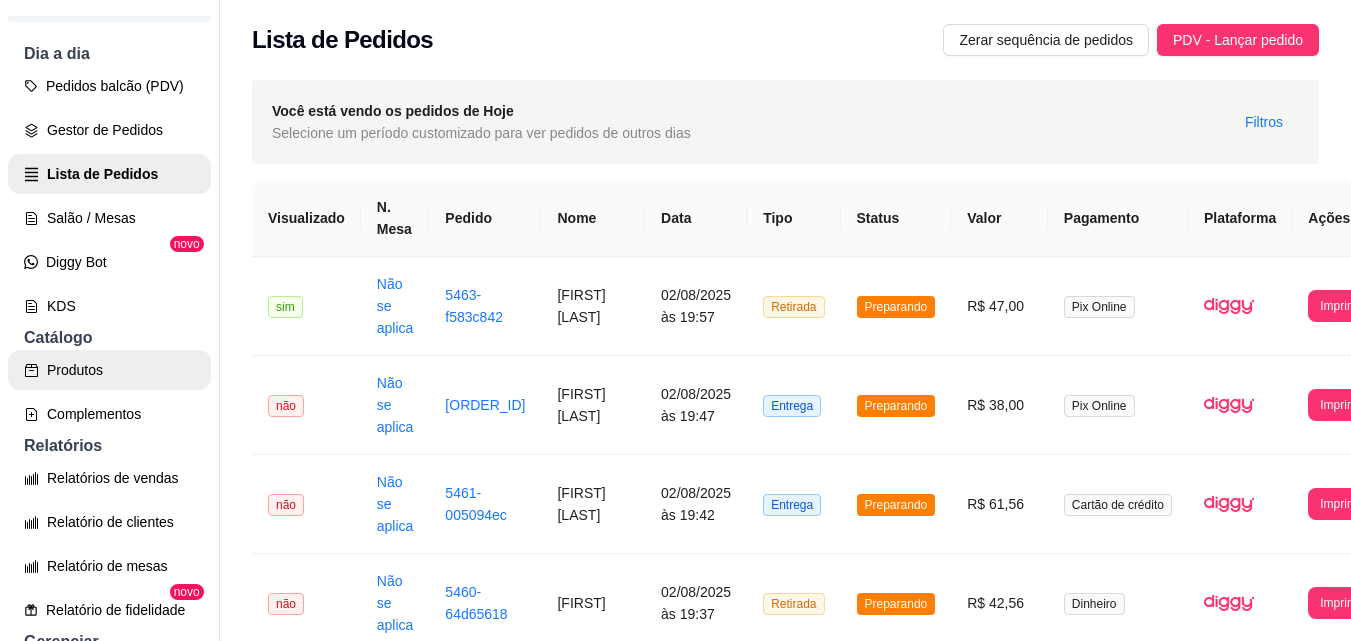 click on "Produtos" at bounding box center (109, 370) 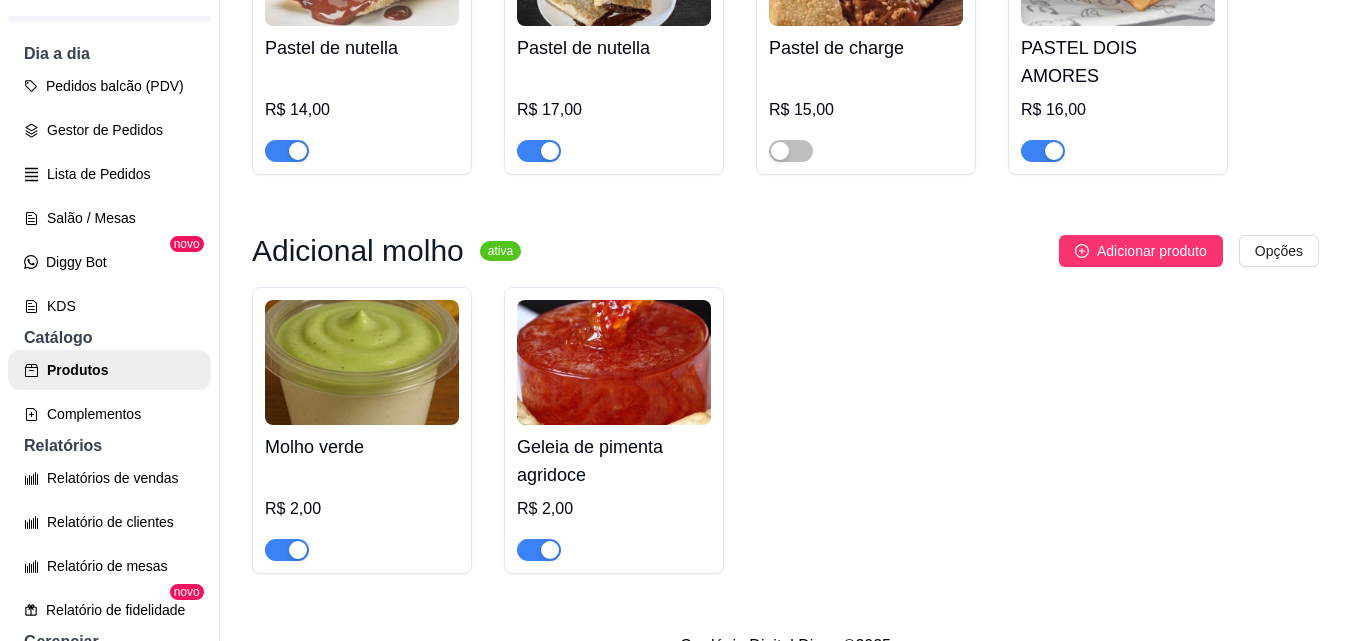 scroll, scrollTop: 8300, scrollLeft: 0, axis: vertical 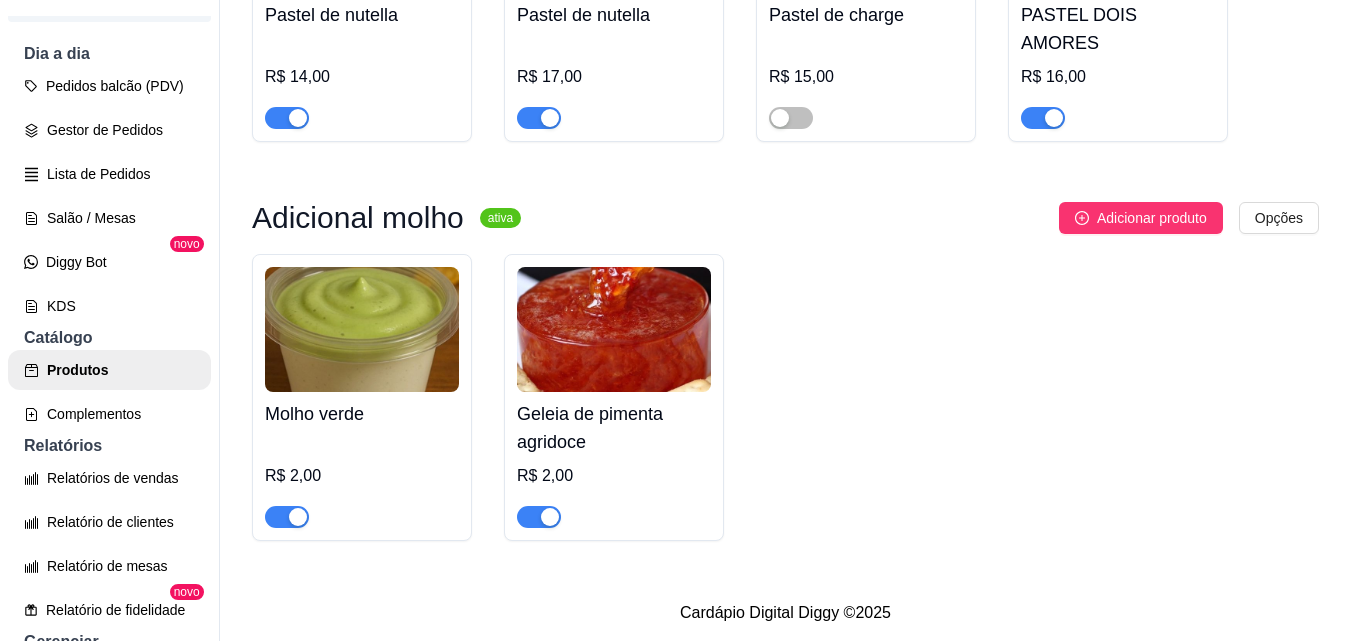click at bounding box center (539, 517) 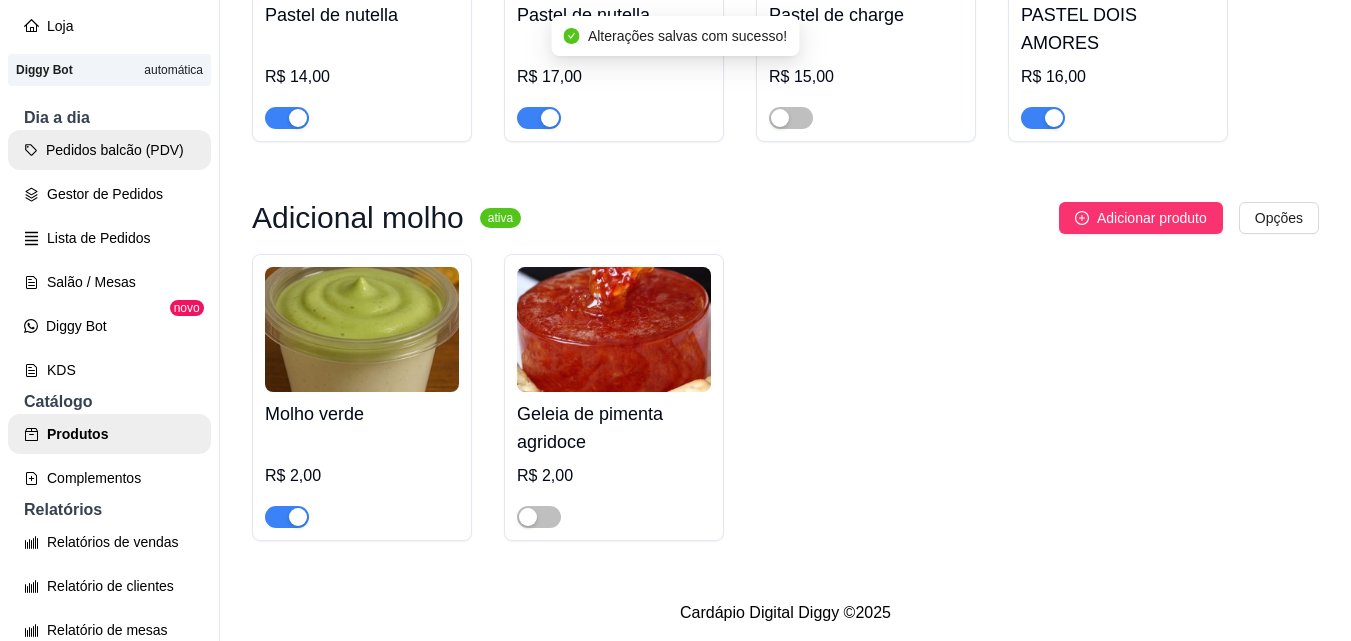 scroll, scrollTop: 100, scrollLeft: 0, axis: vertical 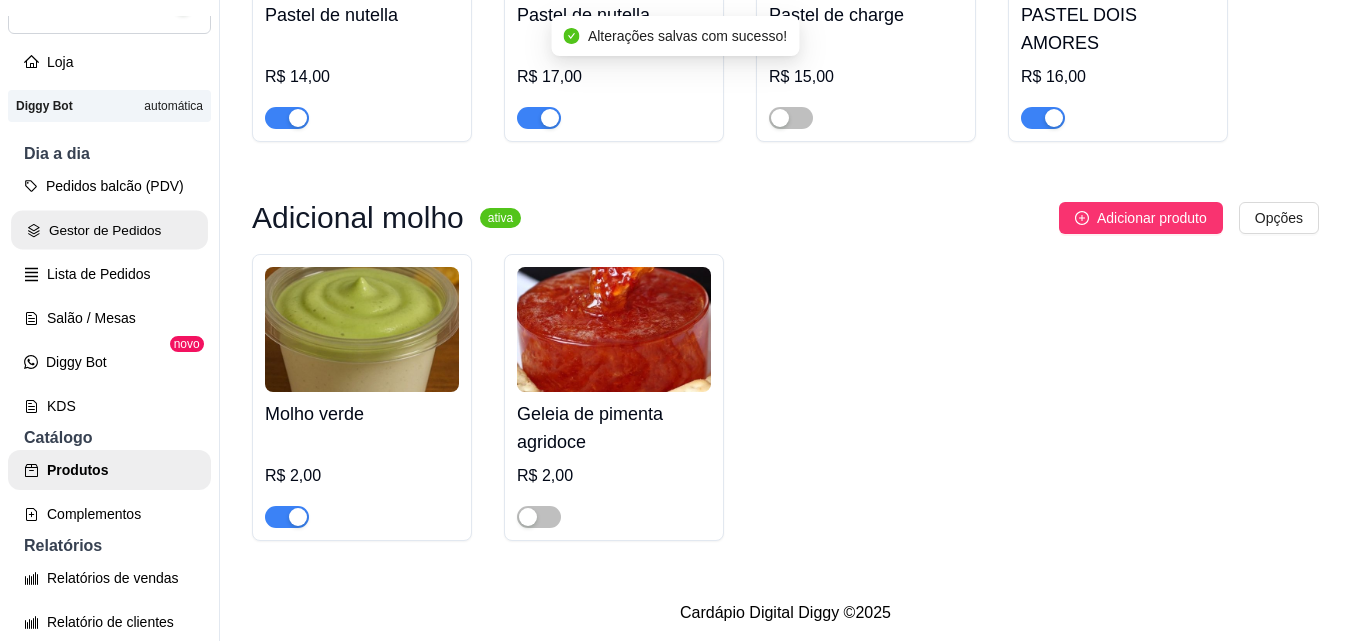 click on "Gestor de Pedidos" at bounding box center [109, 230] 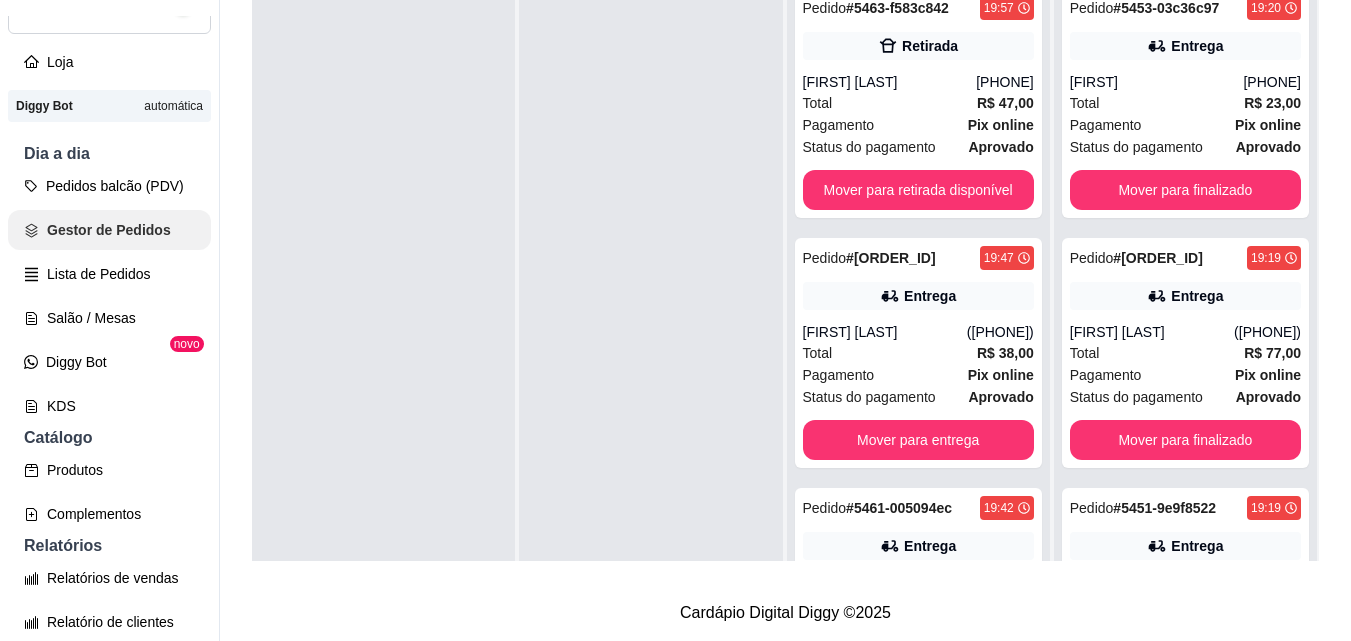 scroll, scrollTop: 0, scrollLeft: 0, axis: both 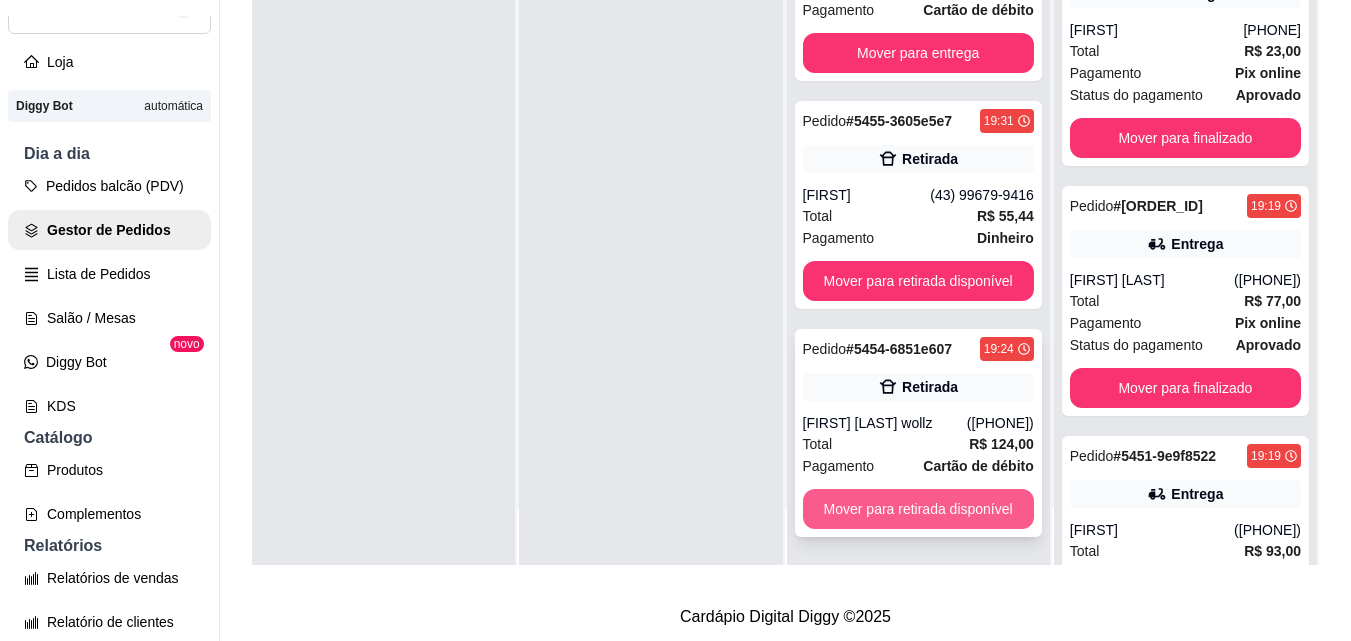 click on "Mover para retirada disponível" at bounding box center [918, 509] 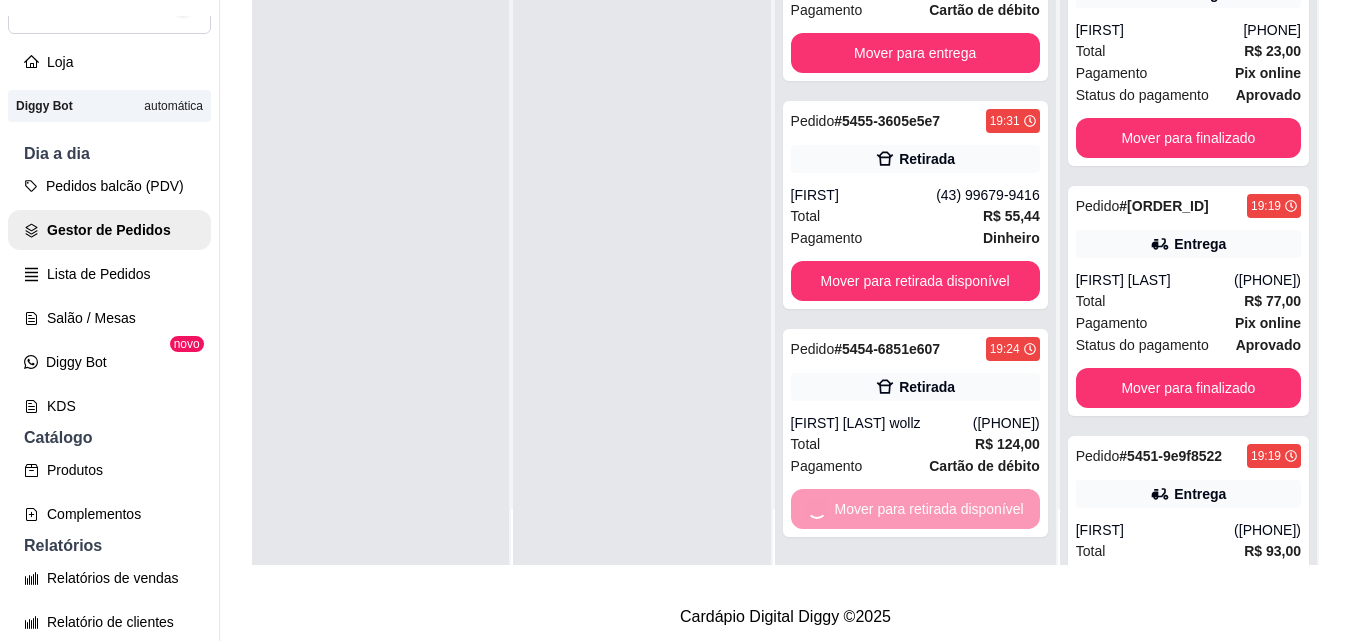 scroll, scrollTop: 1269, scrollLeft: 0, axis: vertical 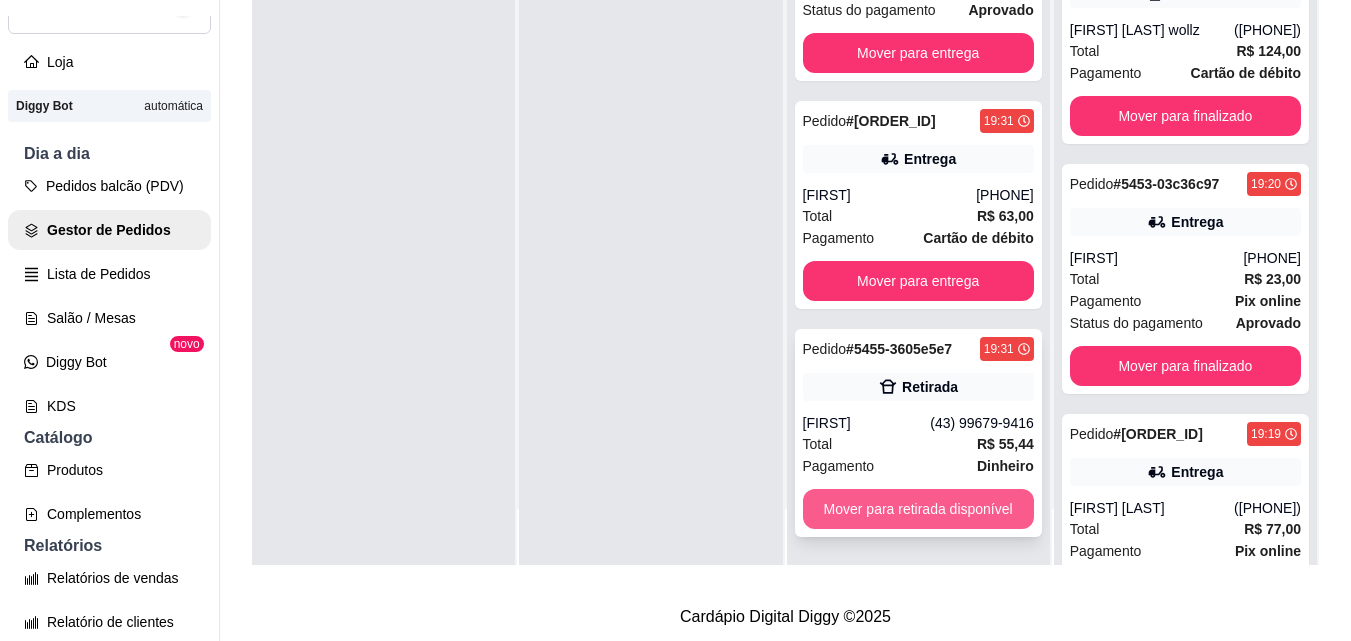 click on "Mover para retirada disponível" at bounding box center (918, 509) 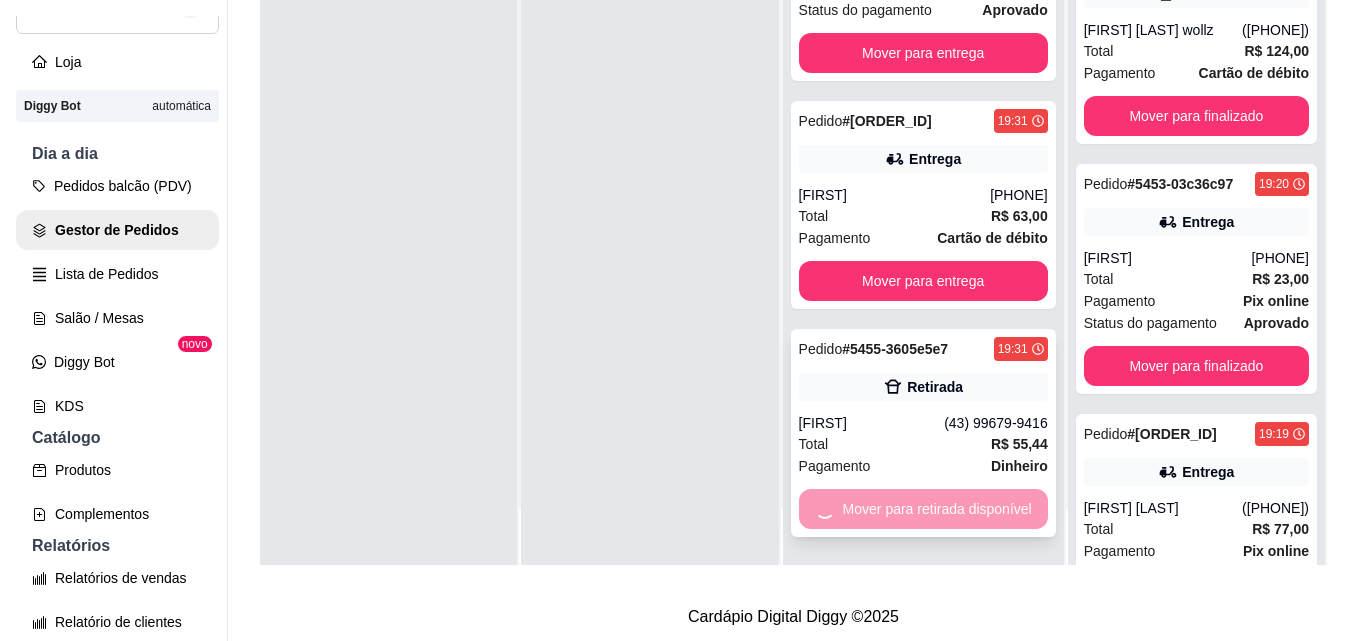 scroll, scrollTop: 1041, scrollLeft: 0, axis: vertical 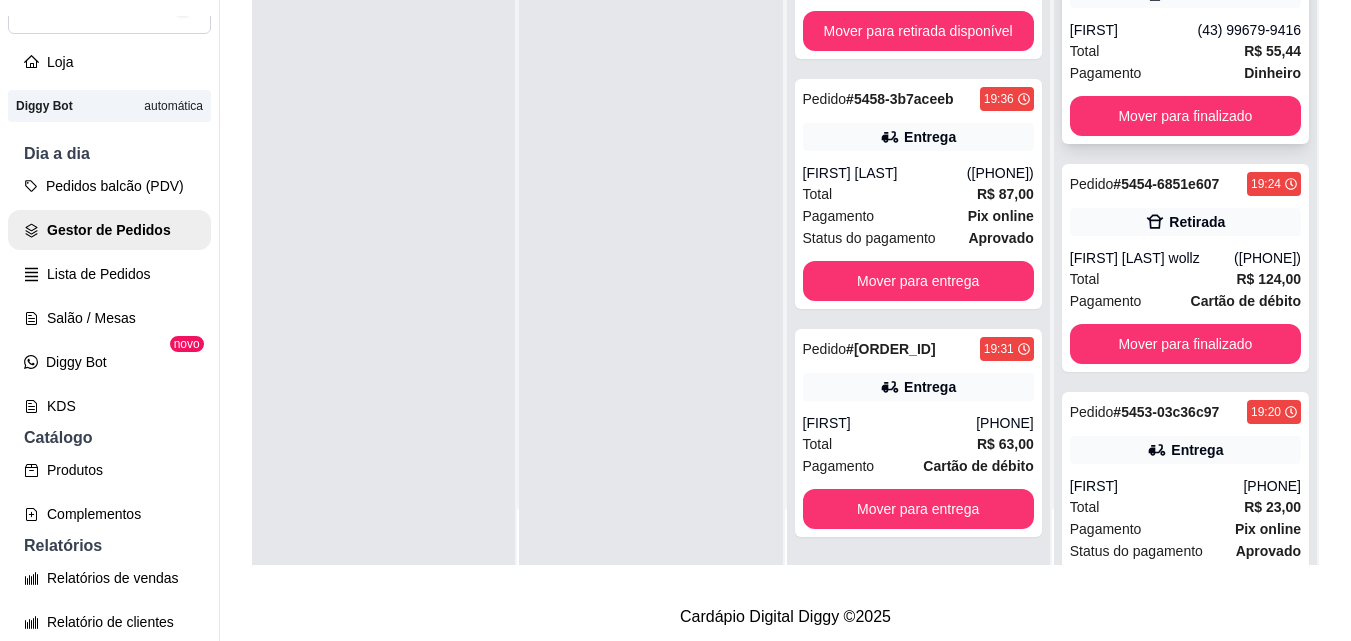 click on "Total R$ 55,44" at bounding box center [1185, 51] 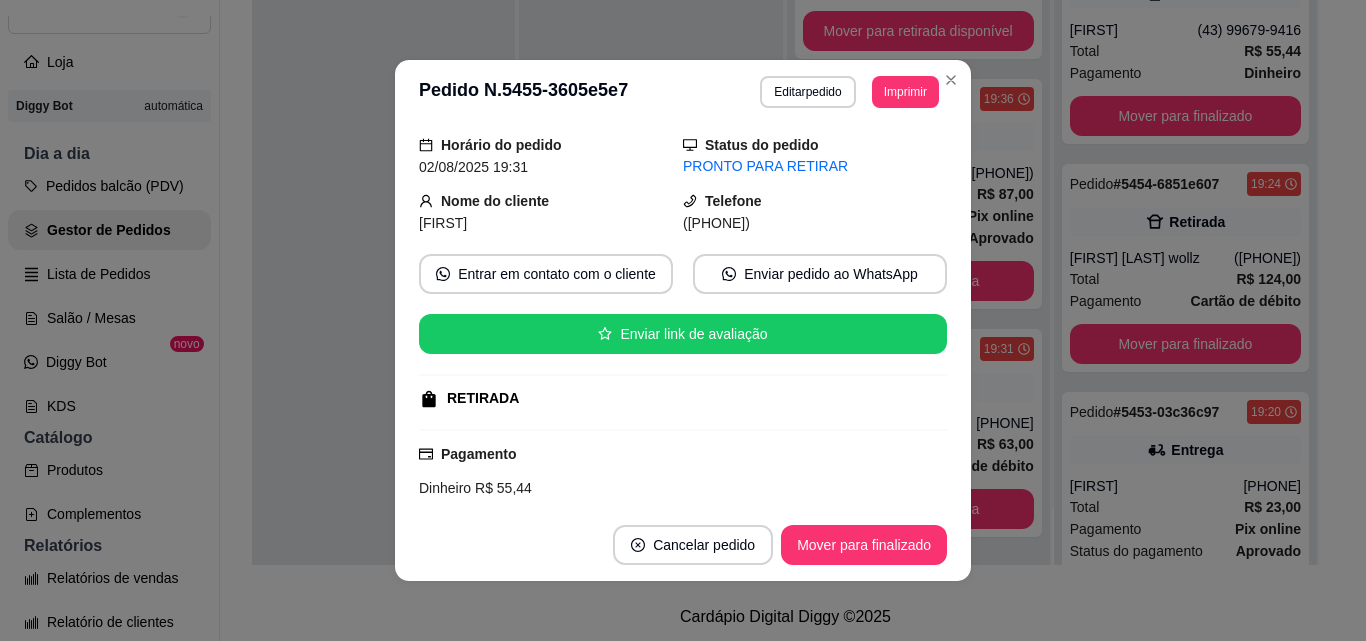 scroll, scrollTop: 296, scrollLeft: 0, axis: vertical 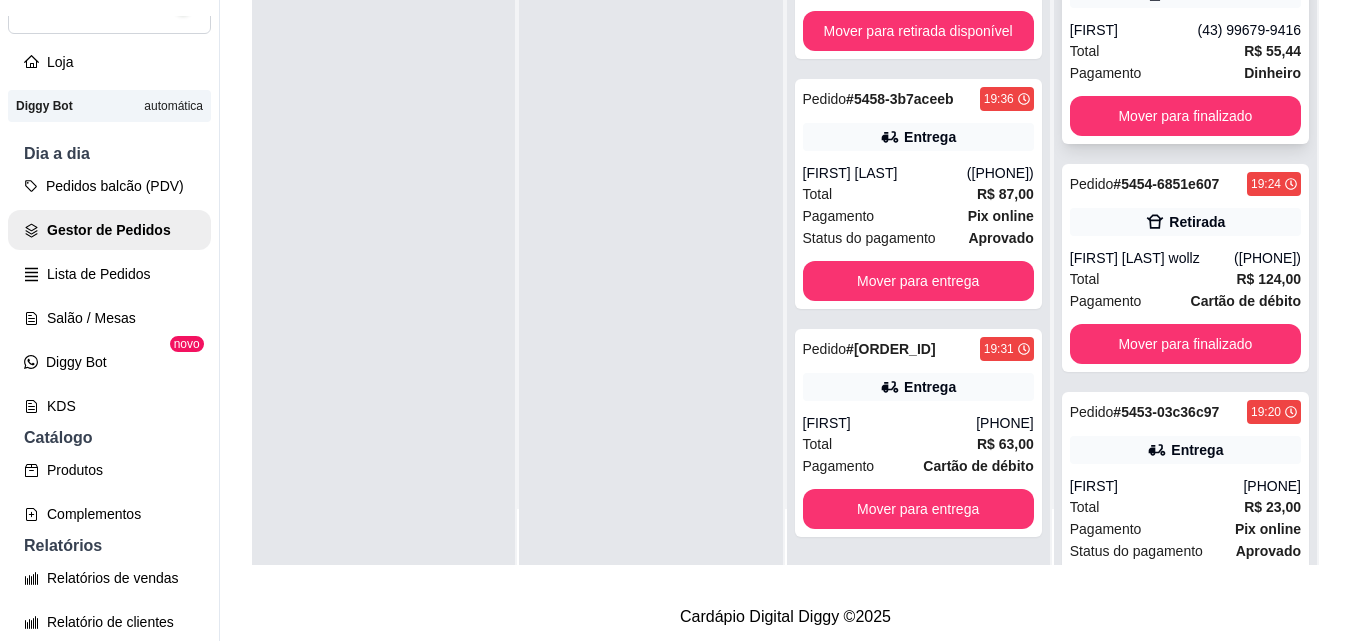 click on "Total R$ 55,44" at bounding box center (1185, 51) 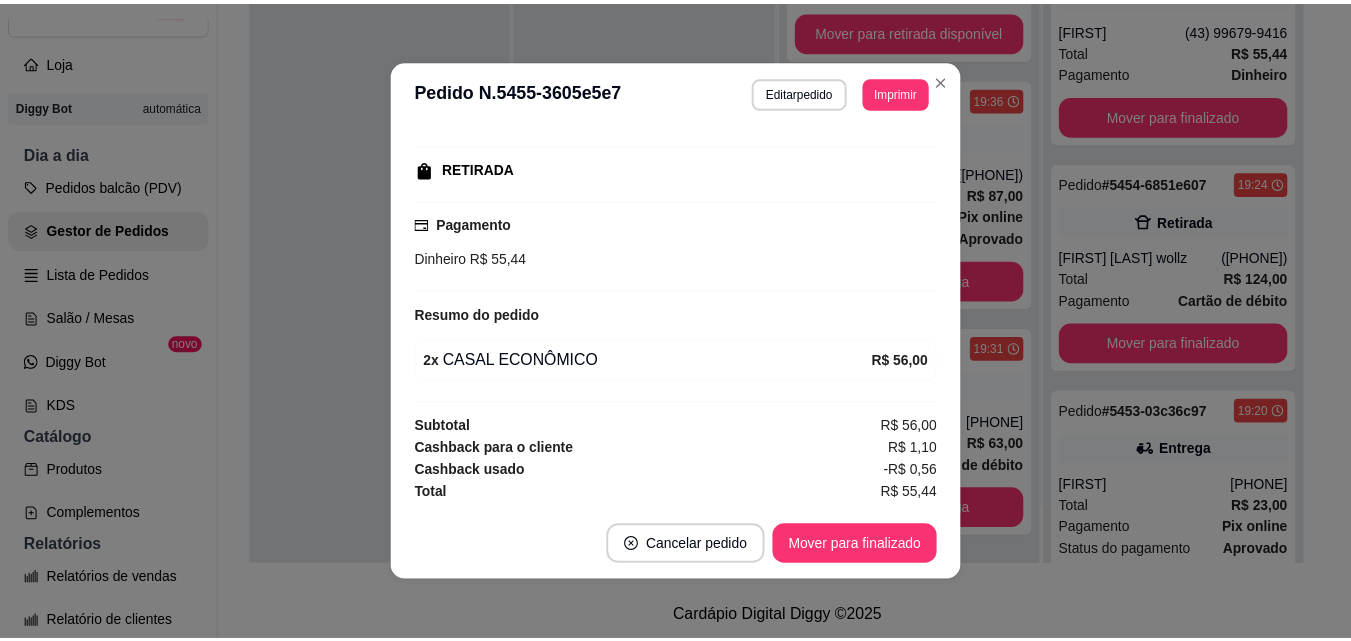 scroll, scrollTop: 296, scrollLeft: 0, axis: vertical 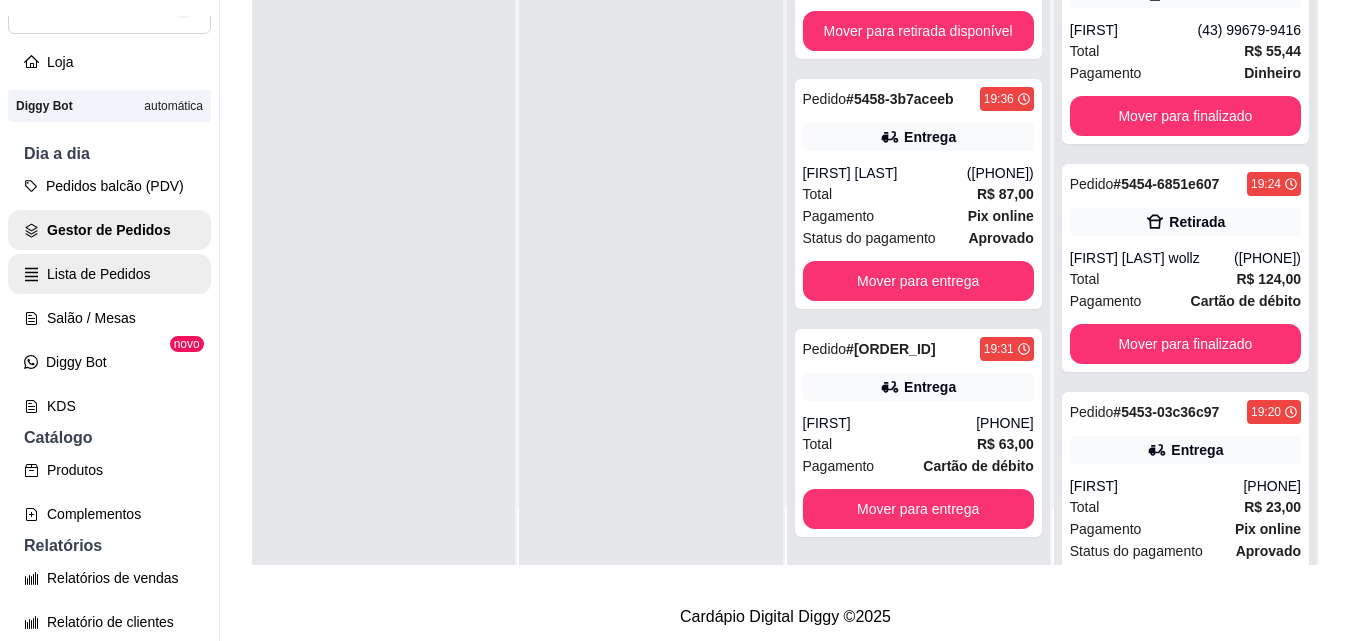 click on "Lista de Pedidos" at bounding box center (109, 274) 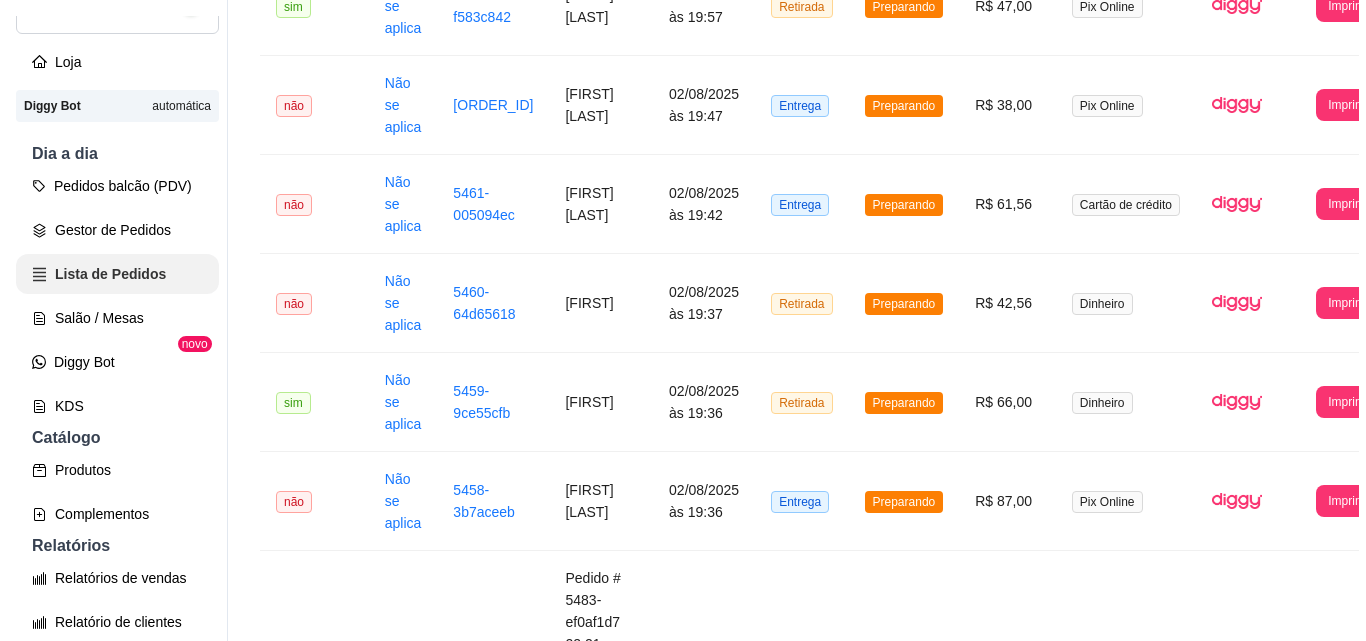 scroll, scrollTop: 0, scrollLeft: 0, axis: both 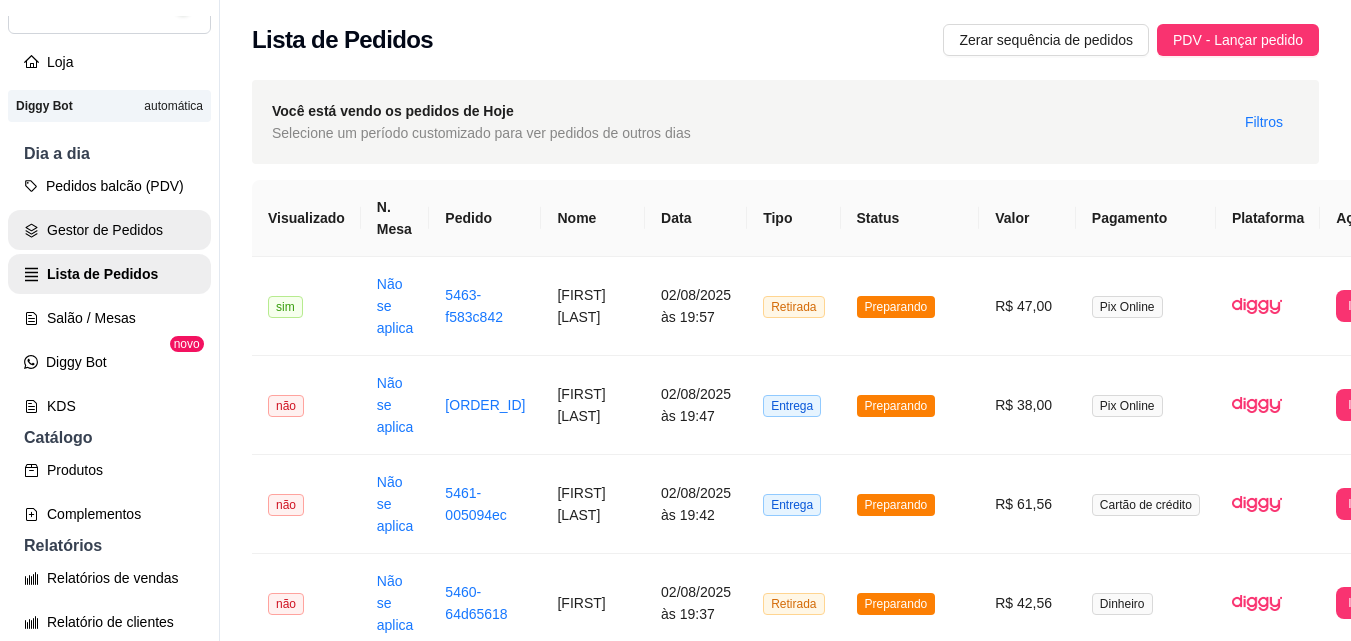click on "Gestor de Pedidos" at bounding box center (109, 230) 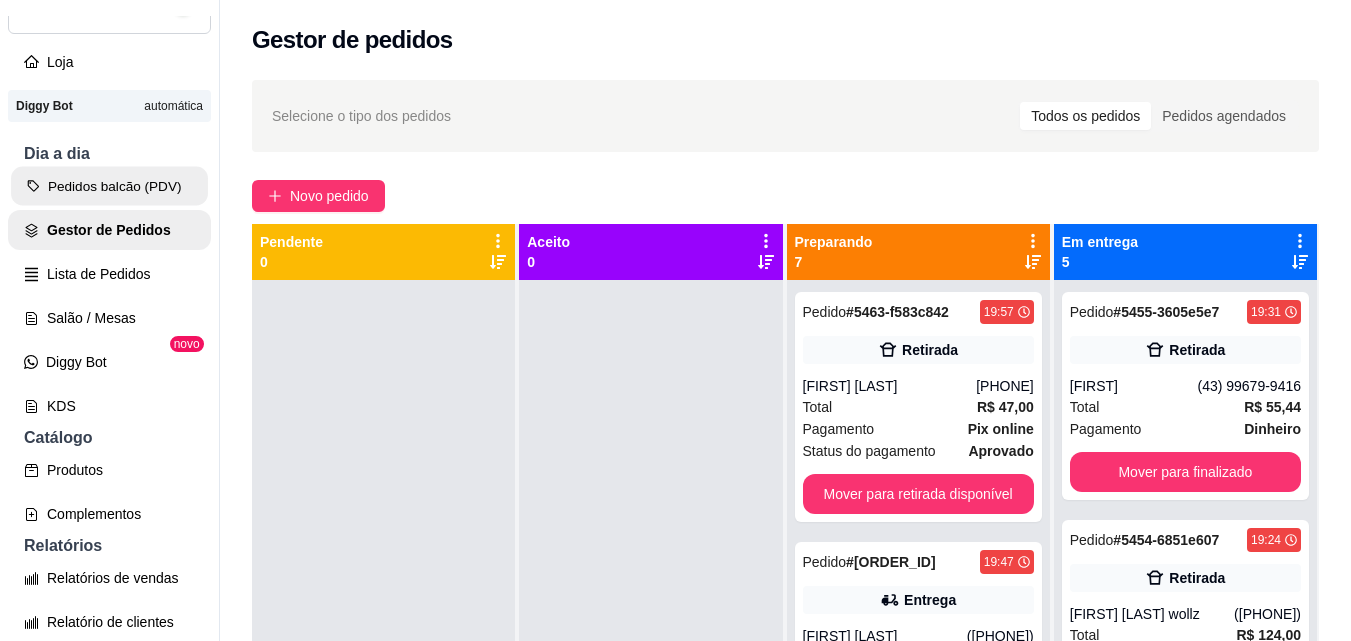 click on "Pedidos balcão (PDV)" at bounding box center [109, 186] 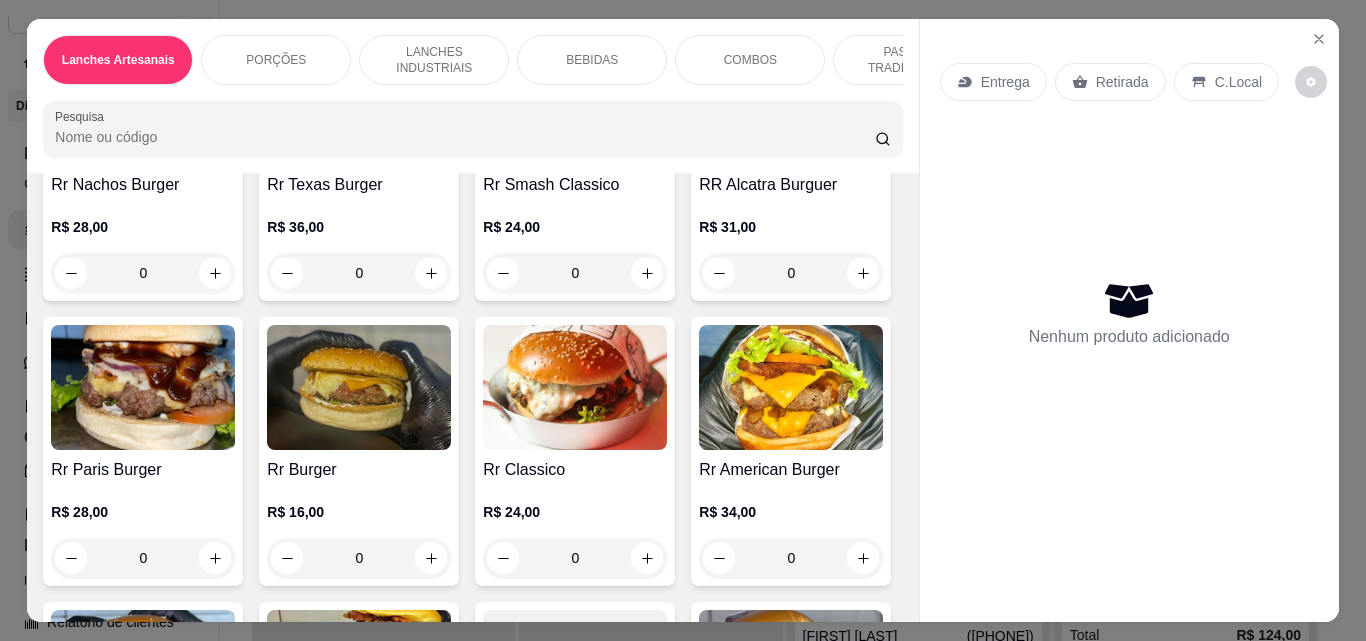 scroll, scrollTop: 300, scrollLeft: 0, axis: vertical 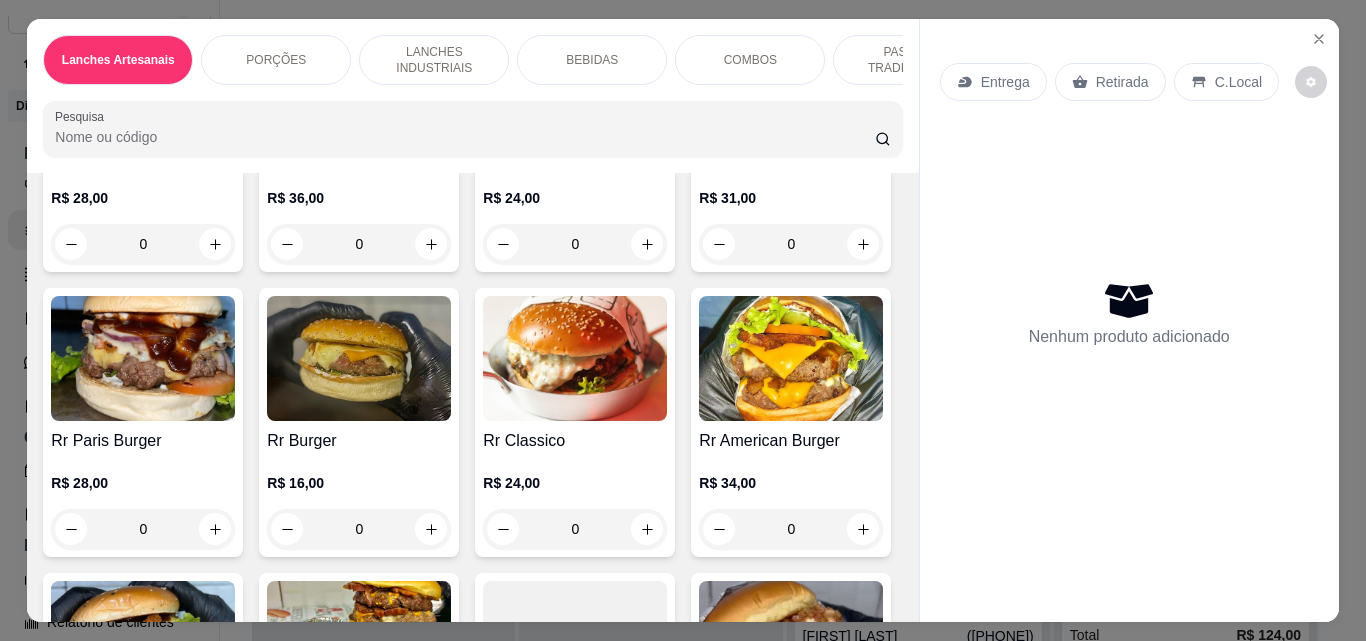 click on "COMBOS" at bounding box center [750, 60] 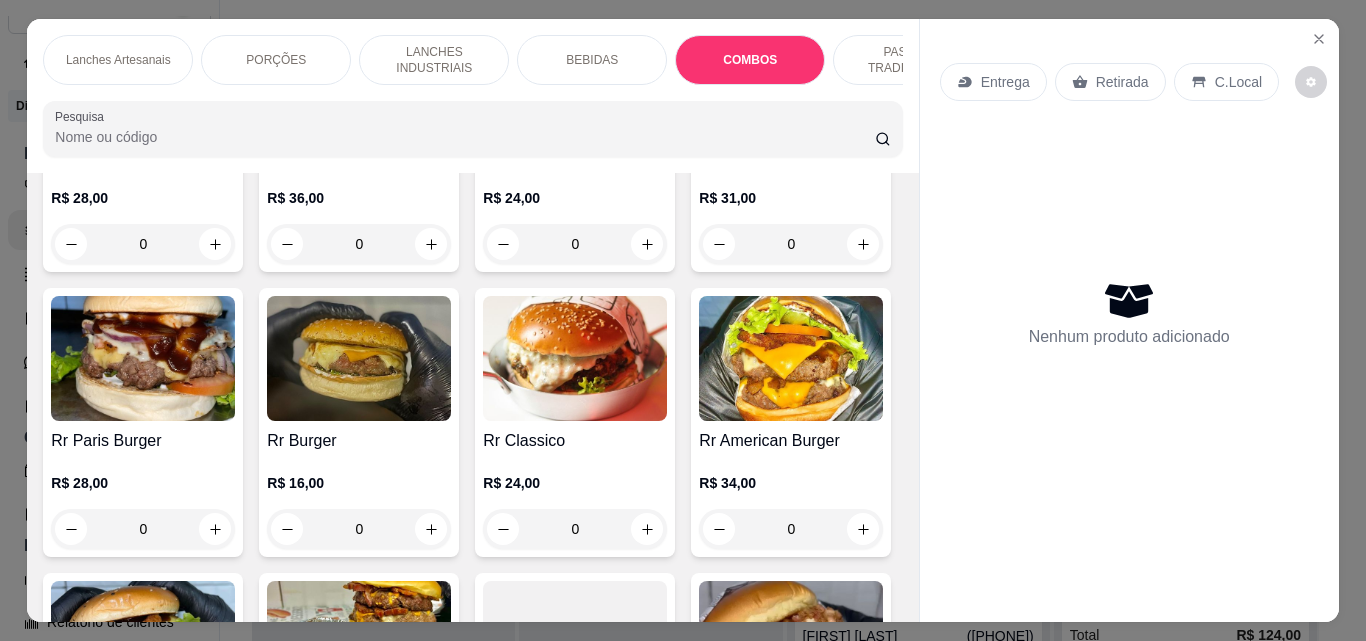 scroll, scrollTop: 7186, scrollLeft: 0, axis: vertical 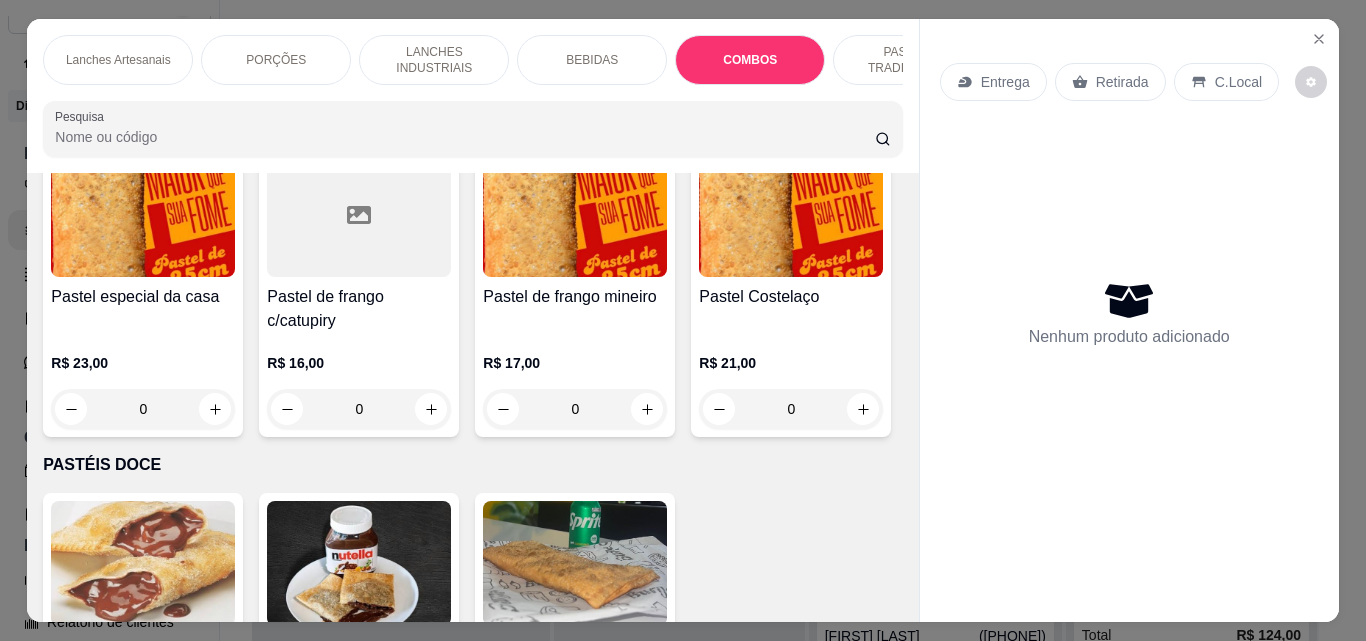 click 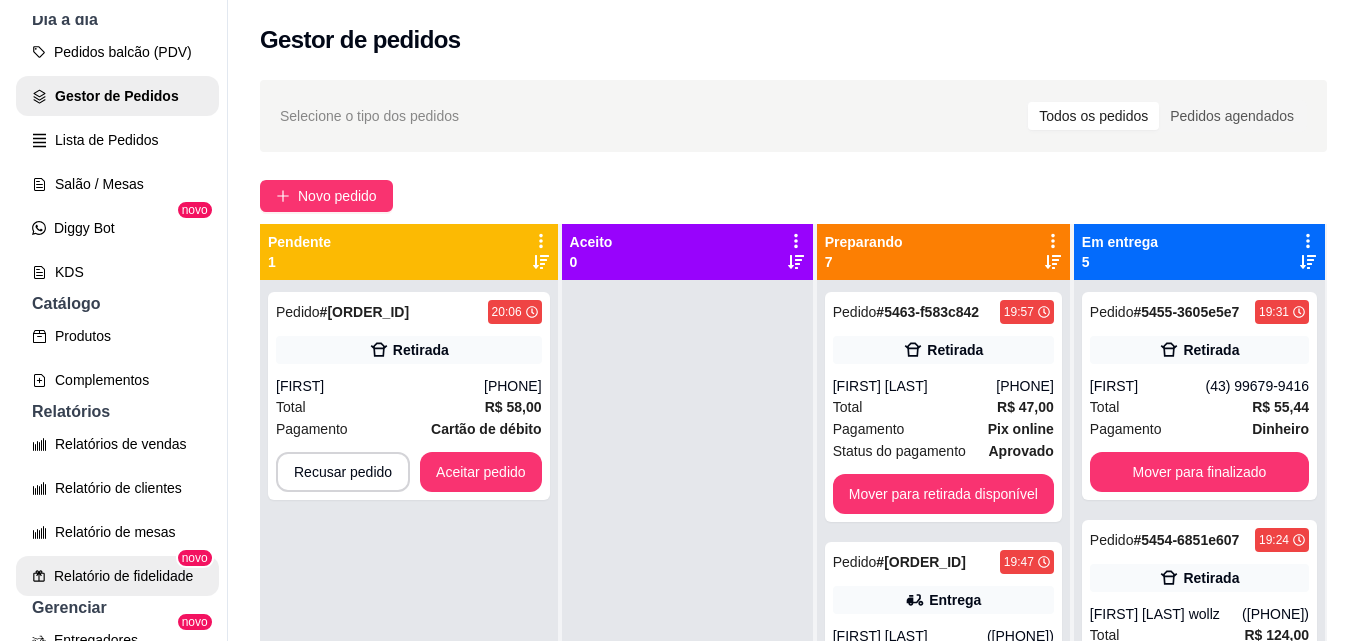 scroll, scrollTop: 0, scrollLeft: 0, axis: both 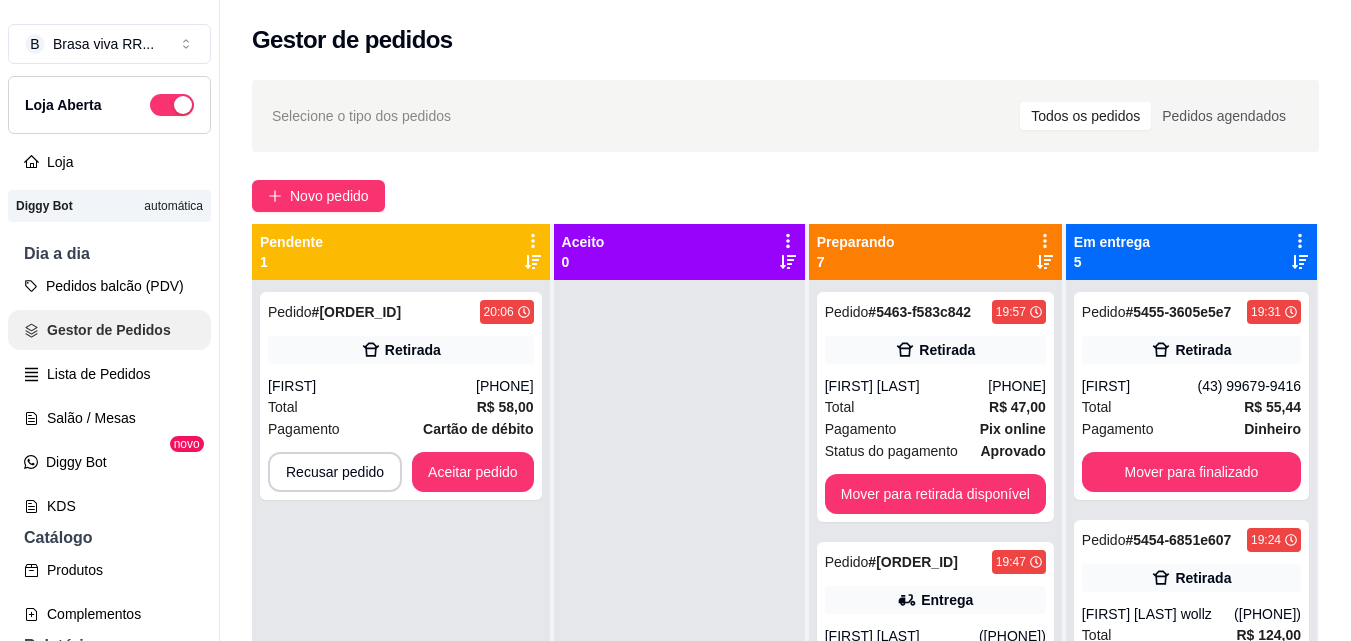 click on "Gestor de Pedidos" at bounding box center (109, 330) 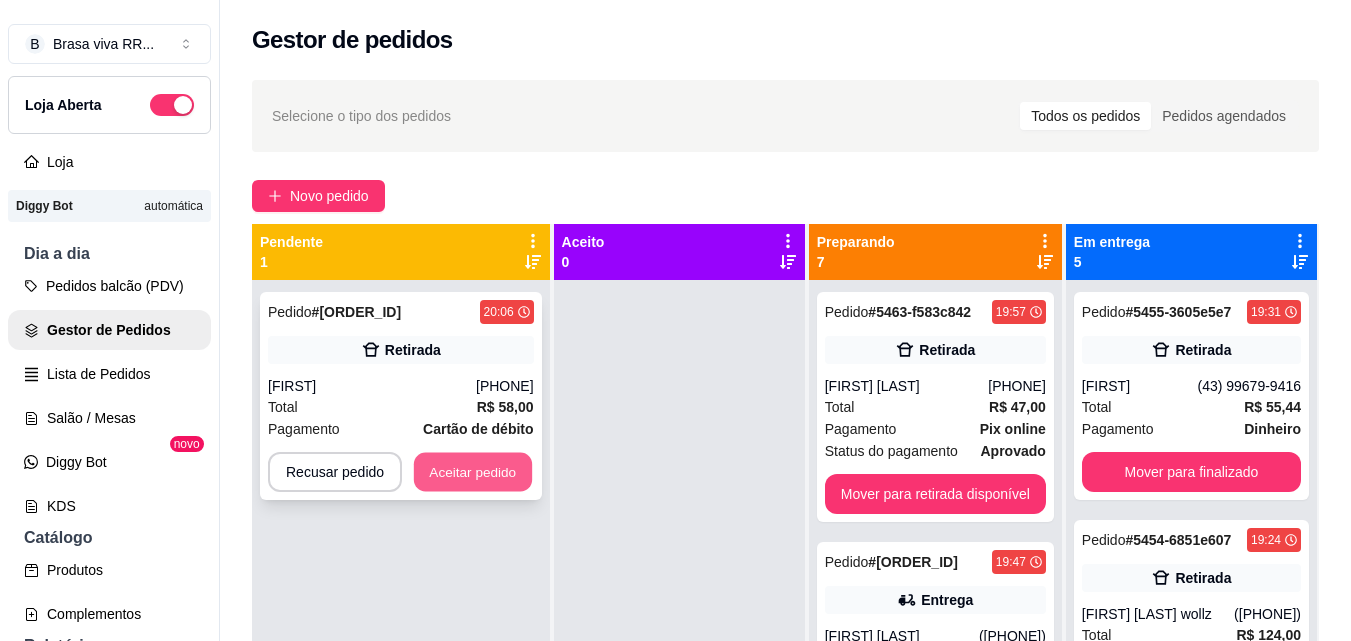 click on "Aceitar pedido" at bounding box center [473, 472] 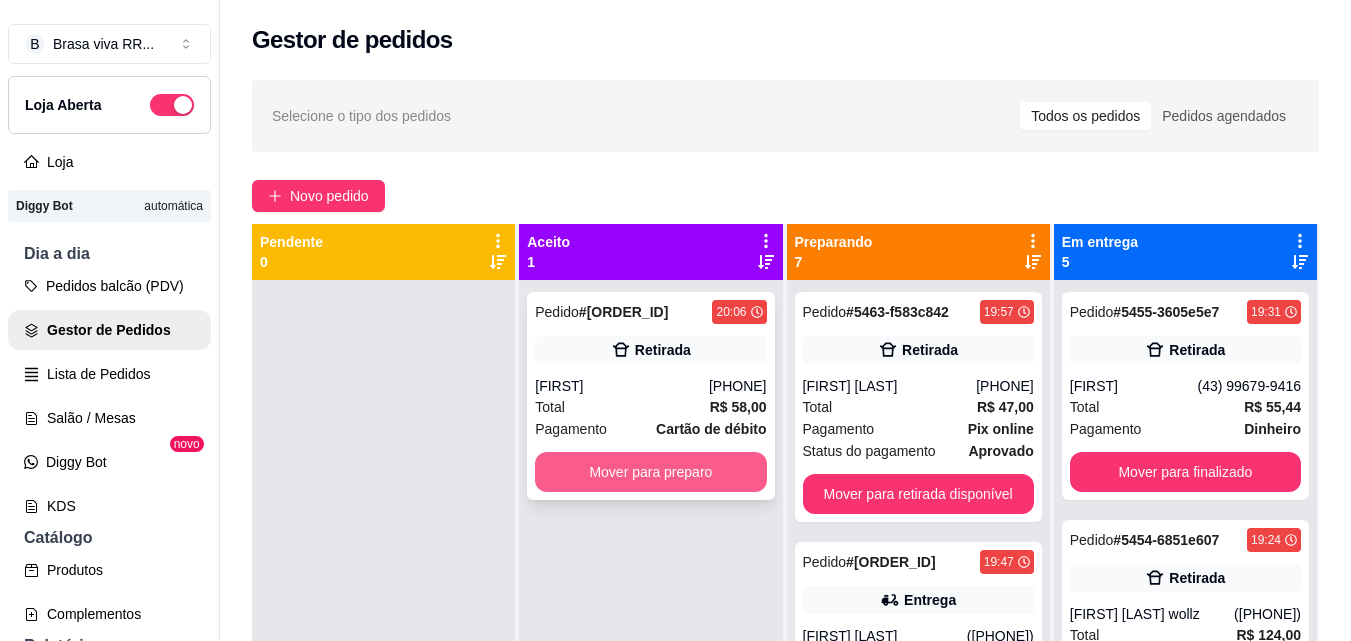 click on "Mover para preparo" at bounding box center (650, 472) 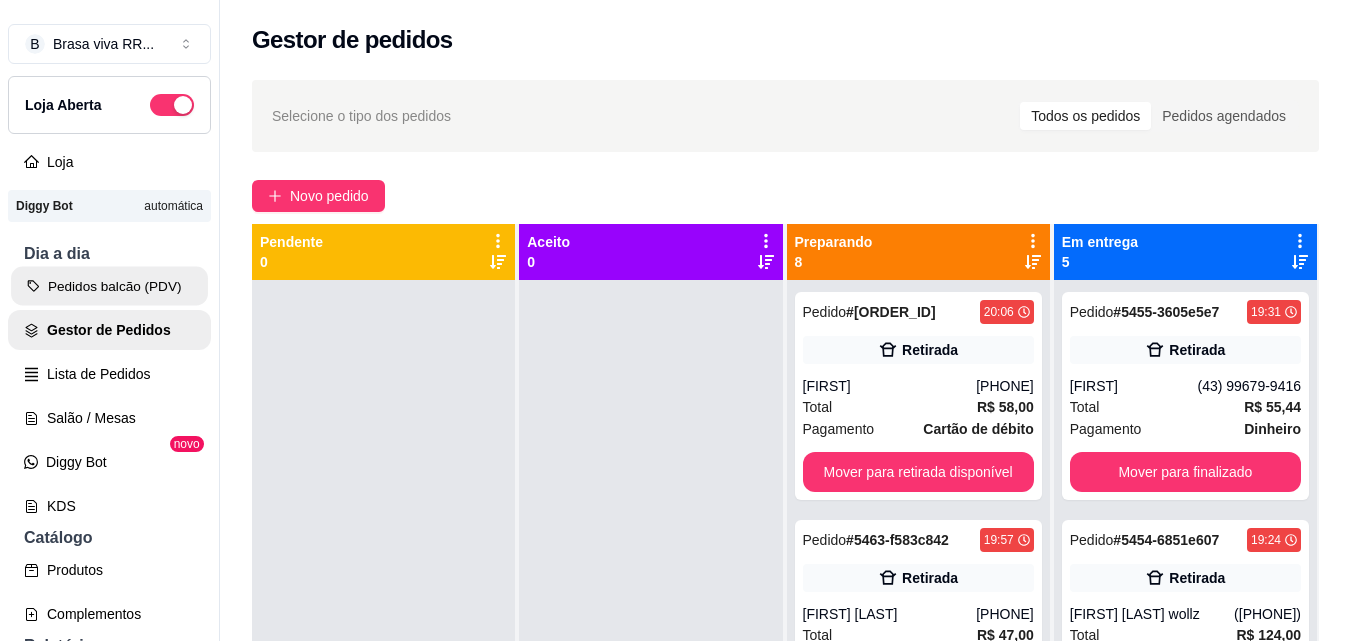 click on "Pedidos balcão (PDV)" at bounding box center (109, 286) 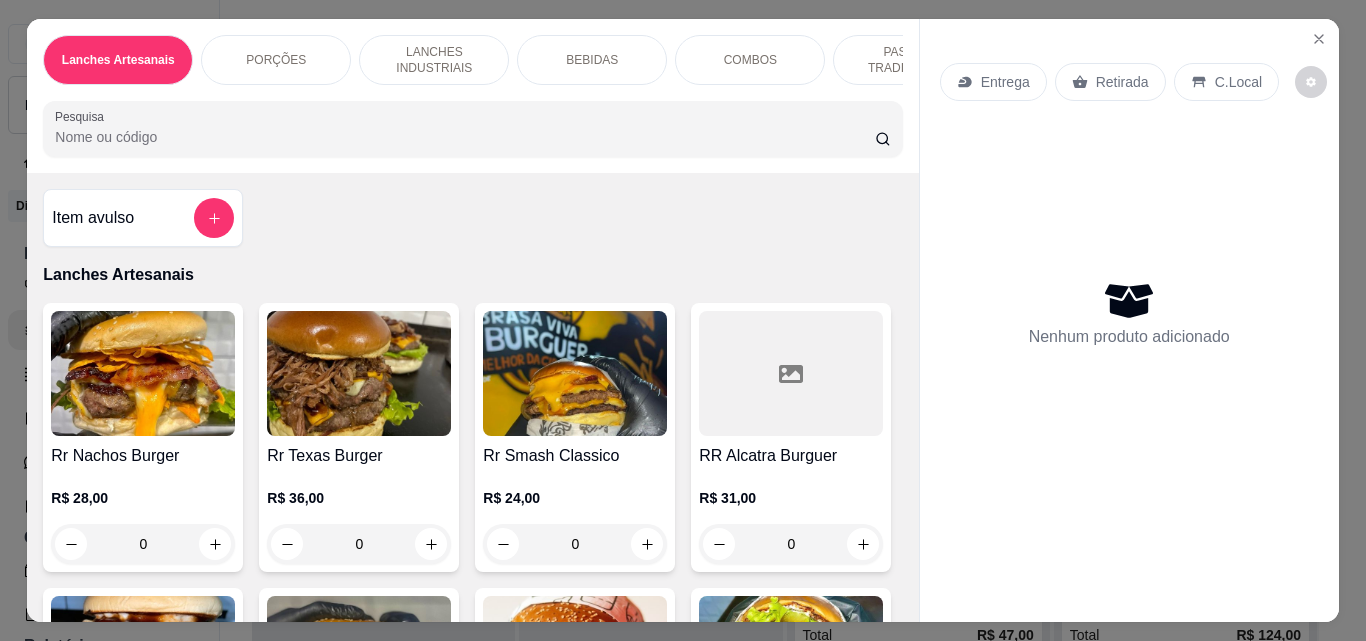click on "BEBIDAS" at bounding box center [592, 60] 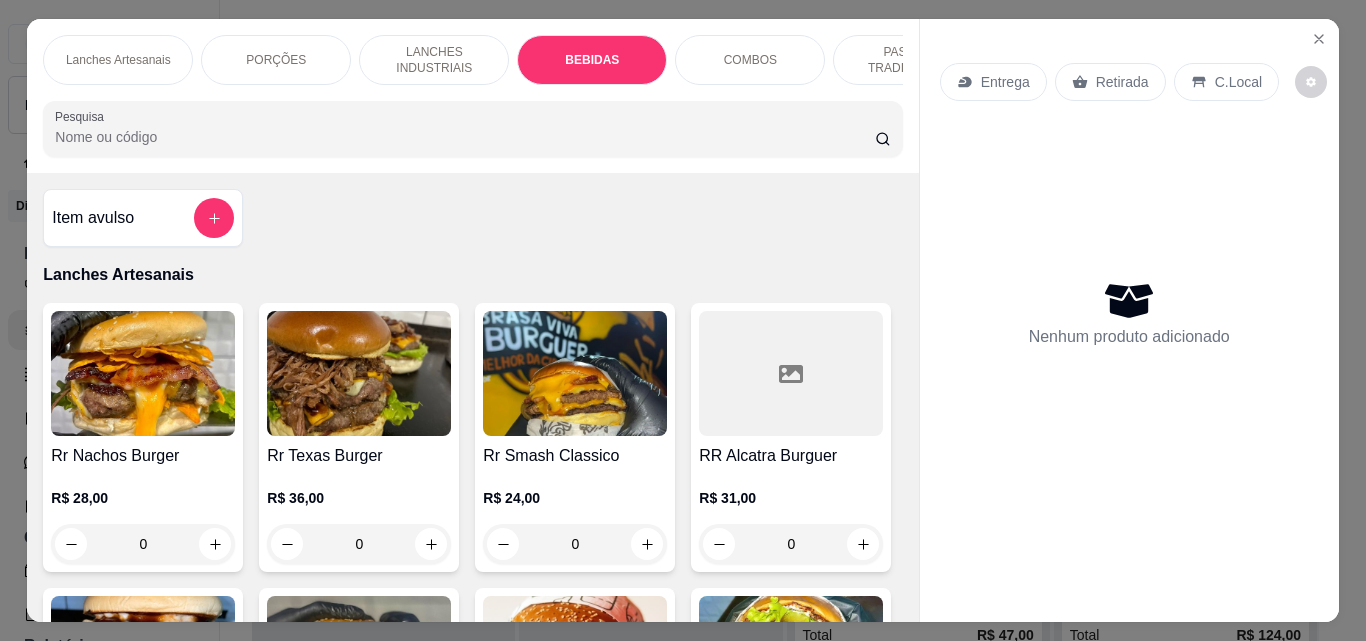 scroll, scrollTop: 4272, scrollLeft: 0, axis: vertical 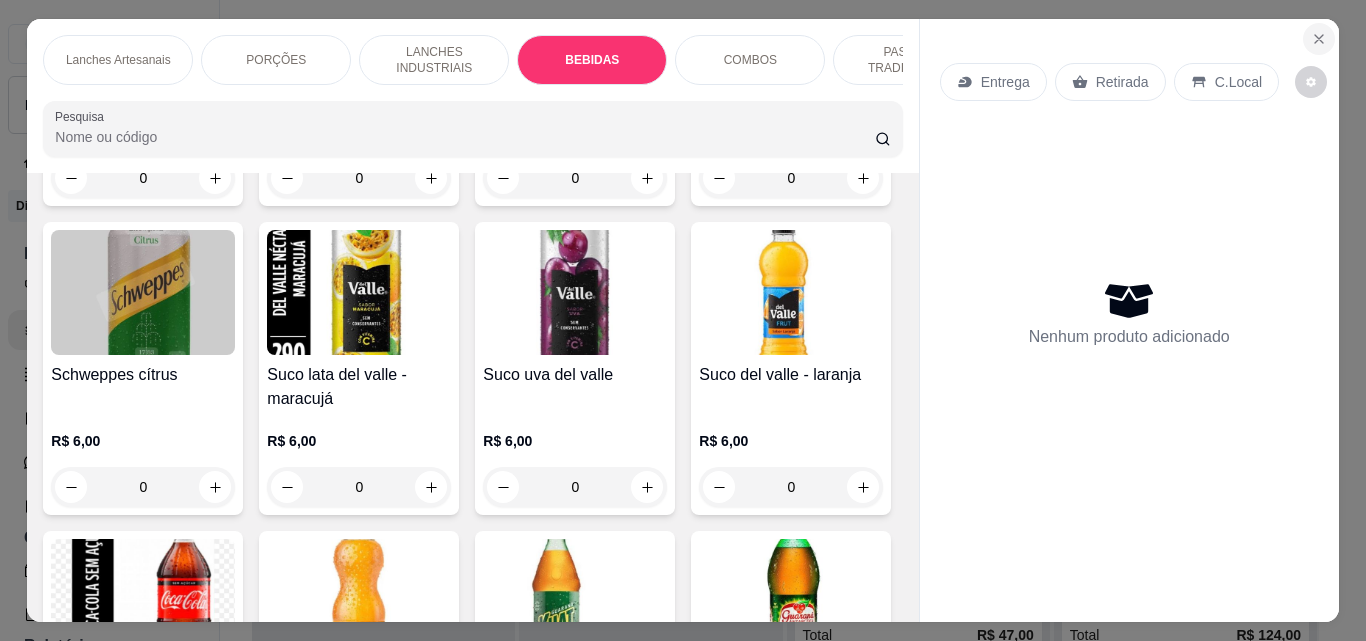 click at bounding box center [1319, 39] 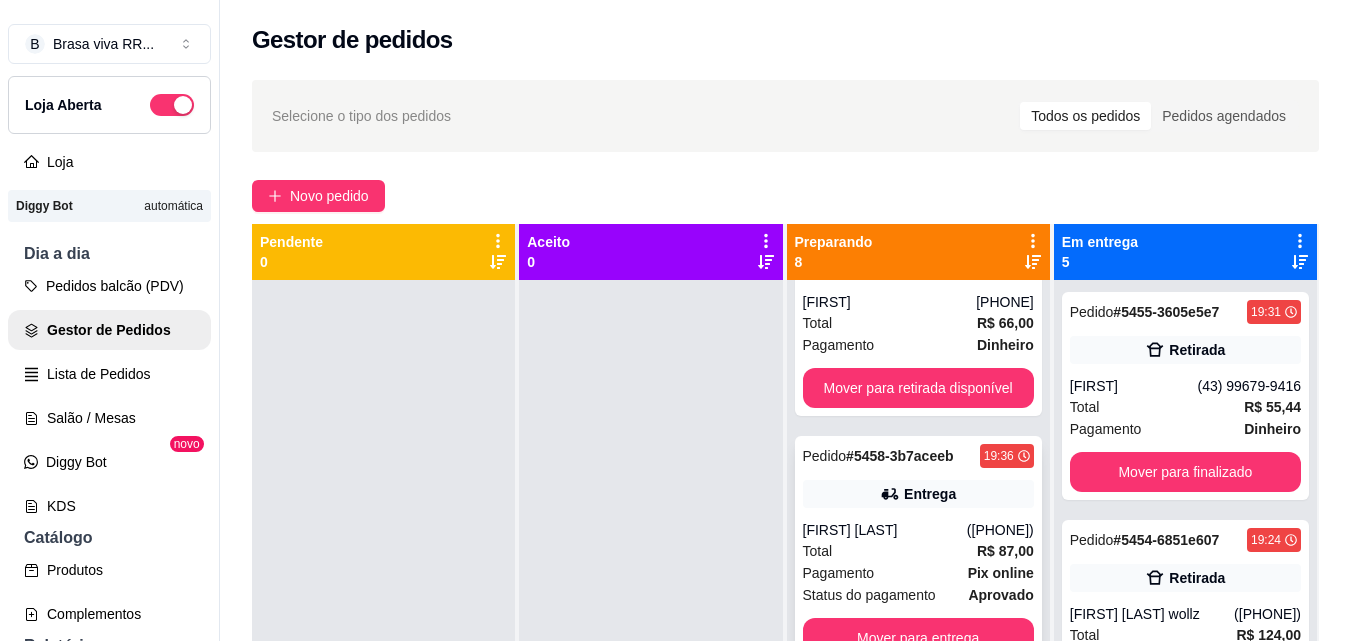 scroll, scrollTop: 1269, scrollLeft: 0, axis: vertical 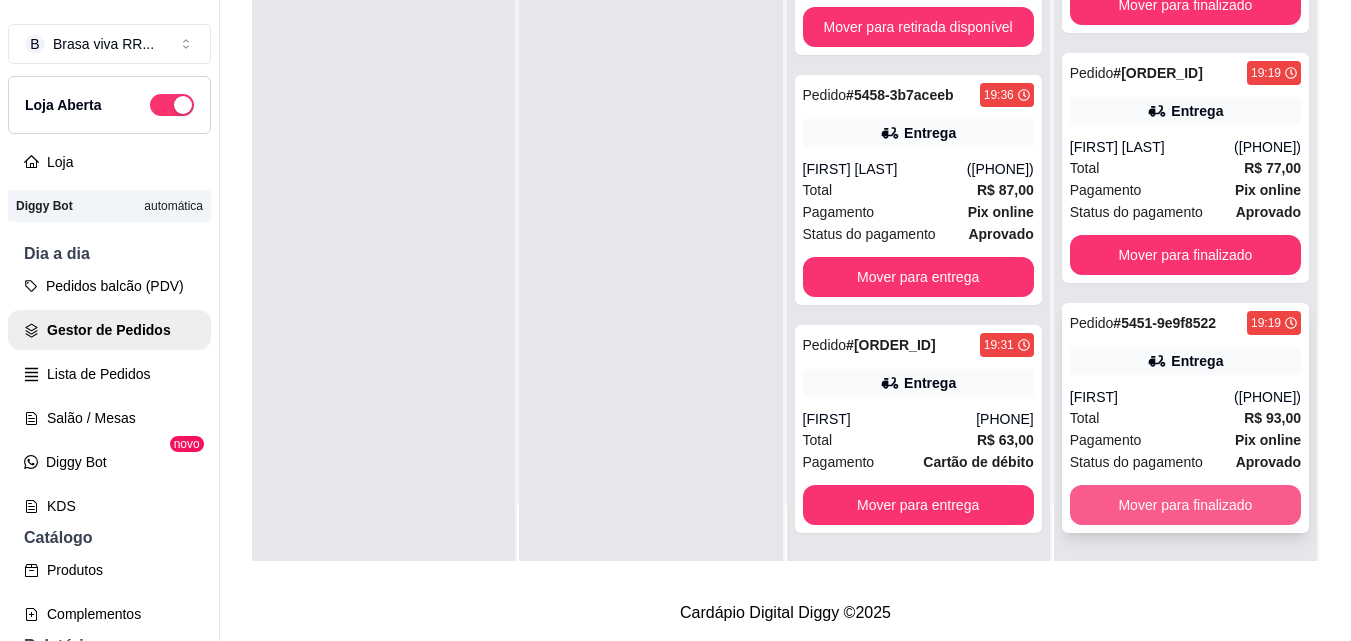 click on "Mover para finalizado" at bounding box center (1185, 505) 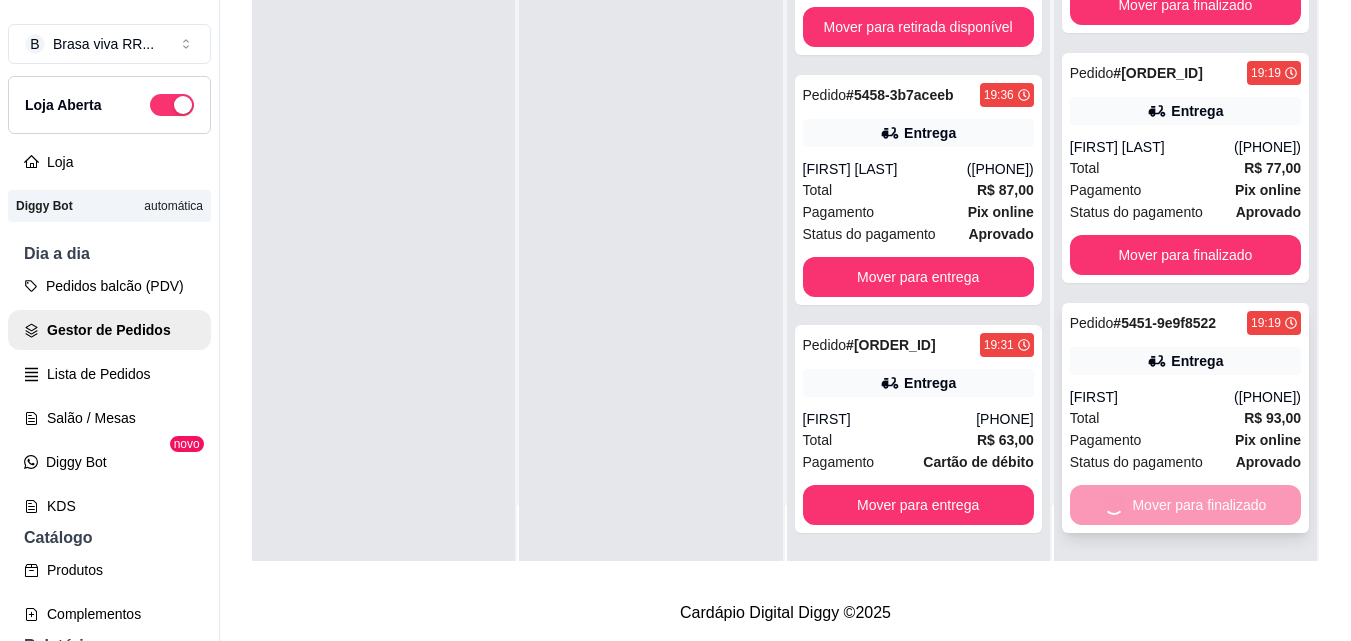 scroll, scrollTop: 403, scrollLeft: 0, axis: vertical 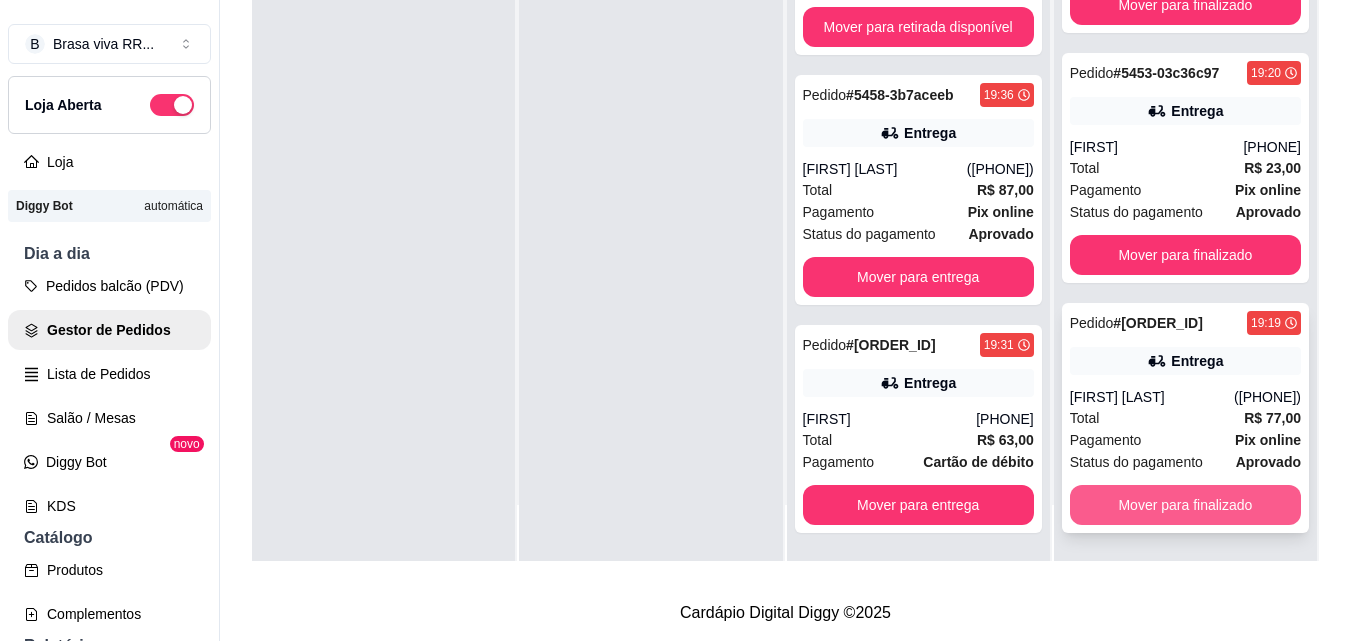click on "Mover para finalizado" at bounding box center [1185, 505] 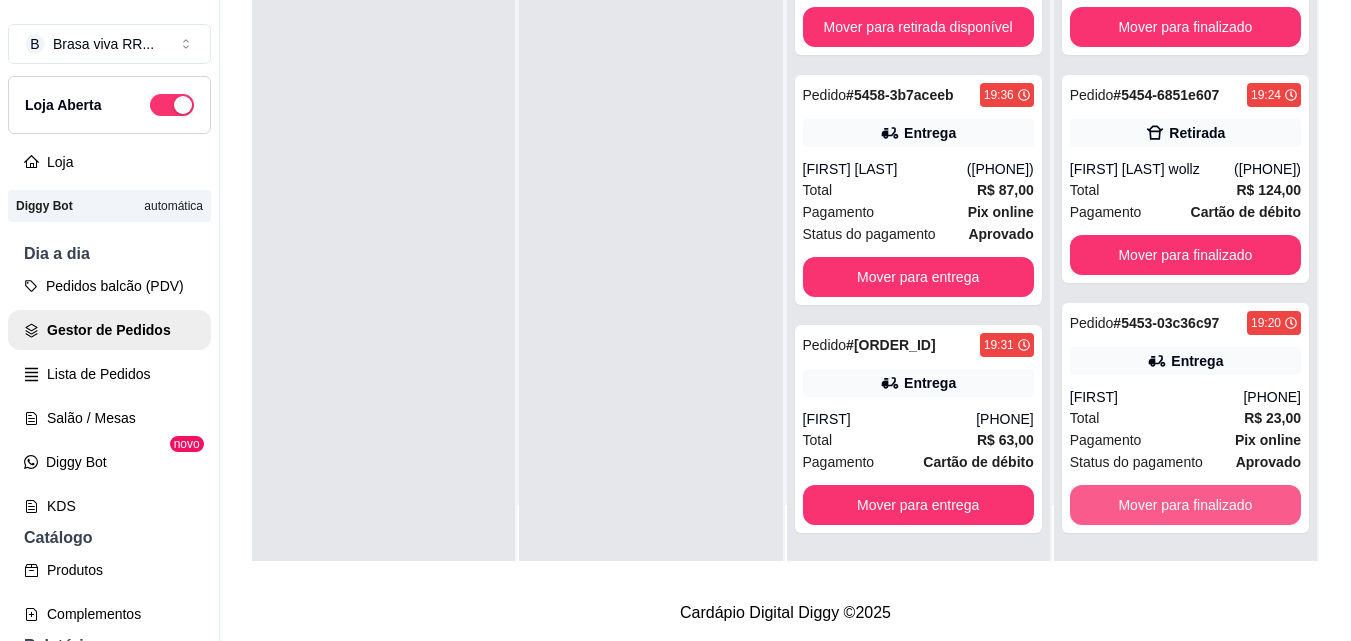 scroll, scrollTop: 129, scrollLeft: 0, axis: vertical 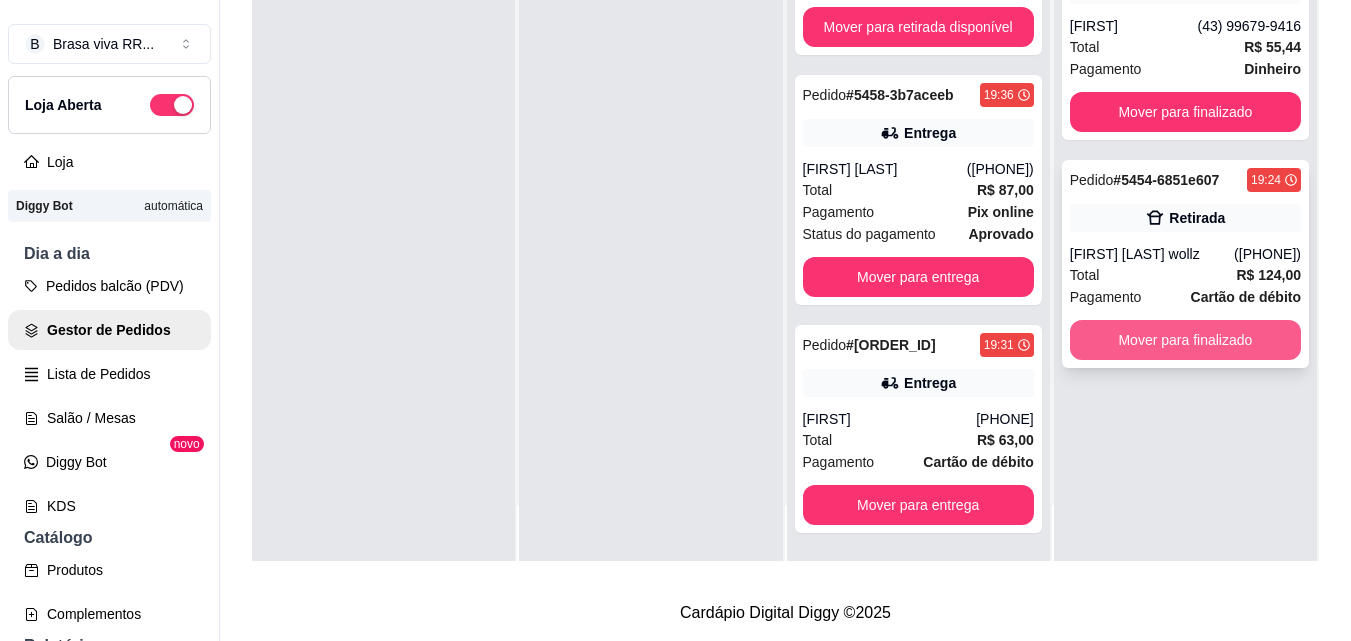 click on "Mover para finalizado" at bounding box center [1185, 340] 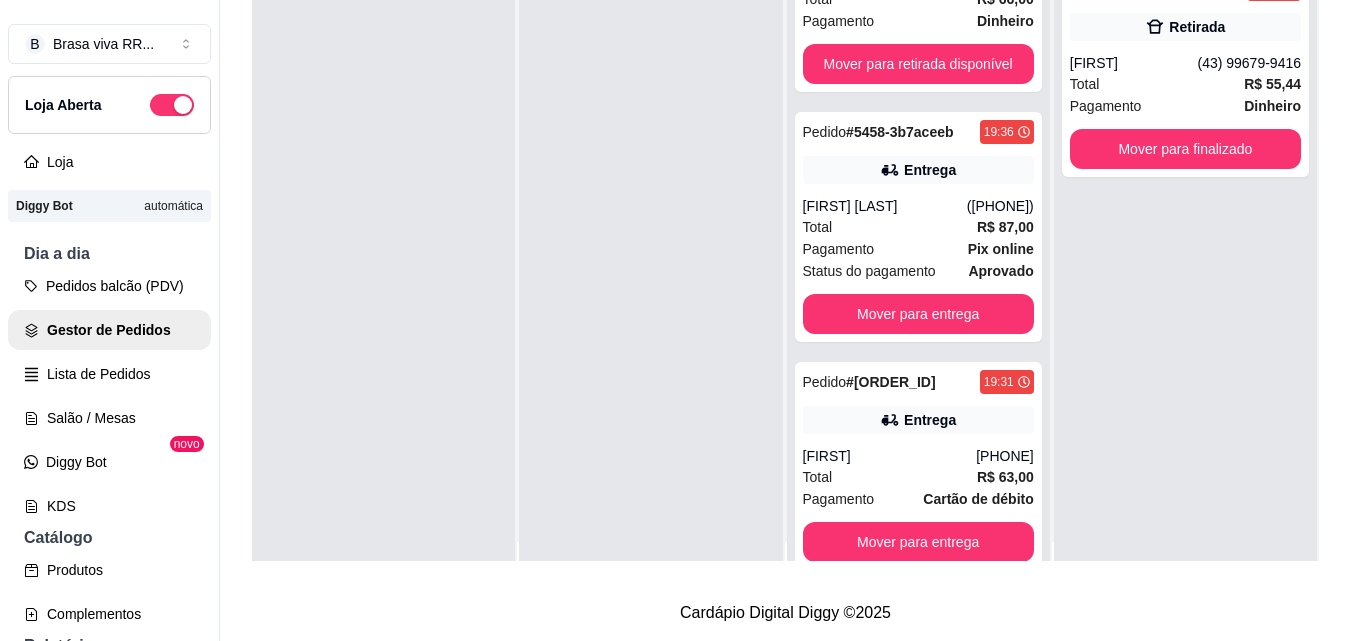 scroll, scrollTop: 0, scrollLeft: 0, axis: both 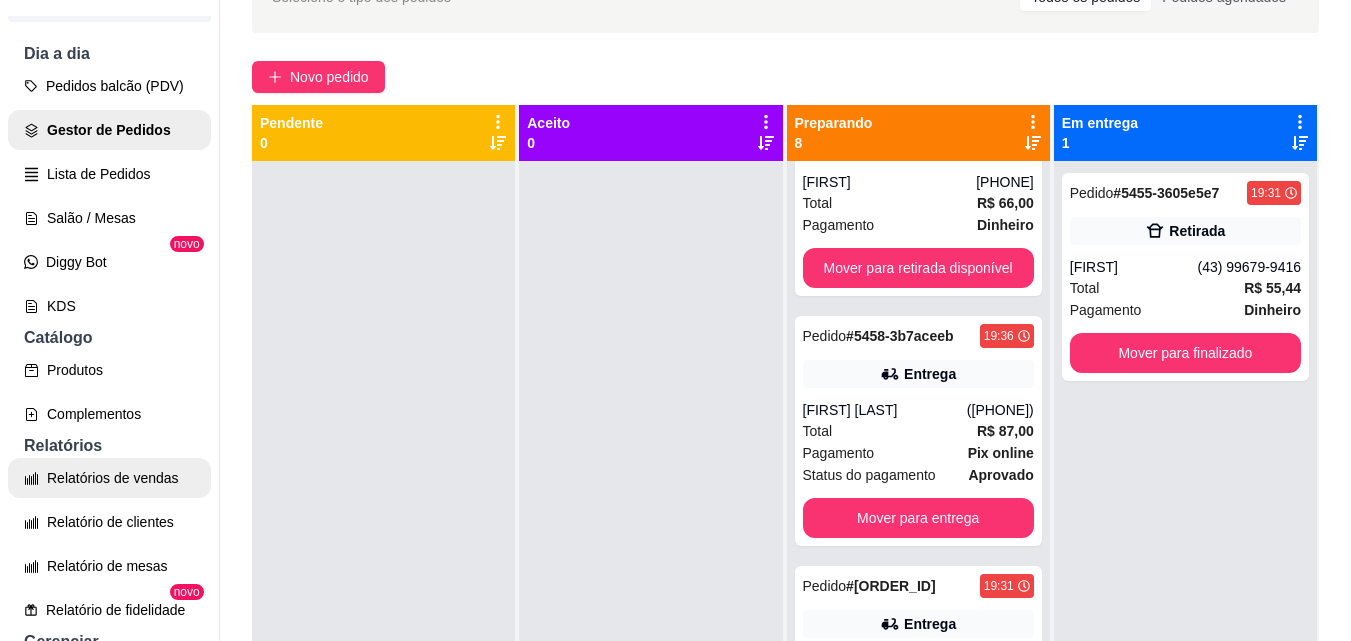 click on "Relatórios de vendas" at bounding box center (109, 478) 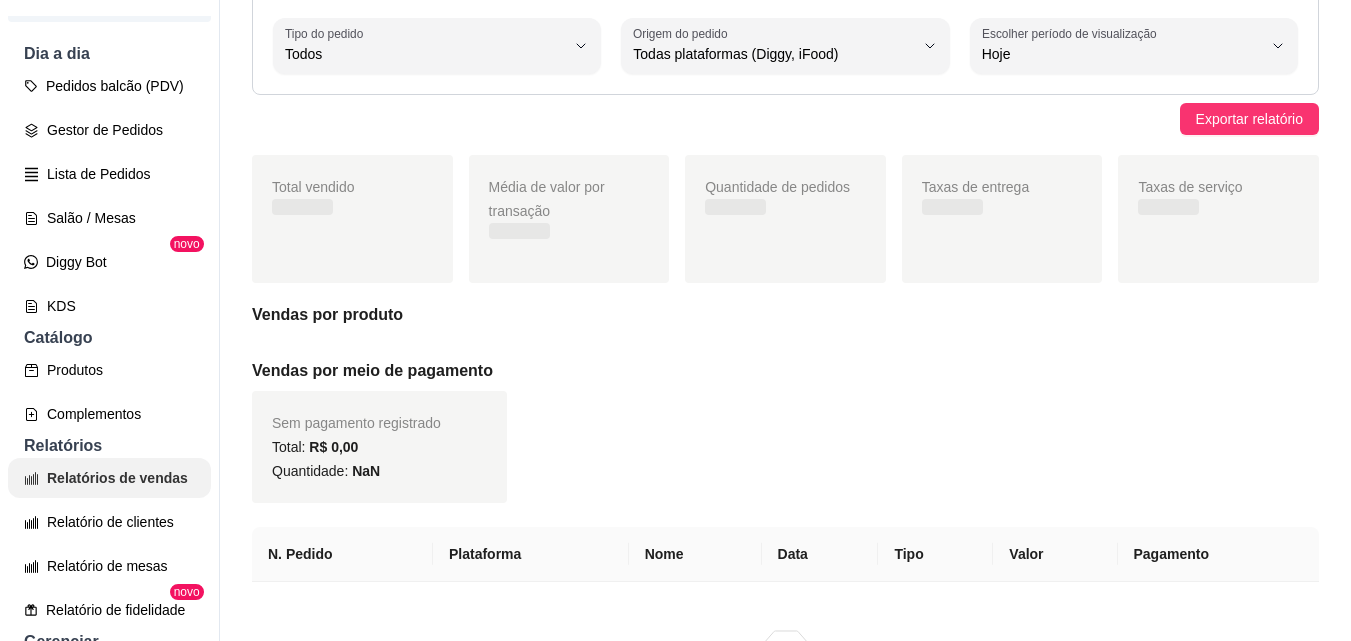 scroll, scrollTop: 0, scrollLeft: 0, axis: both 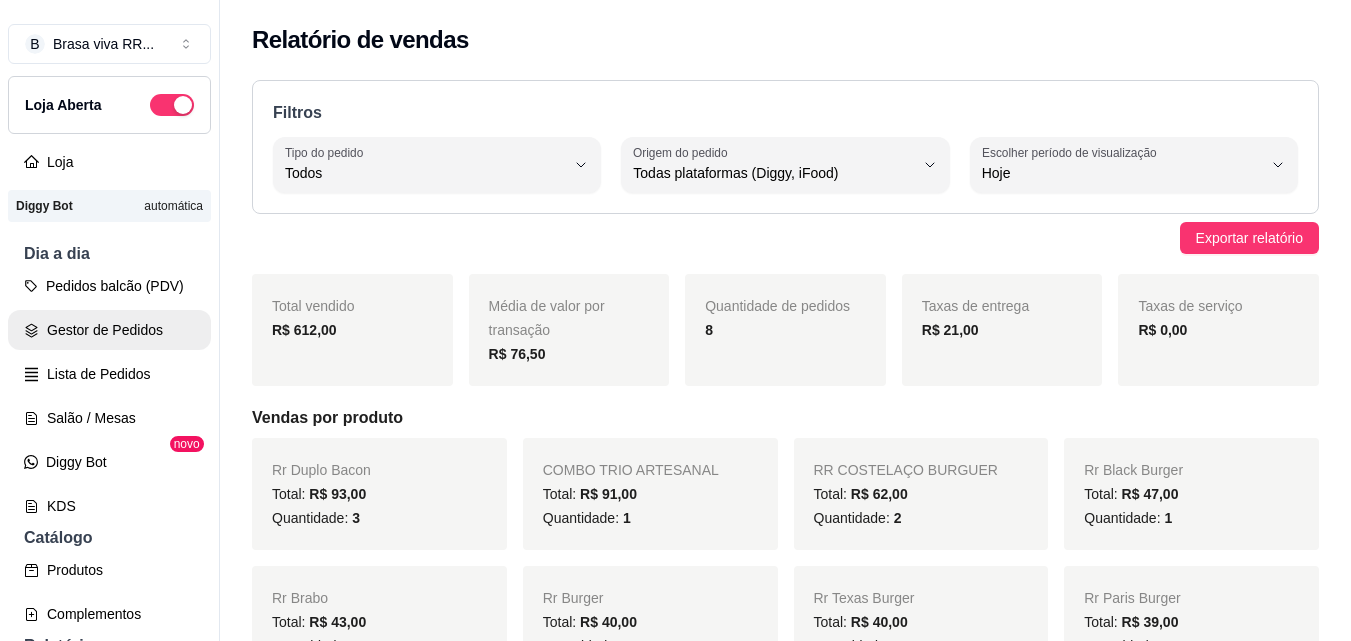 click on "Gestor de Pedidos" at bounding box center [109, 330] 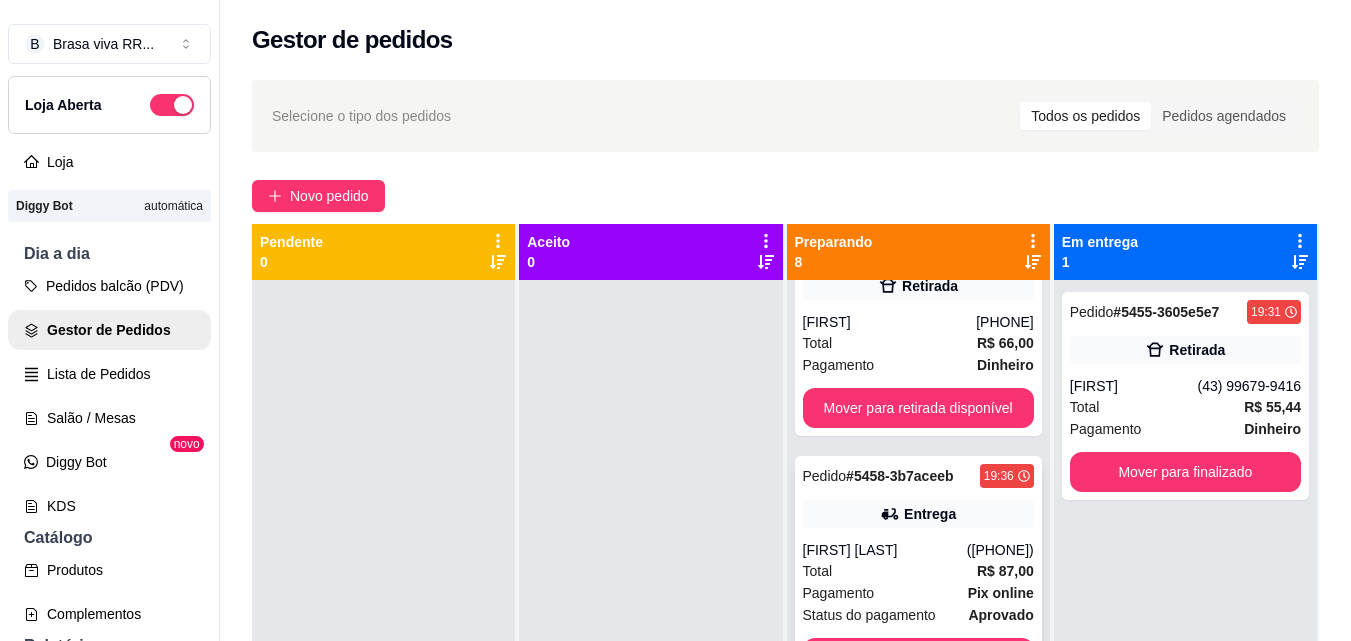 scroll, scrollTop: 1269, scrollLeft: 0, axis: vertical 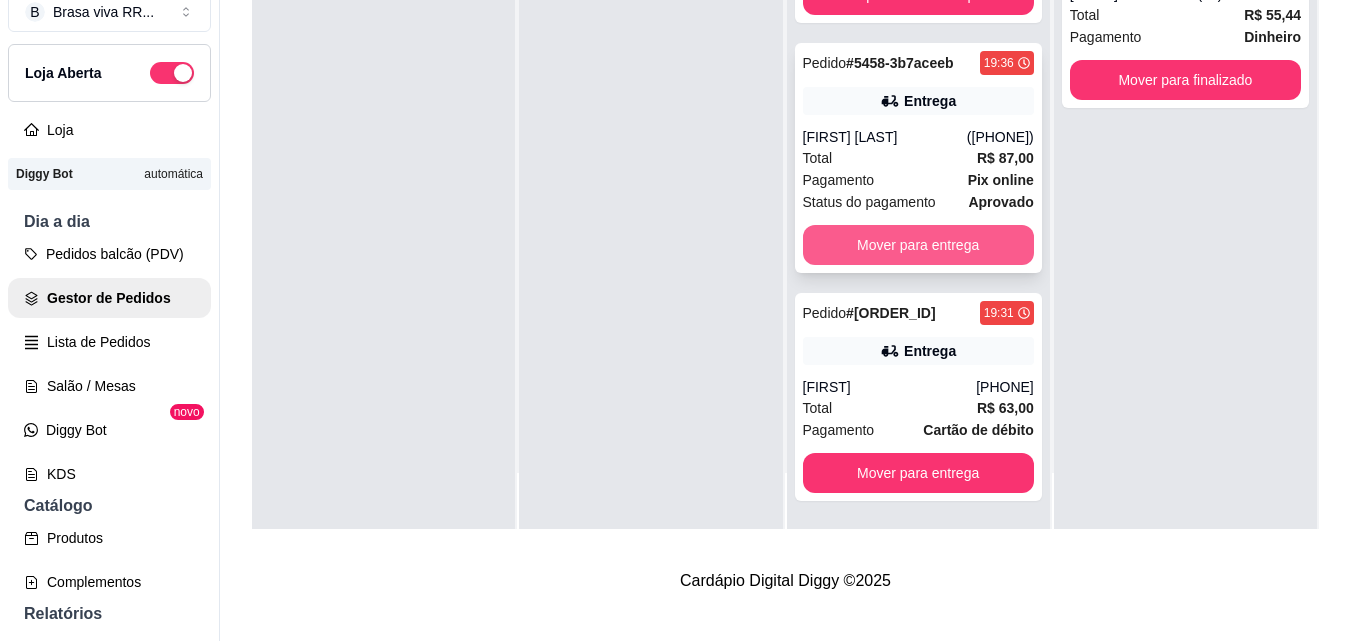 click on "Mover para entrega" at bounding box center [918, 245] 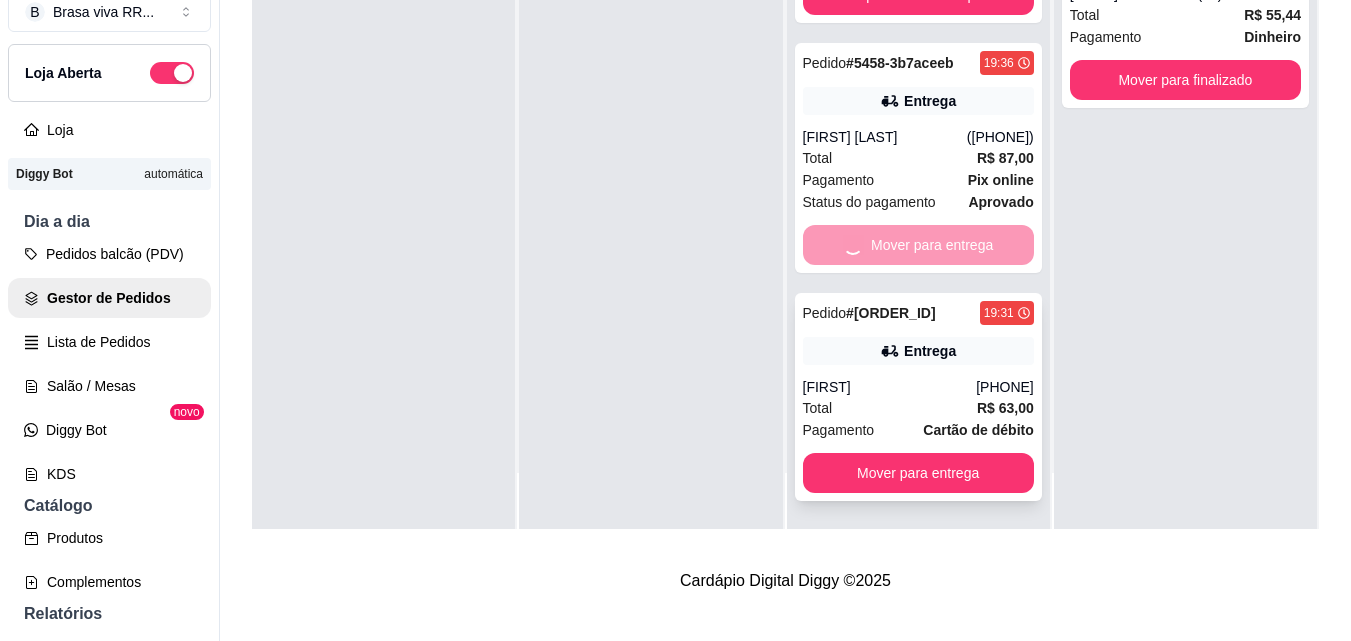 scroll, scrollTop: 1019, scrollLeft: 0, axis: vertical 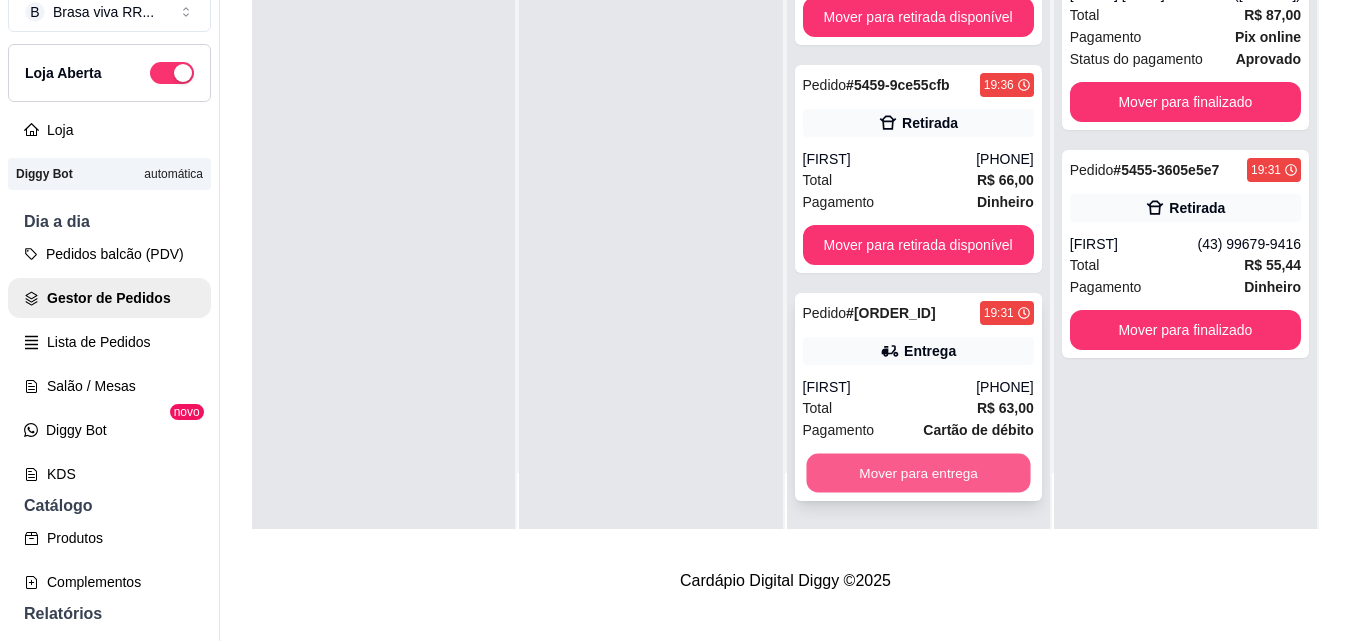 click on "Mover para entrega" at bounding box center (918, 473) 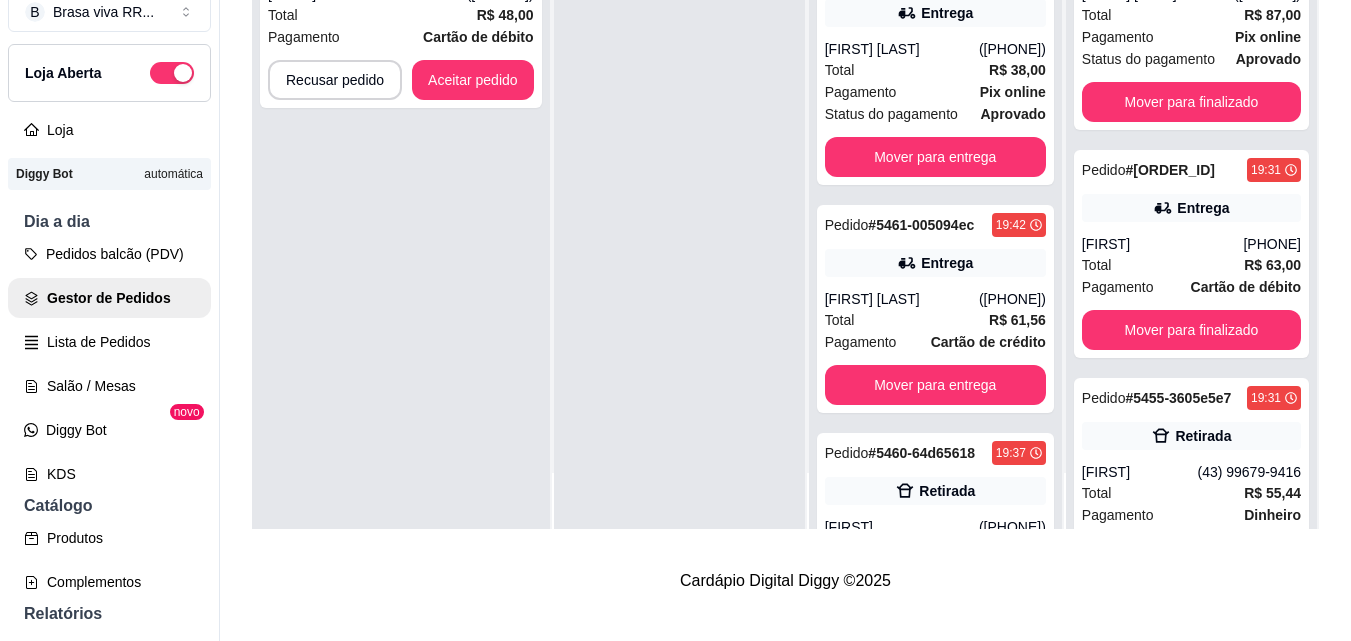 scroll, scrollTop: 391, scrollLeft: 0, axis: vertical 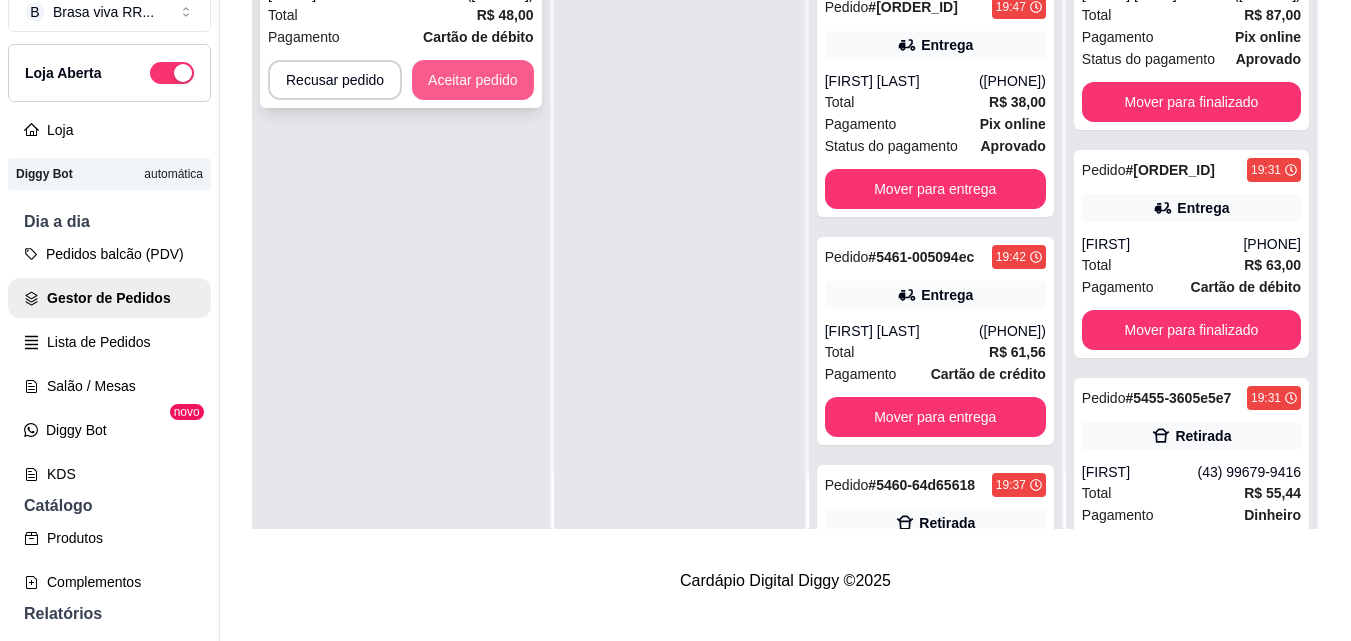 click on "Aceitar pedido" at bounding box center (473, 80) 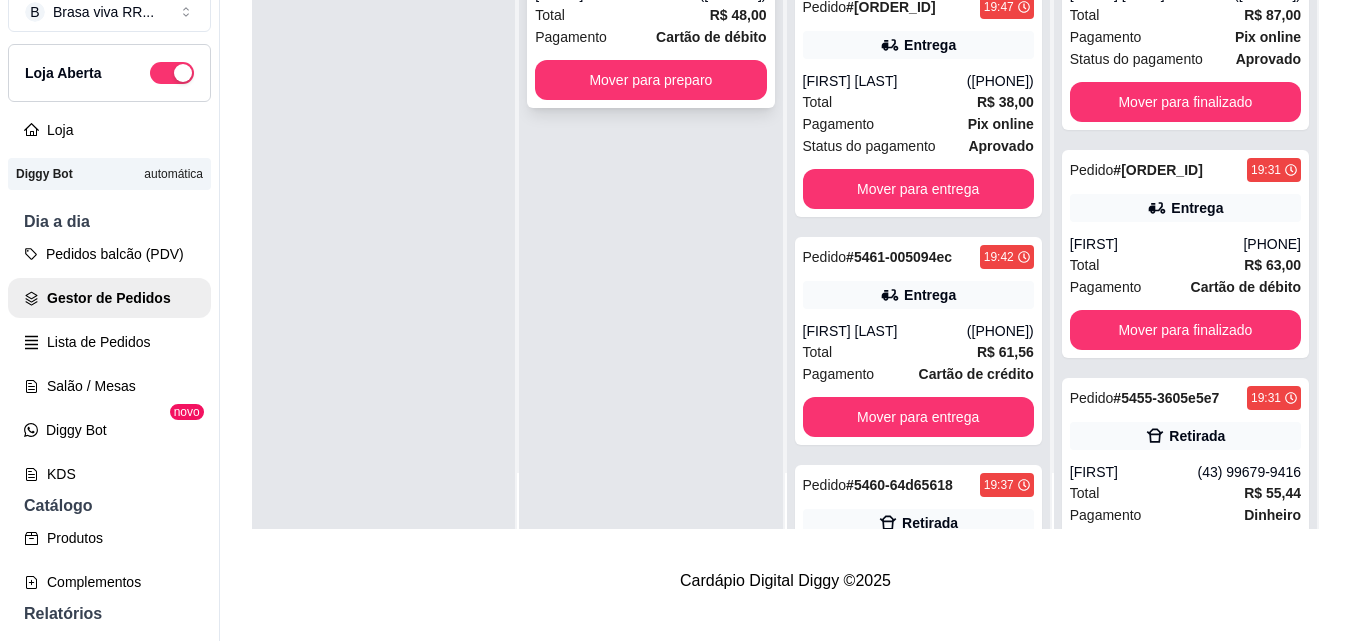 click on "Mover para preparo" at bounding box center (650, 80) 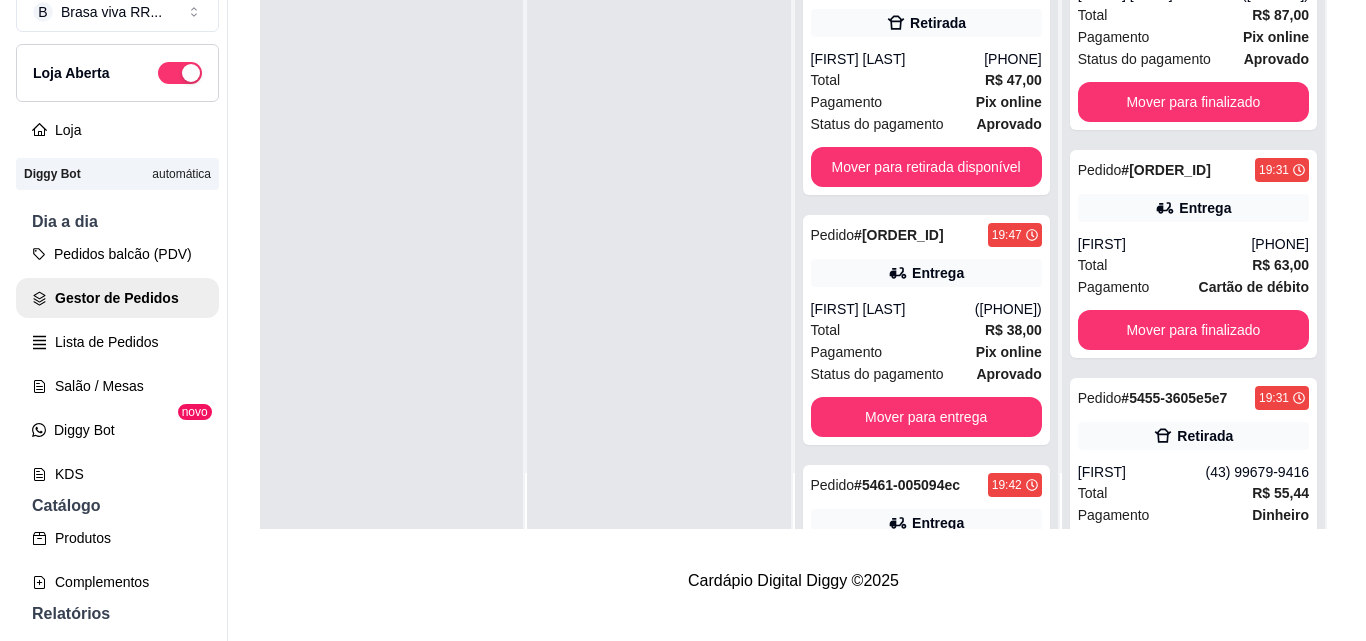 scroll, scrollTop: 619, scrollLeft: 0, axis: vertical 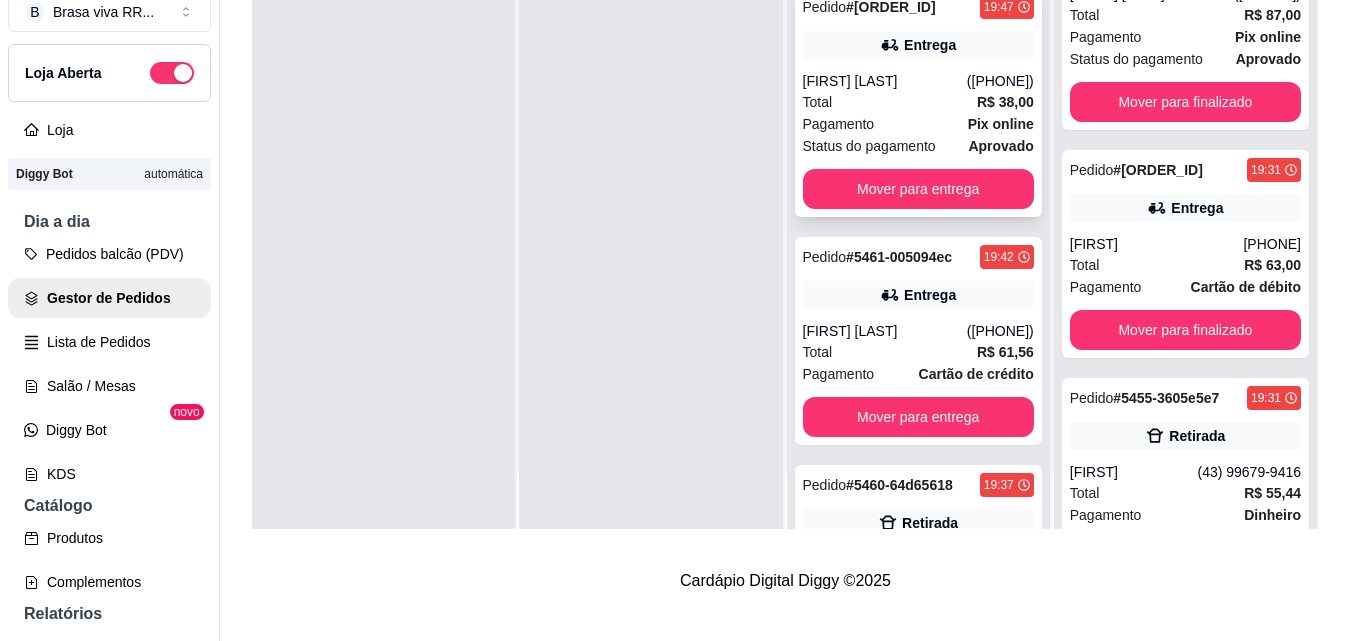 click on "Total" at bounding box center [818, 102] 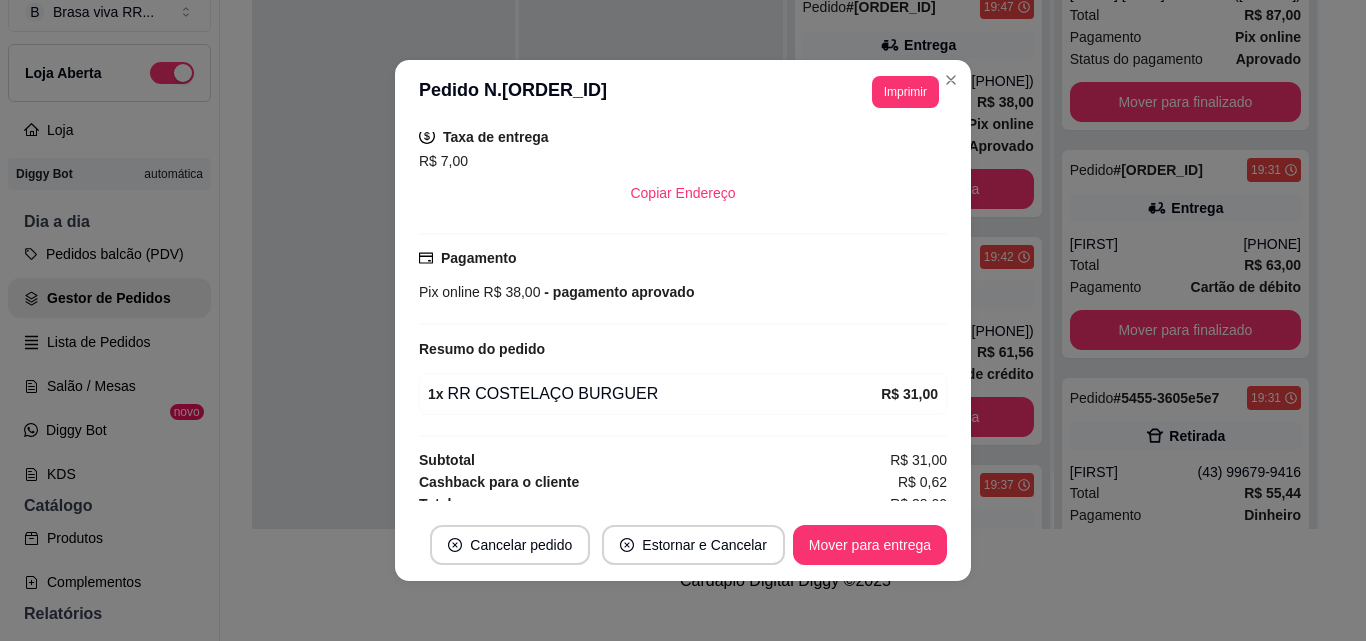 scroll, scrollTop: 430, scrollLeft: 0, axis: vertical 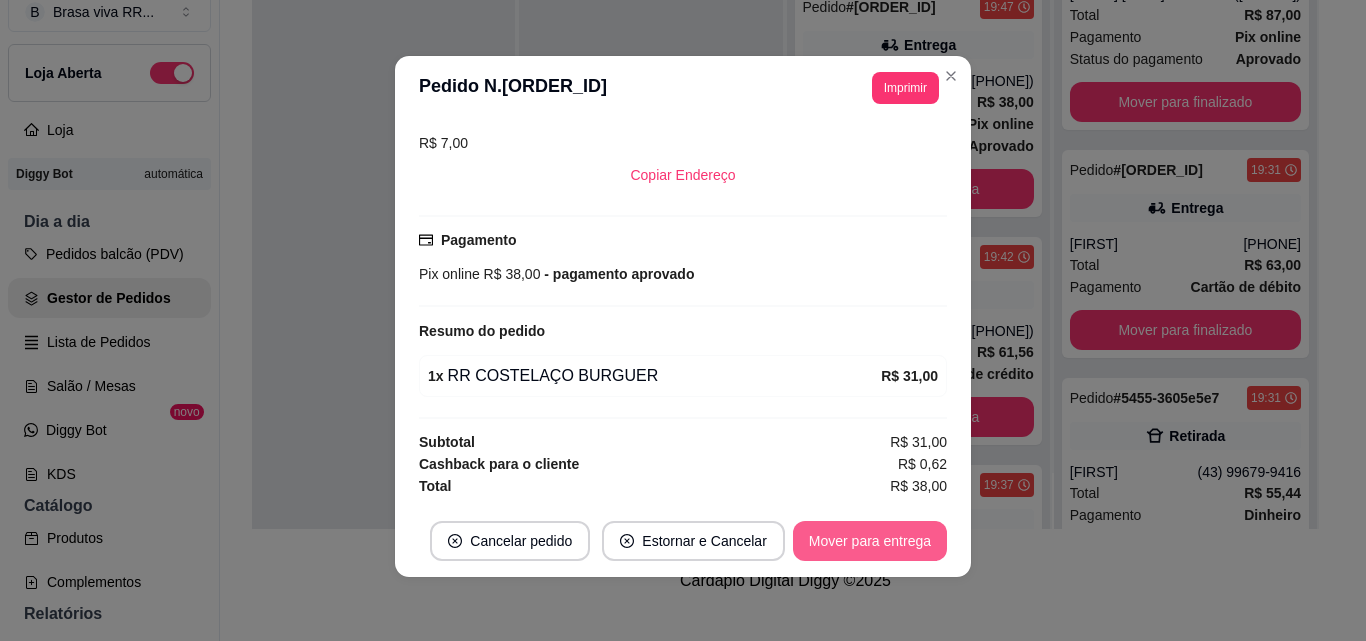 click on "Mover para entrega" at bounding box center (870, 541) 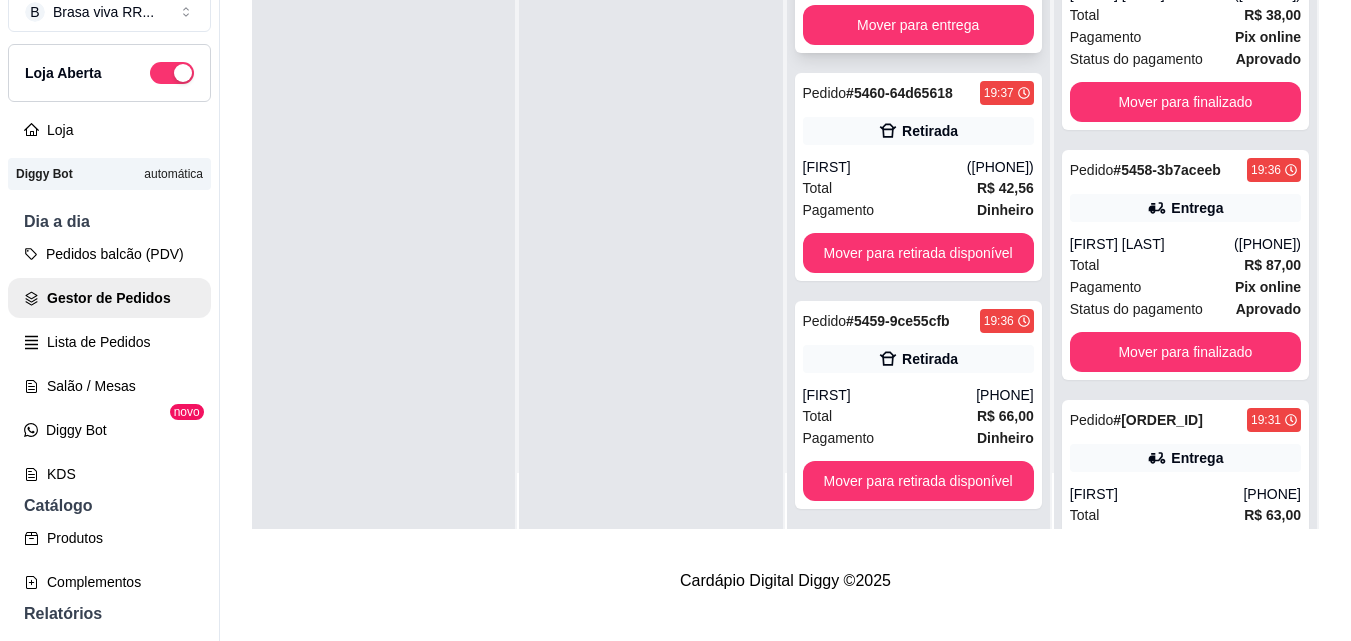 scroll, scrollTop: 769, scrollLeft: 0, axis: vertical 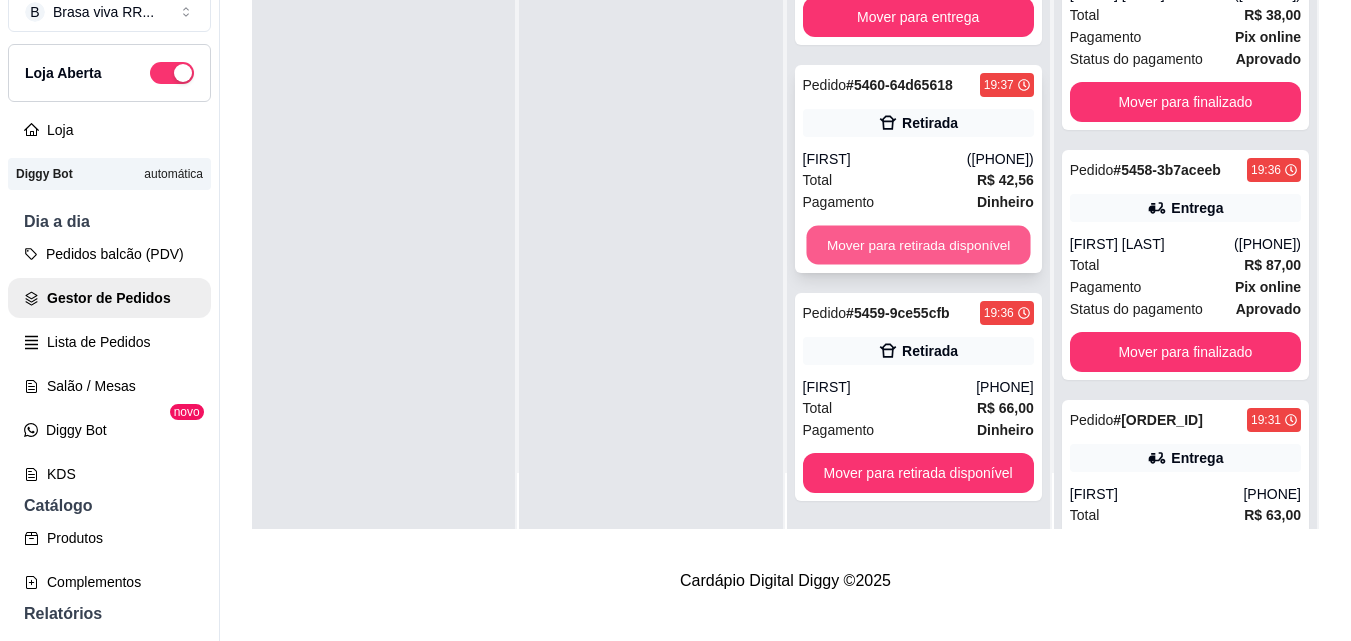 click on "Mover para retirada disponível" at bounding box center (918, 245) 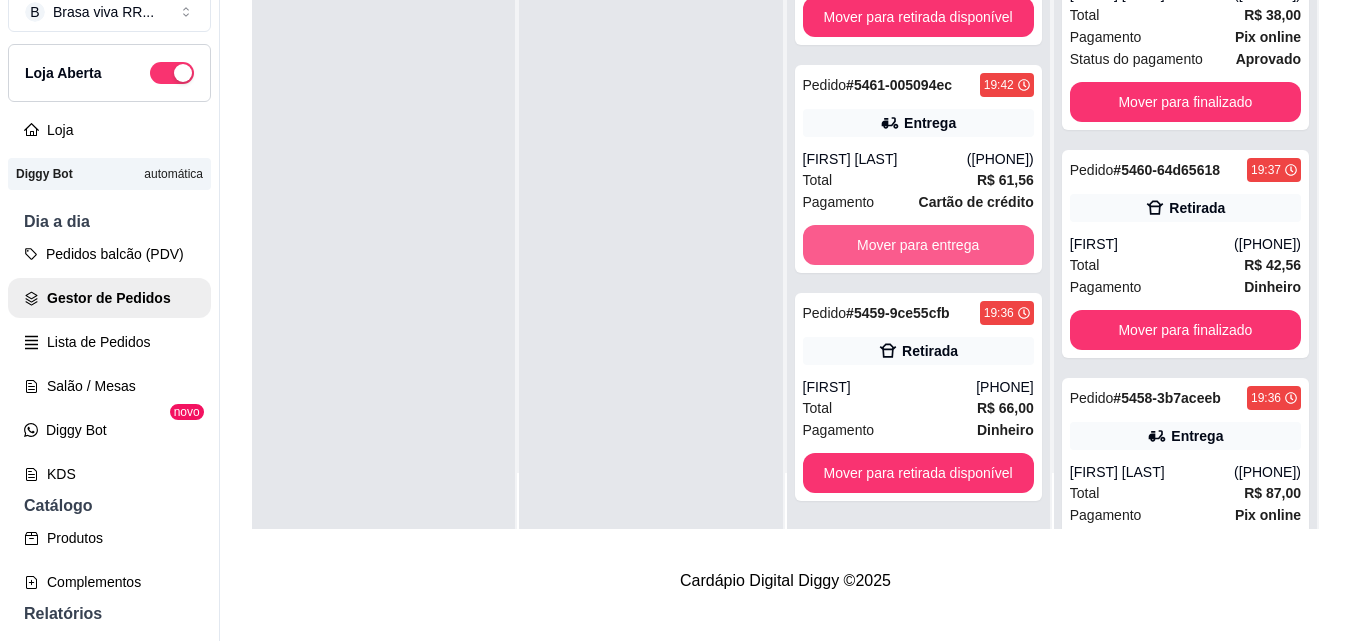 scroll, scrollTop: 541, scrollLeft: 0, axis: vertical 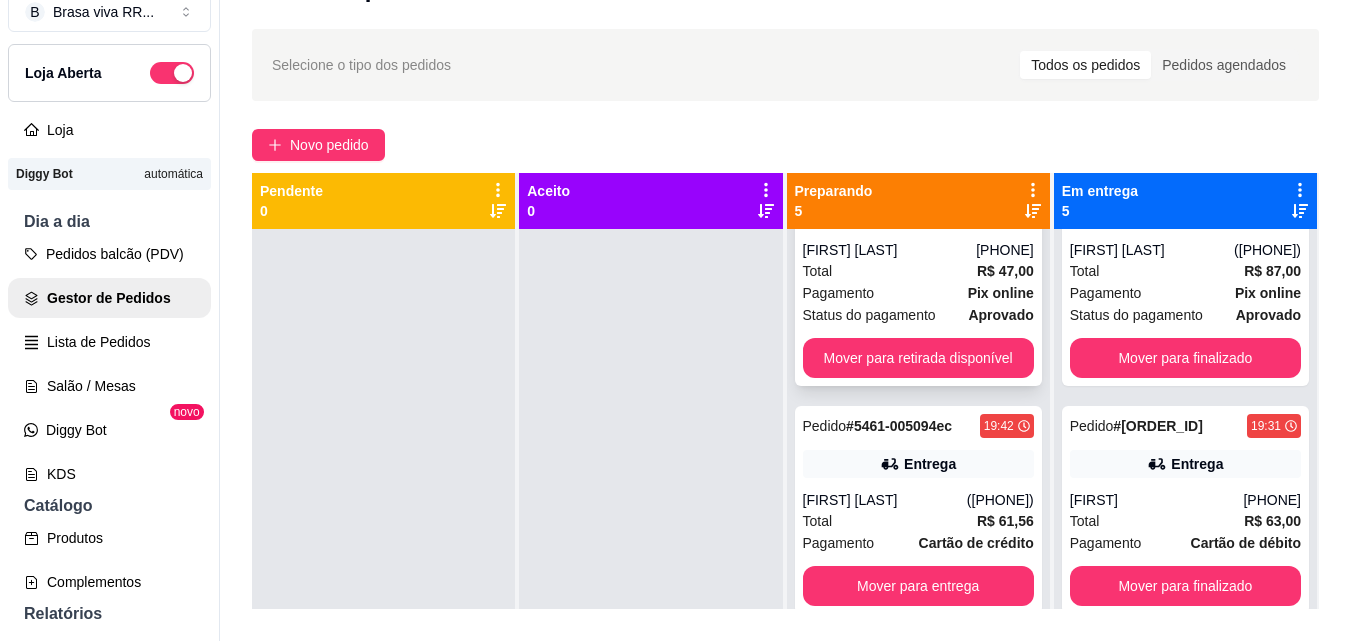 click on "Pagamento" at bounding box center [839, 293] 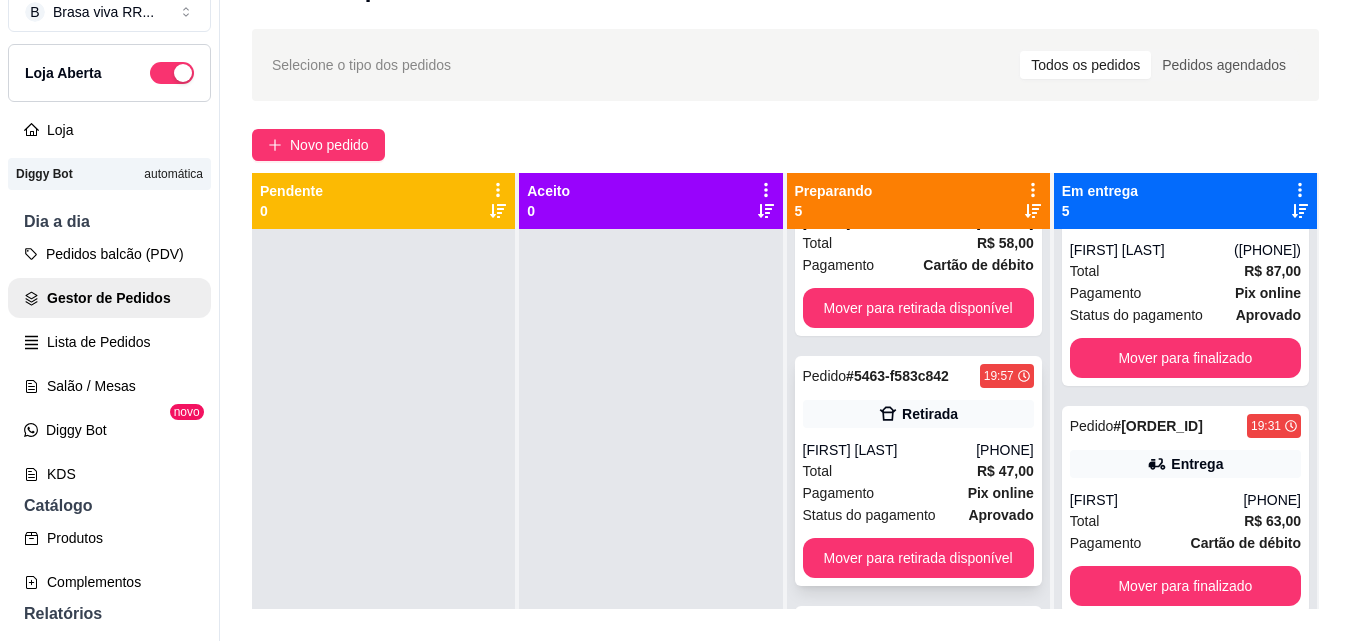 scroll, scrollTop: 541, scrollLeft: 0, axis: vertical 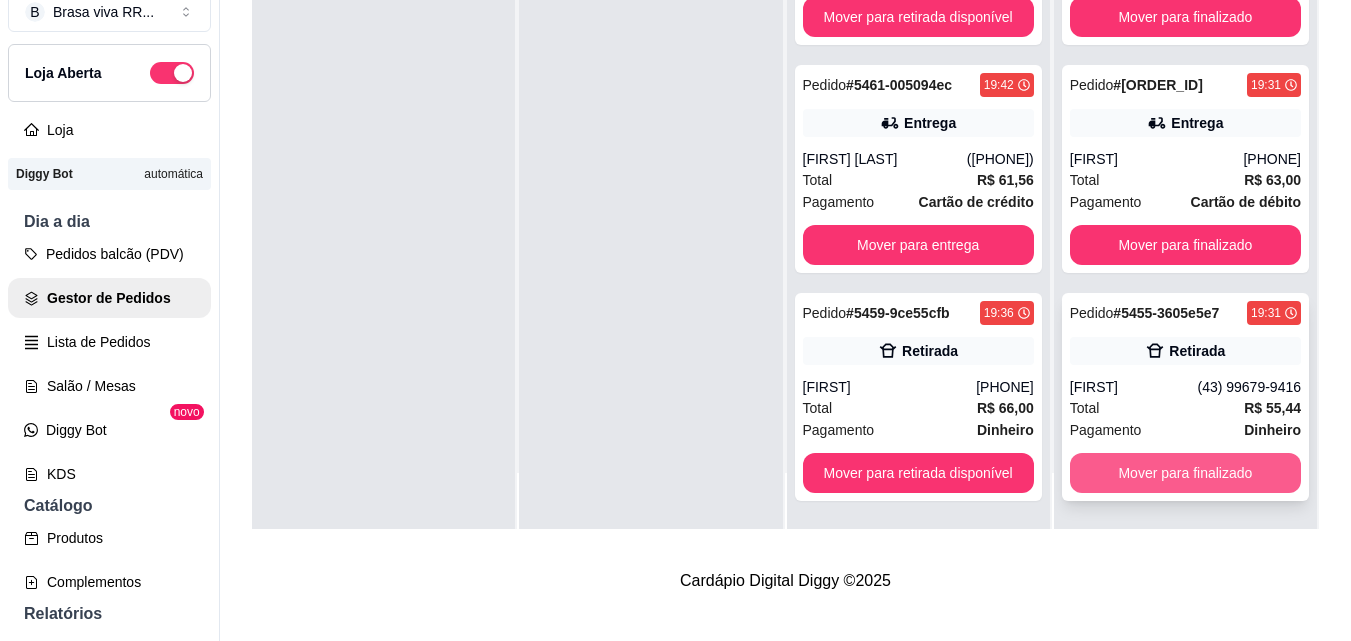 click on "Mover para finalizado" at bounding box center [1185, 473] 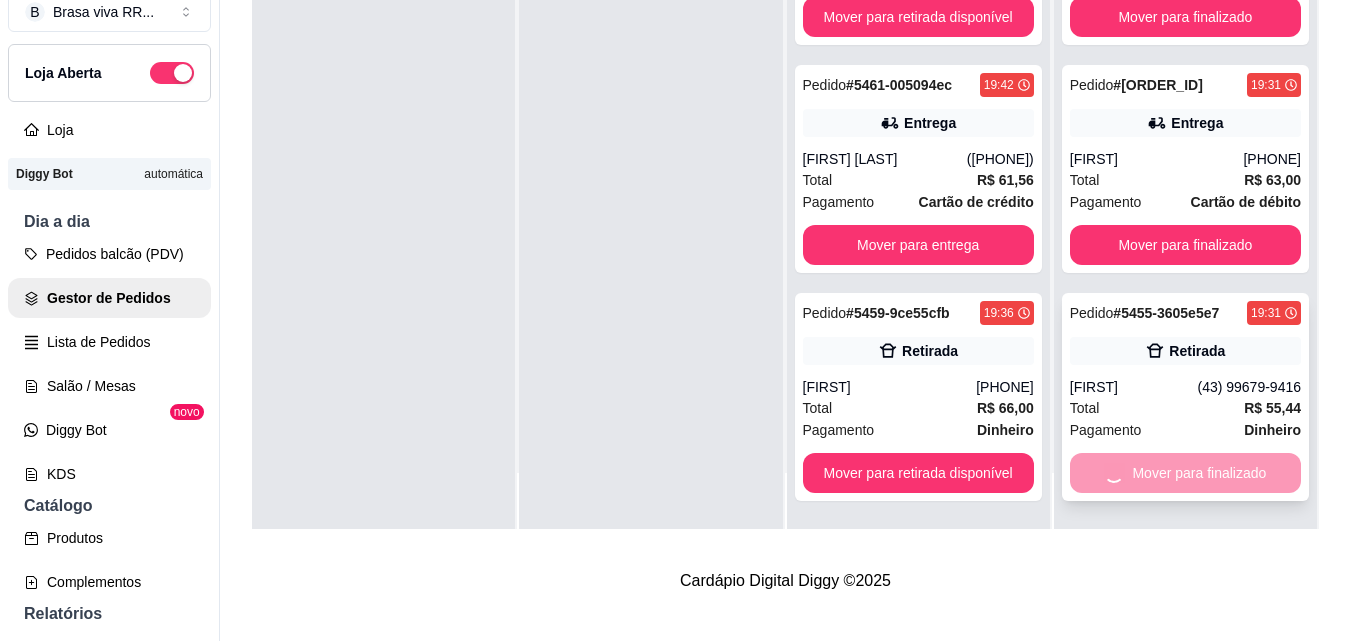 scroll, scrollTop: 383, scrollLeft: 0, axis: vertical 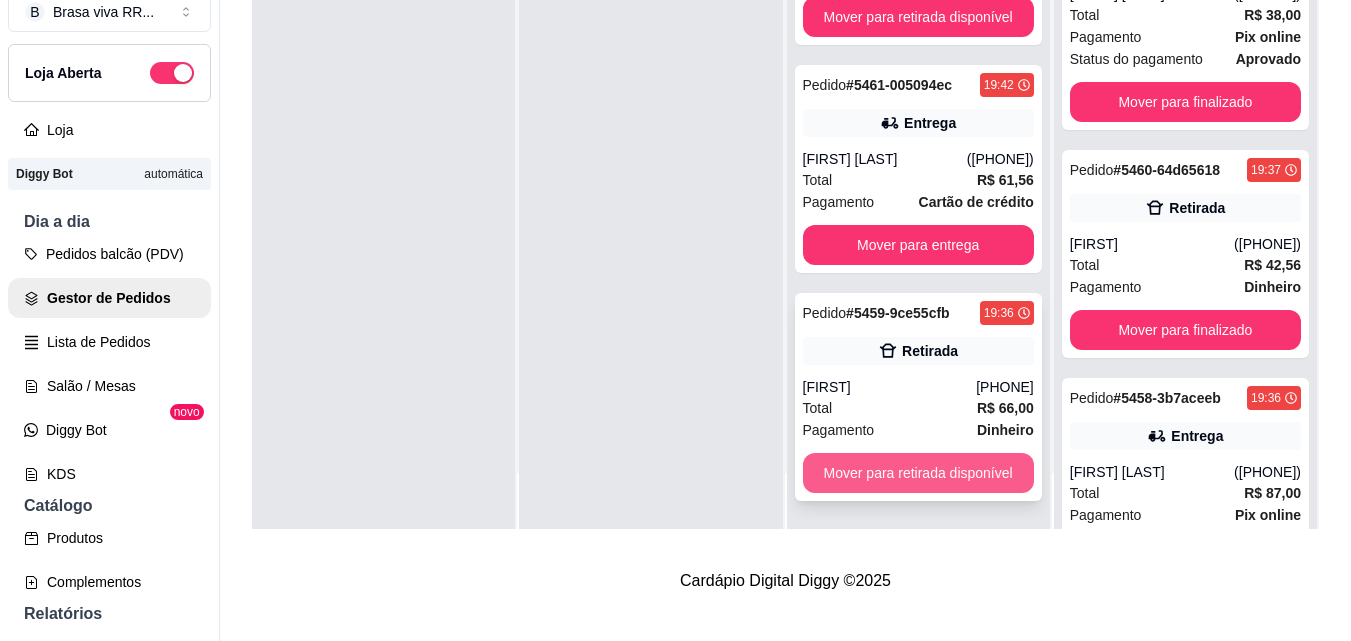 click on "Mover para retirada disponível" at bounding box center [918, 473] 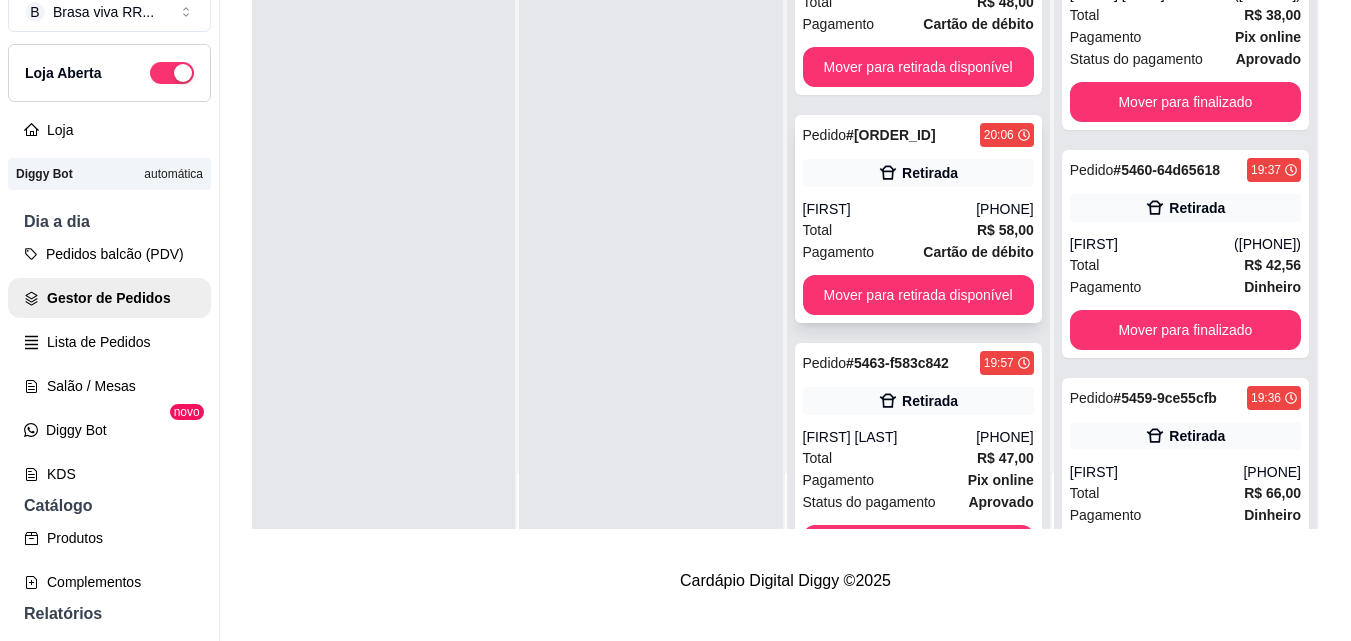 scroll, scrollTop: 0, scrollLeft: 0, axis: both 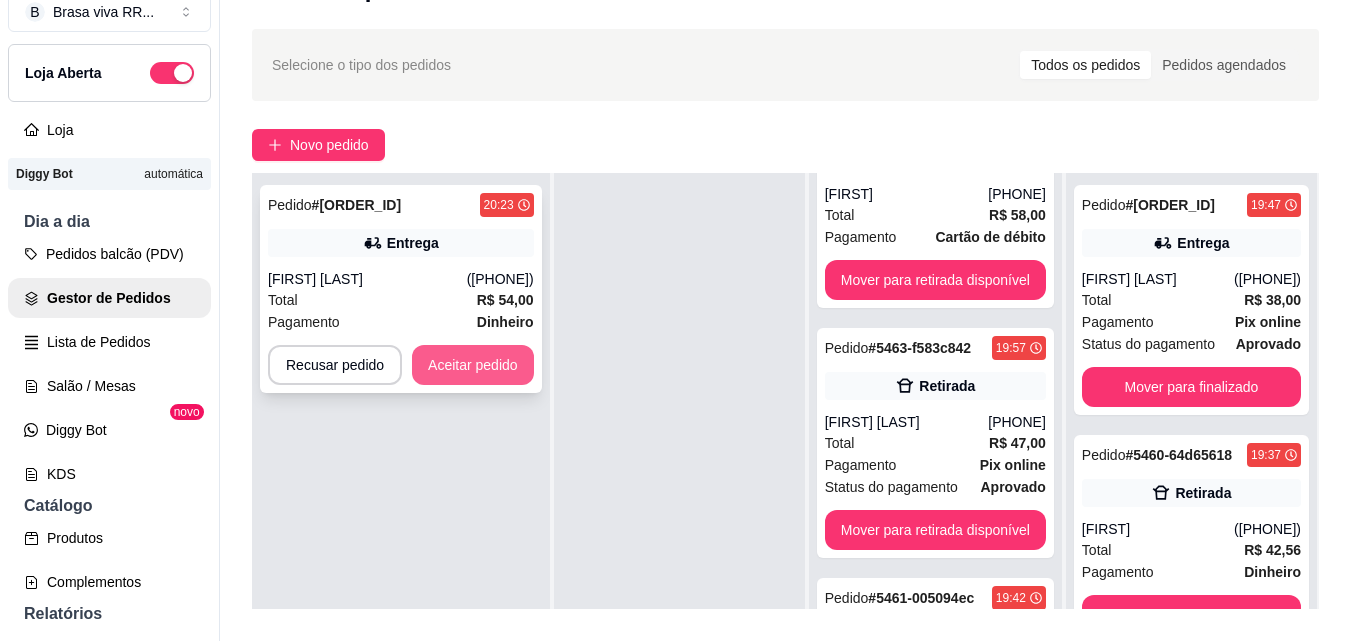 click on "Aceitar pedido" at bounding box center (473, 365) 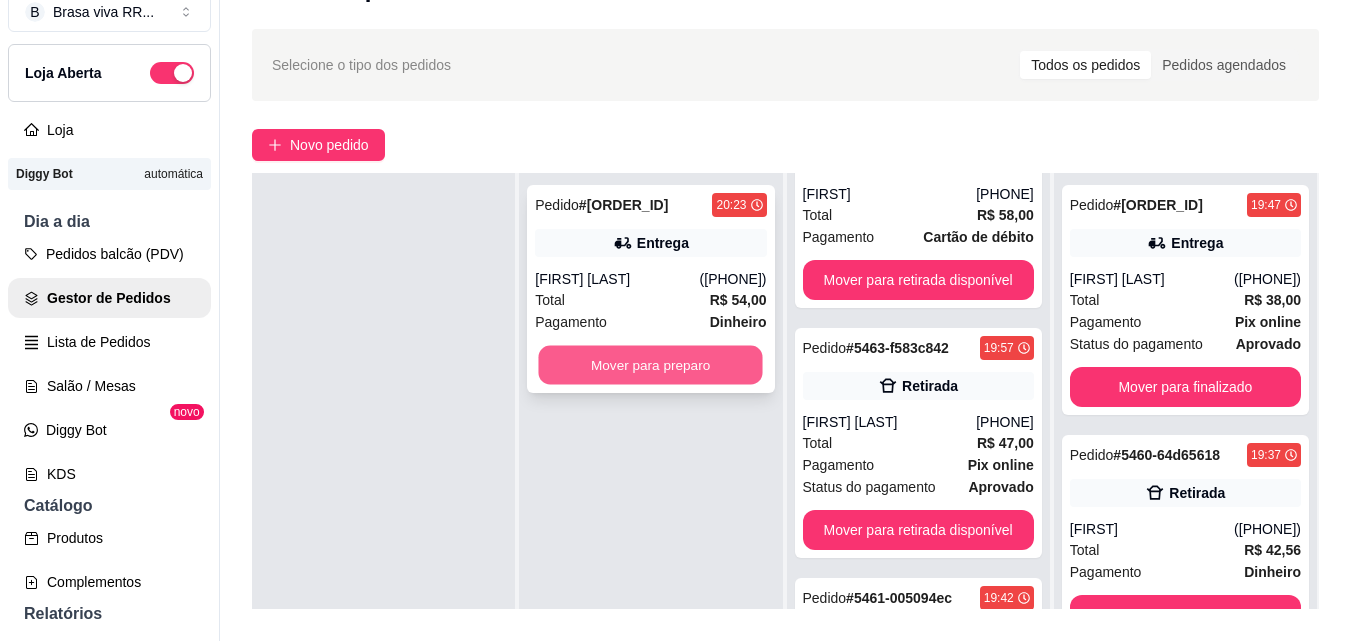 click on "Mover para preparo" at bounding box center (651, 365) 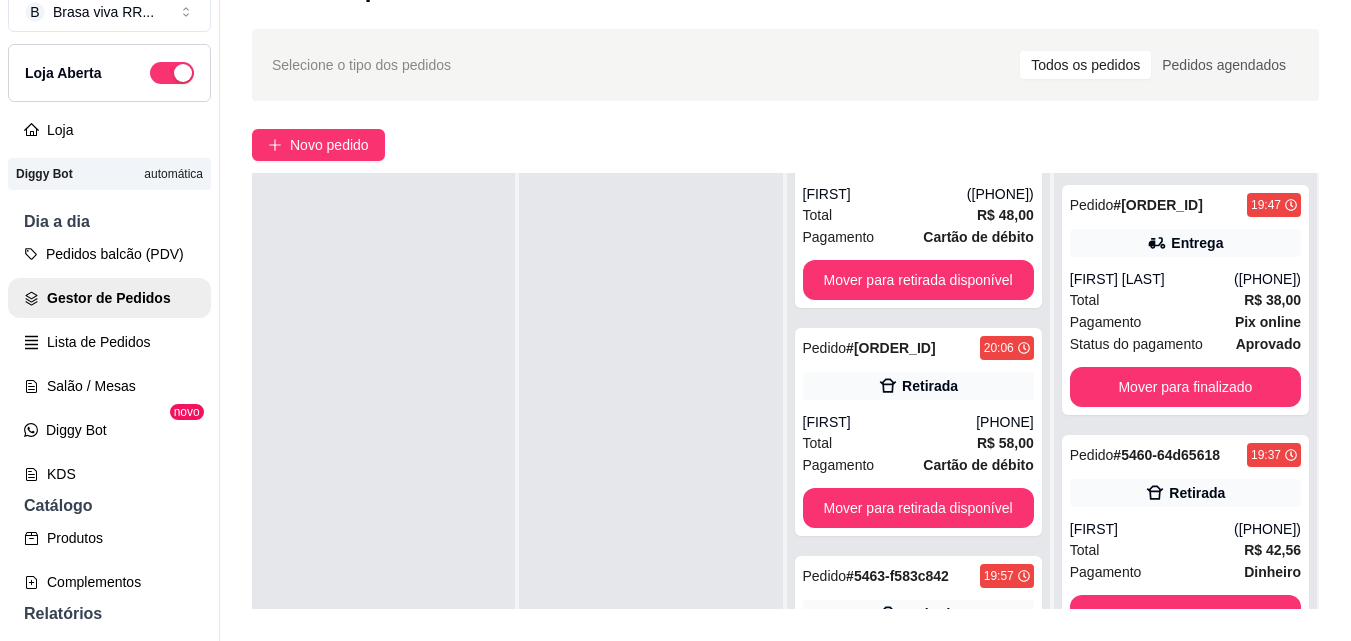 scroll, scrollTop: 561, scrollLeft: 0, axis: vertical 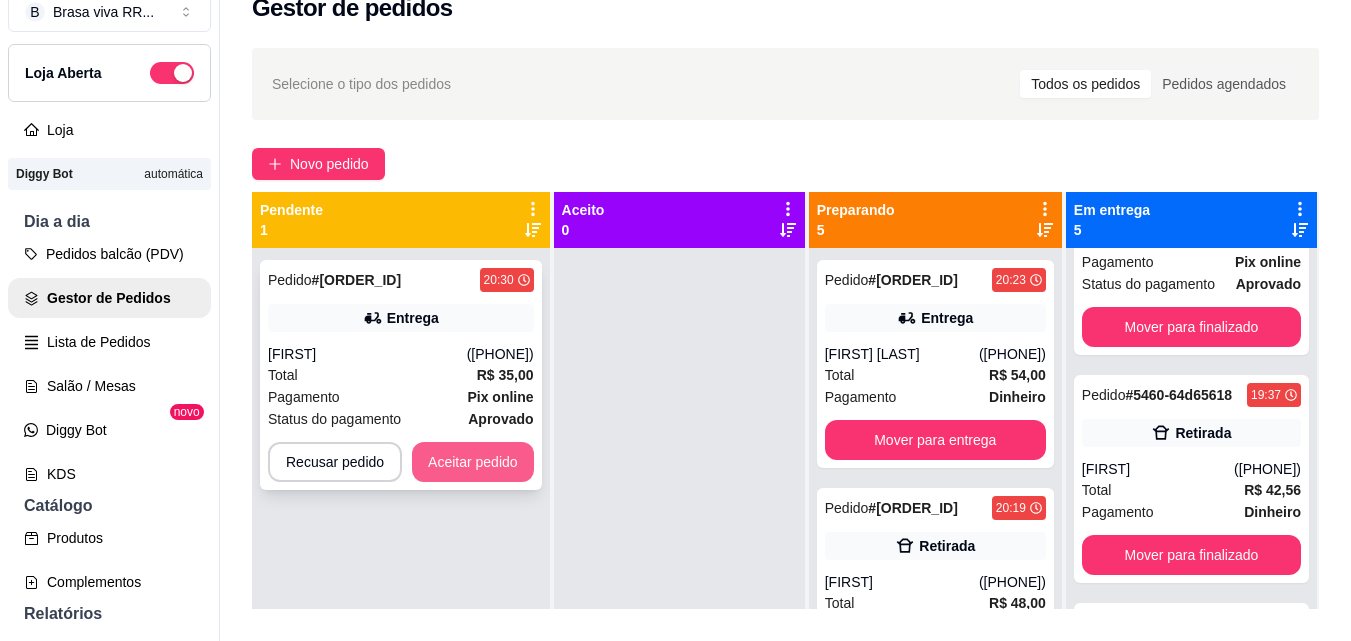 click on "Aceitar pedido" at bounding box center (473, 462) 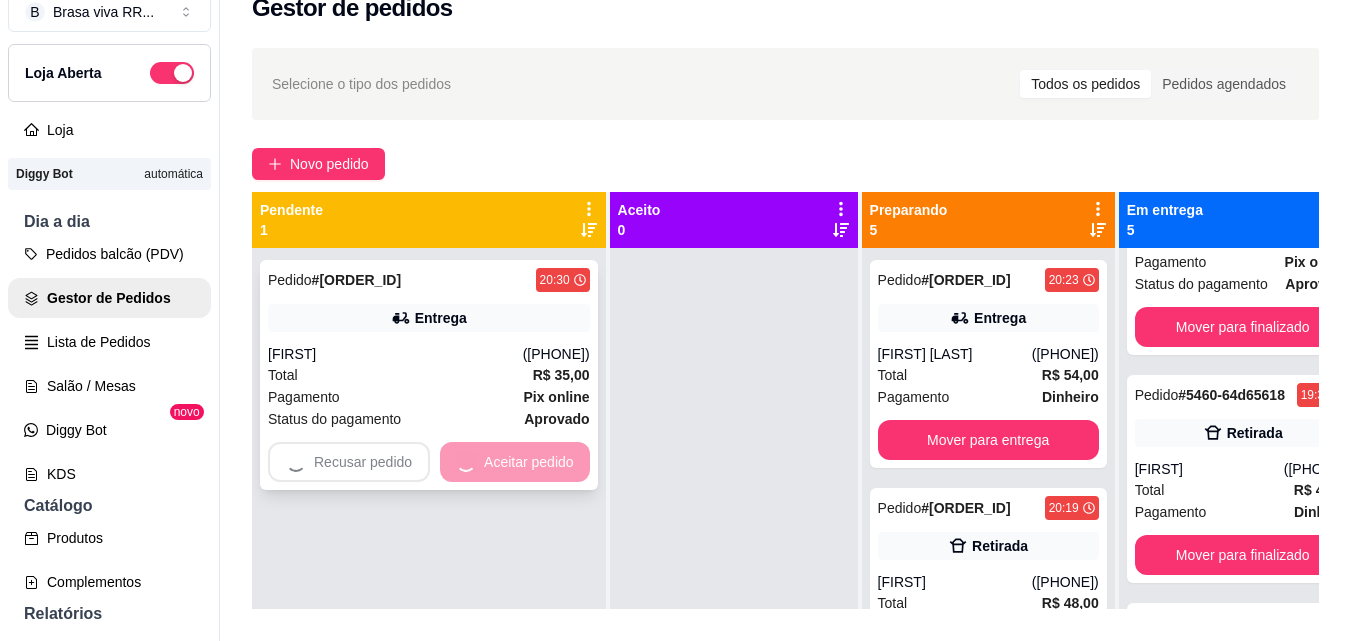 scroll, scrollTop: 111, scrollLeft: 0, axis: vertical 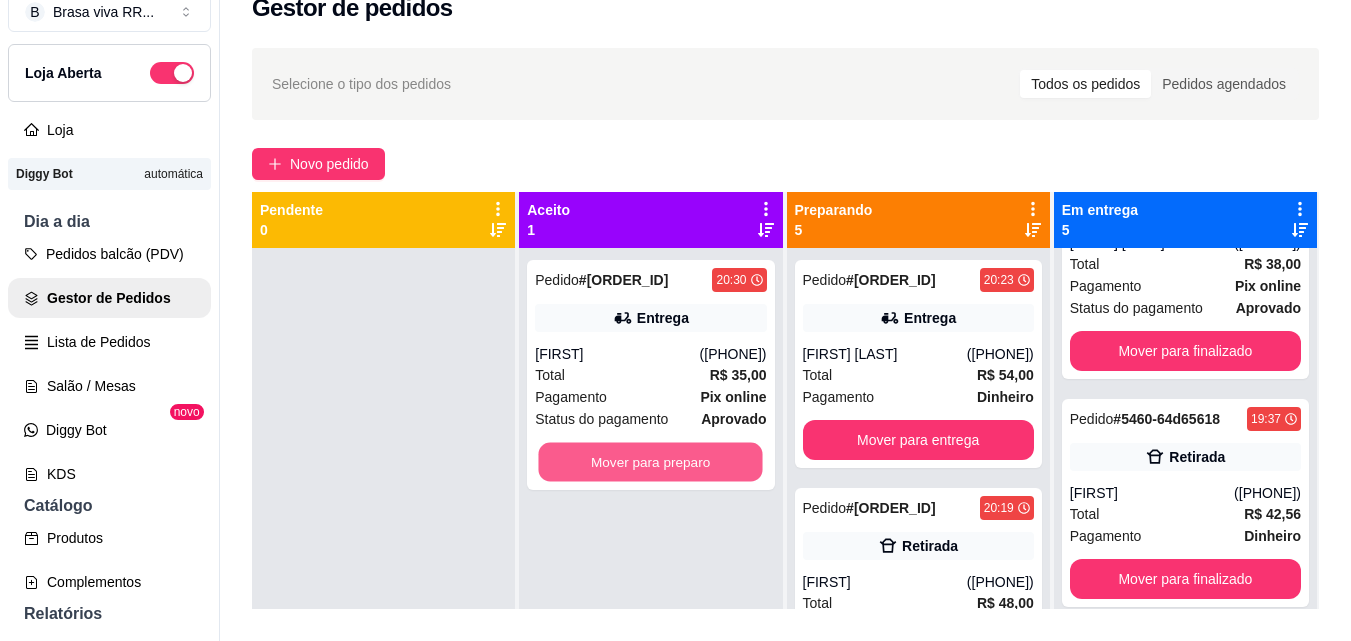 click on "Mover para preparo" at bounding box center [651, 462] 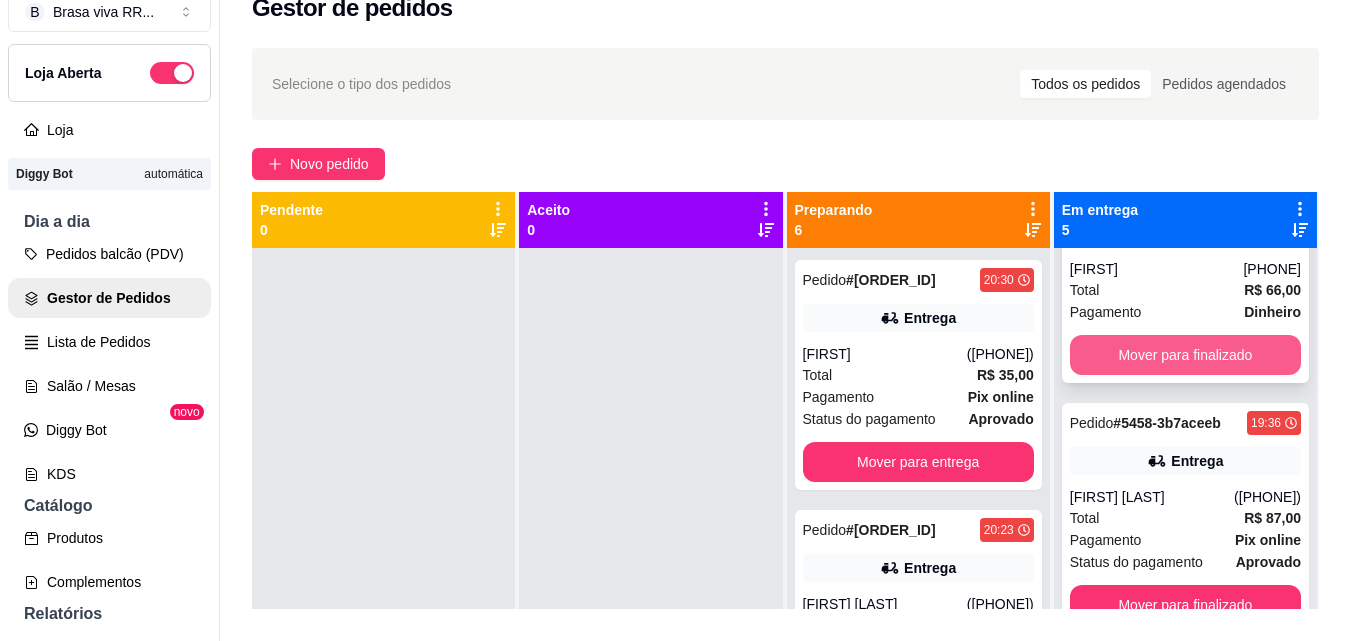 scroll, scrollTop: 611, scrollLeft: 0, axis: vertical 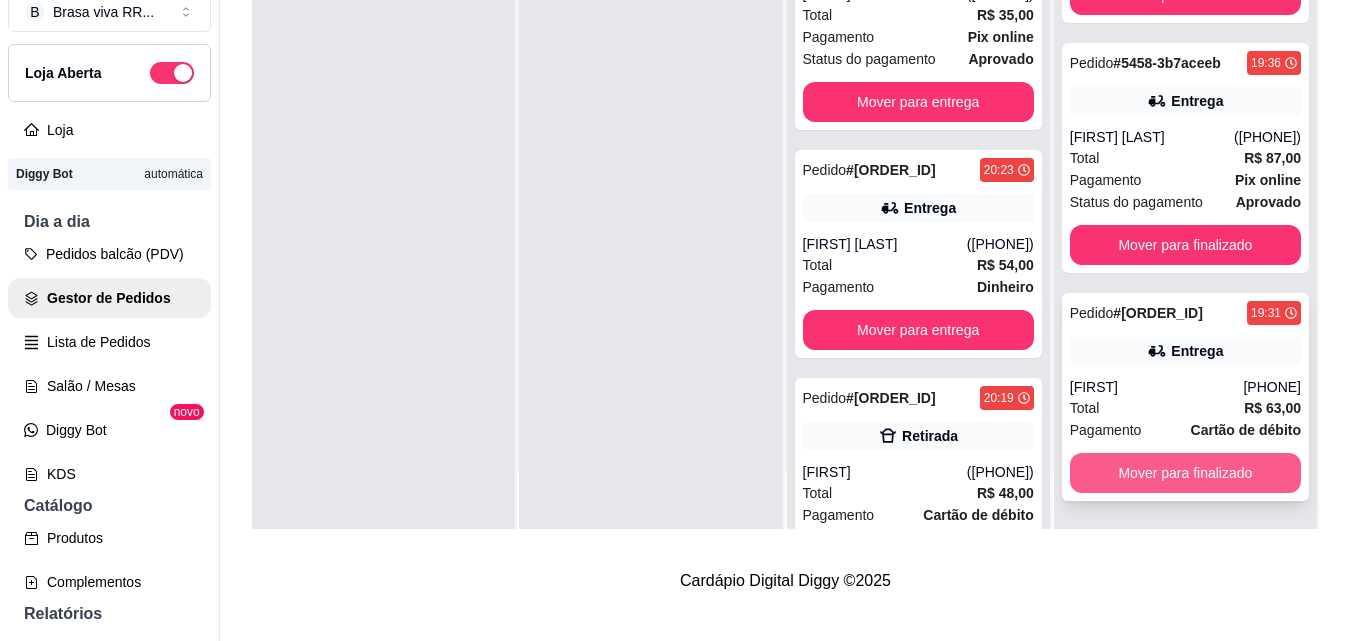 click on "Mover para finalizado" at bounding box center [1185, 473] 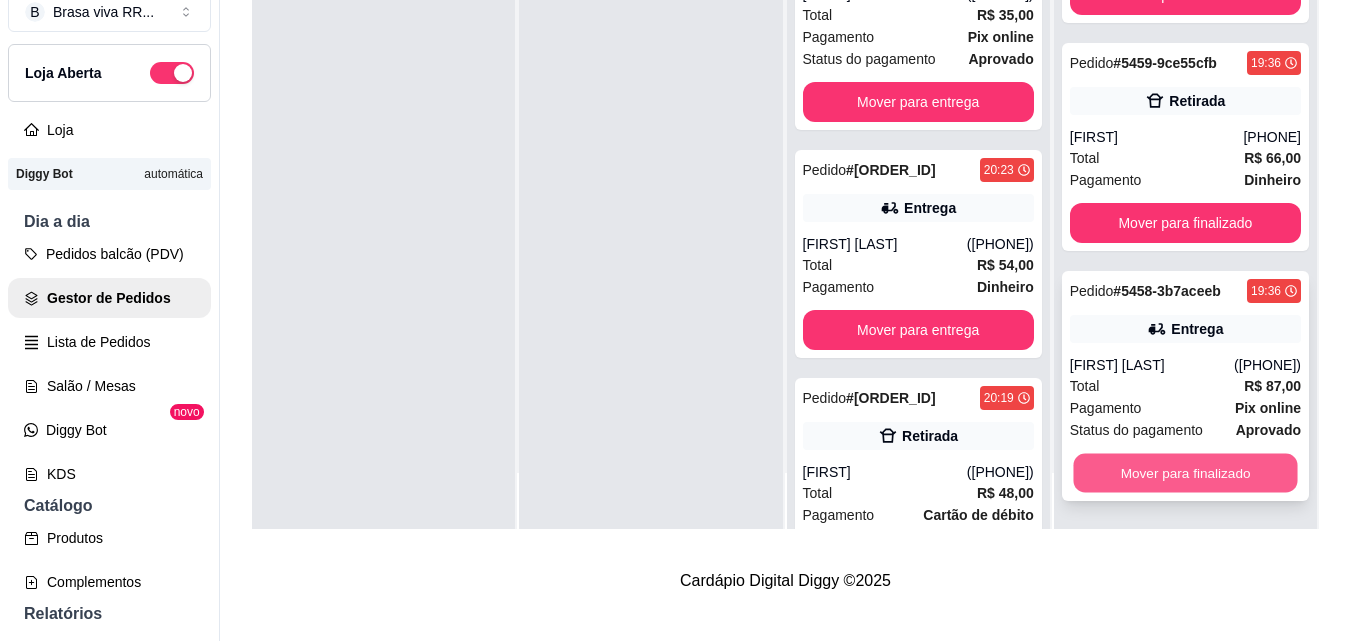 click on "Mover para finalizado" at bounding box center [1185, 473] 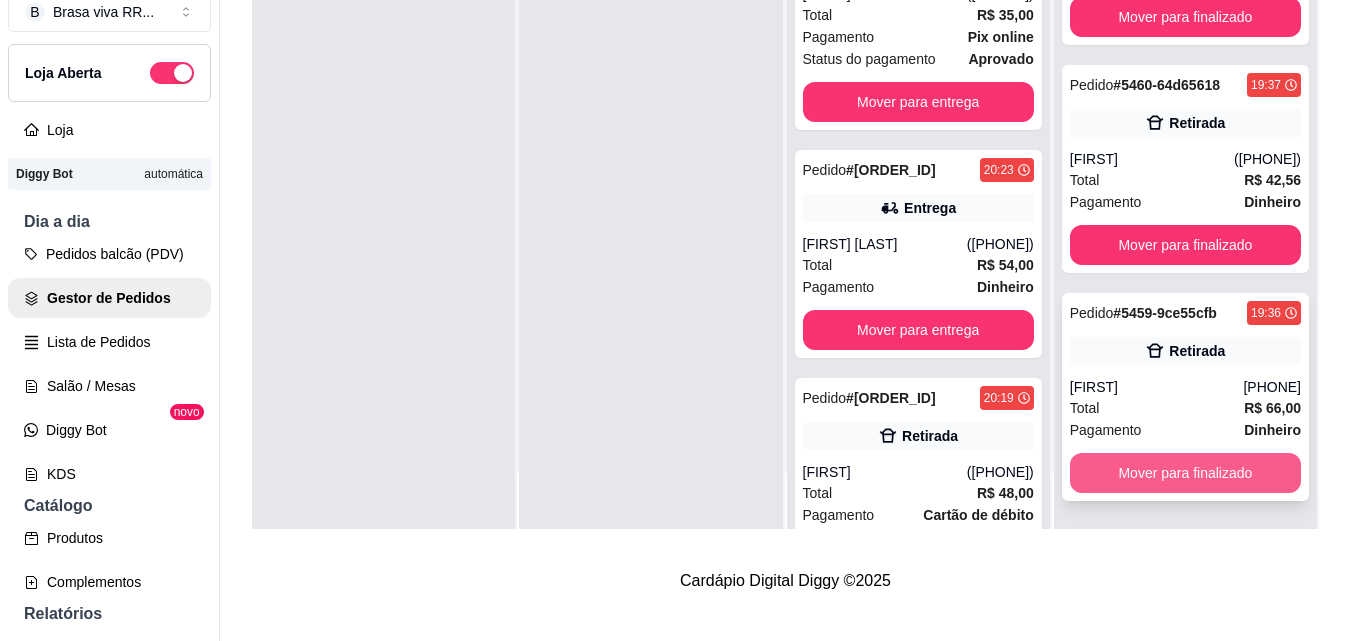 scroll, scrollTop: 109, scrollLeft: 0, axis: vertical 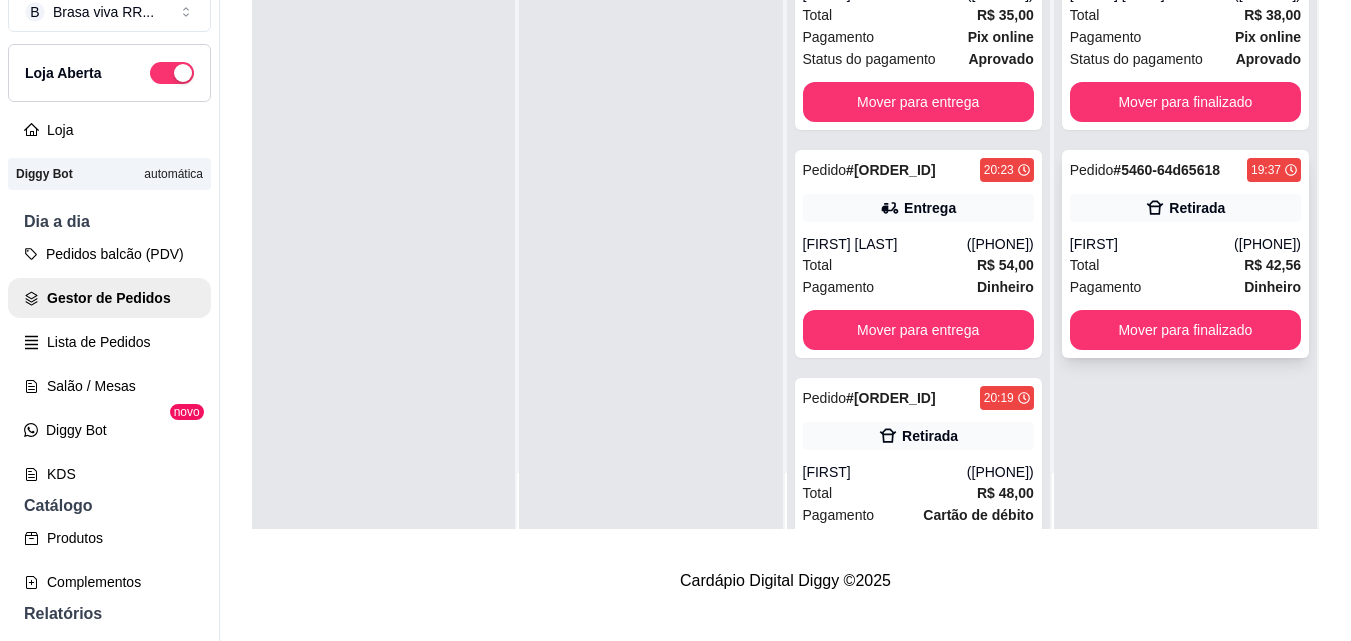 click on "Mover para finalizado" at bounding box center (1185, 330) 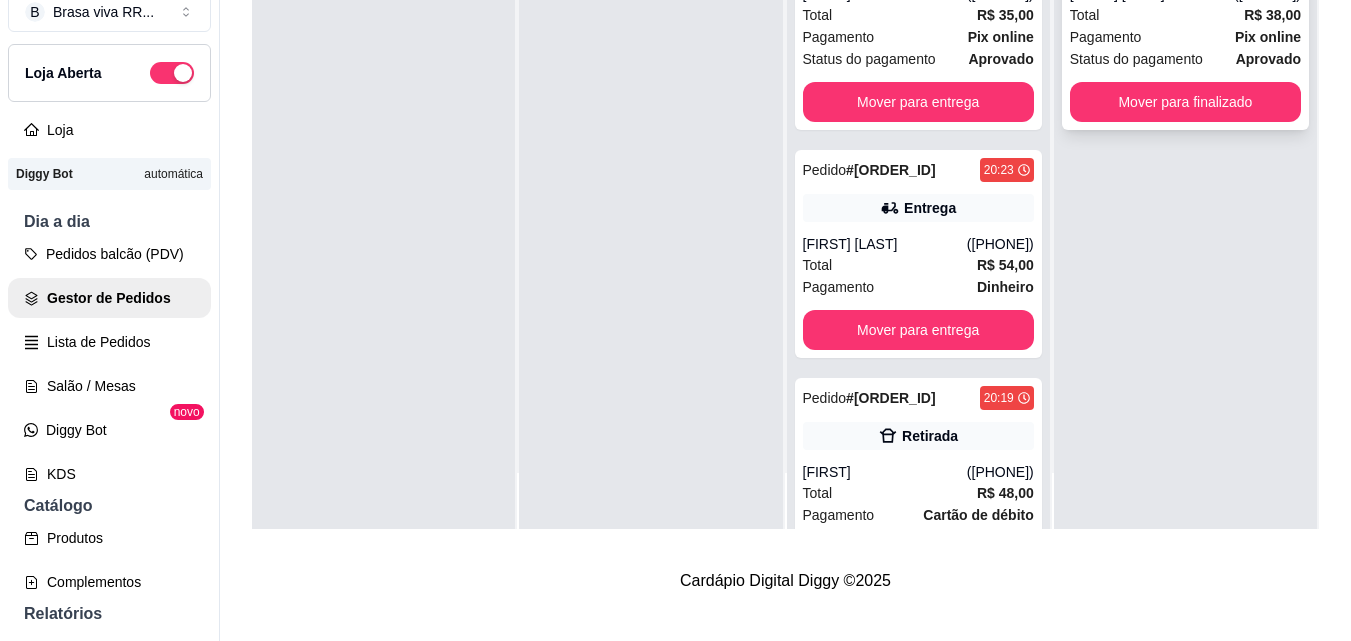click on "Mover para finalizado" at bounding box center (1185, 102) 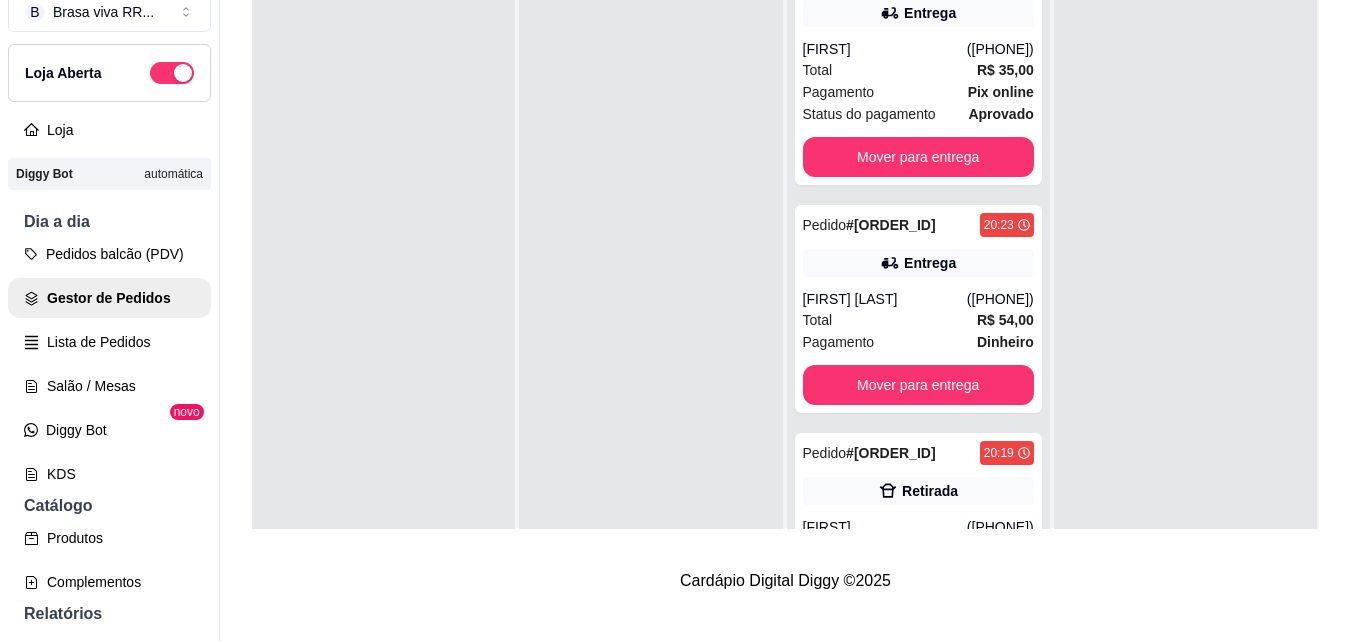 scroll, scrollTop: 0, scrollLeft: 0, axis: both 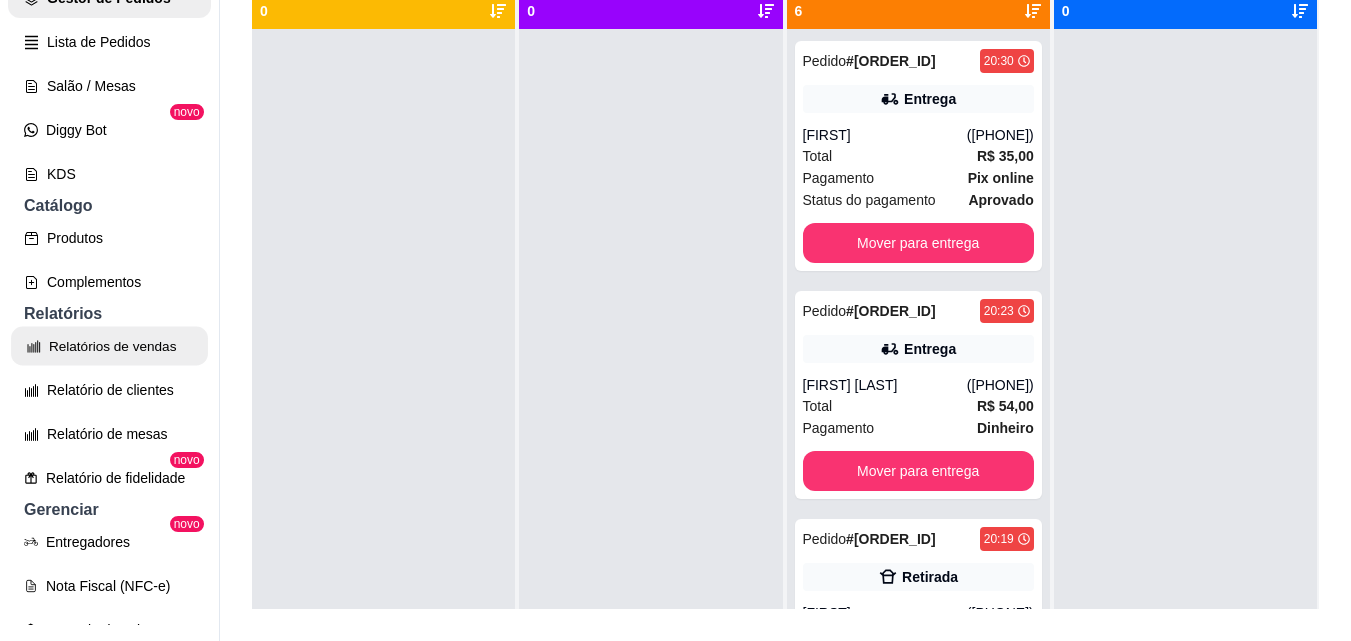click on "Relatórios de vendas" at bounding box center (109, 346) 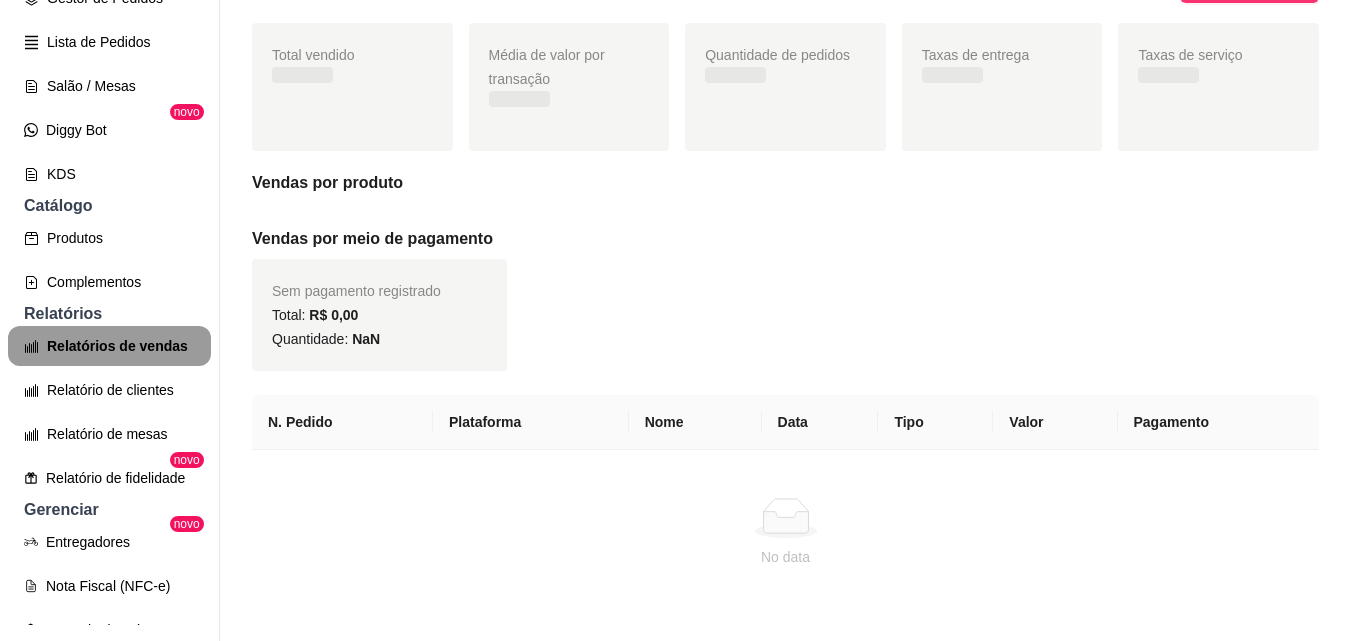 scroll, scrollTop: 0, scrollLeft: 0, axis: both 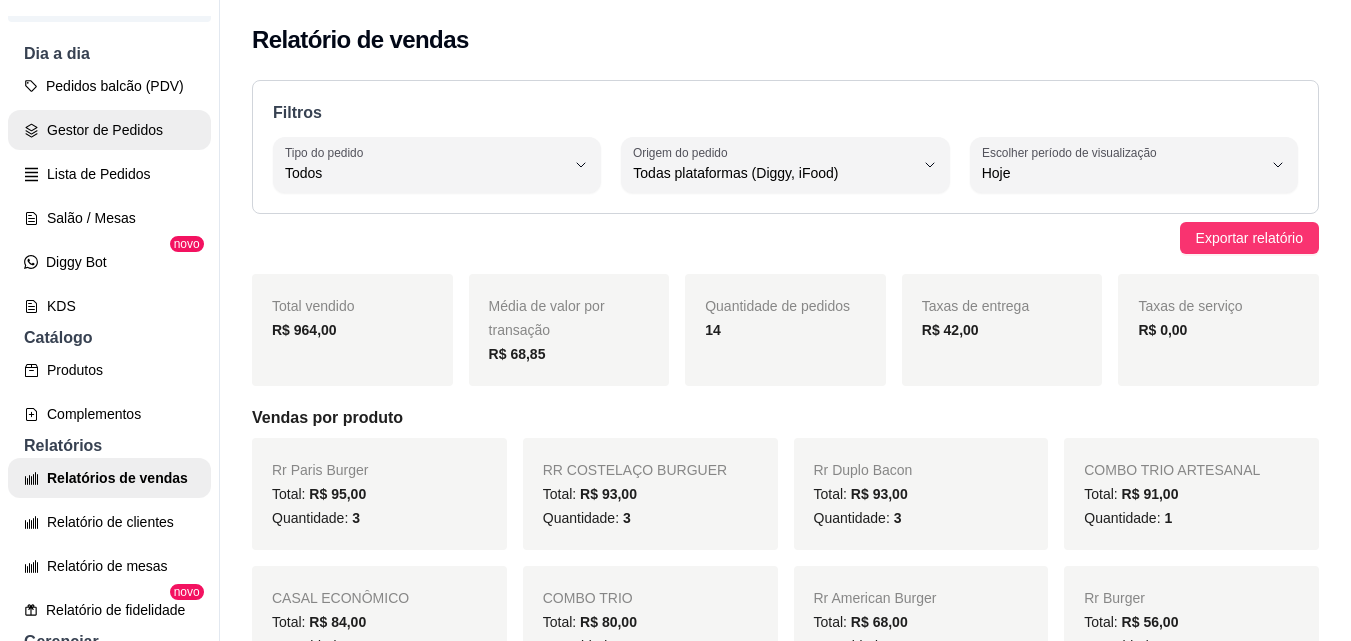 click on "Gestor de Pedidos" at bounding box center (109, 130) 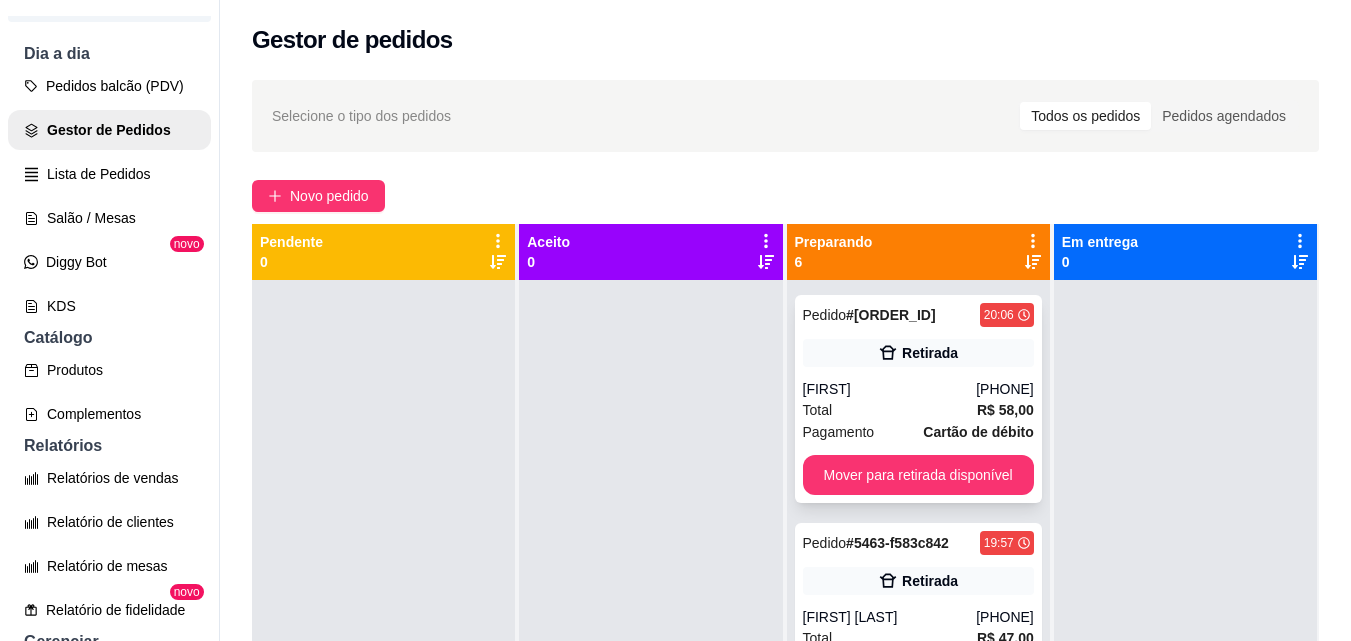 scroll, scrollTop: 811, scrollLeft: 0, axis: vertical 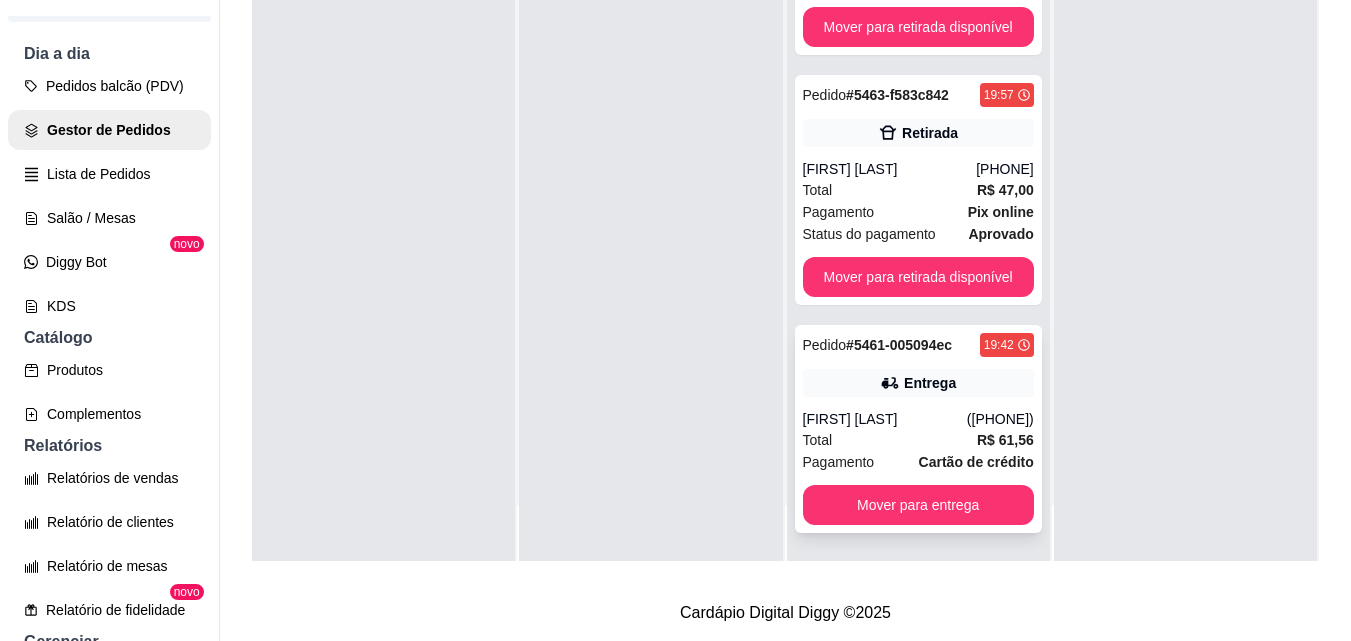 click 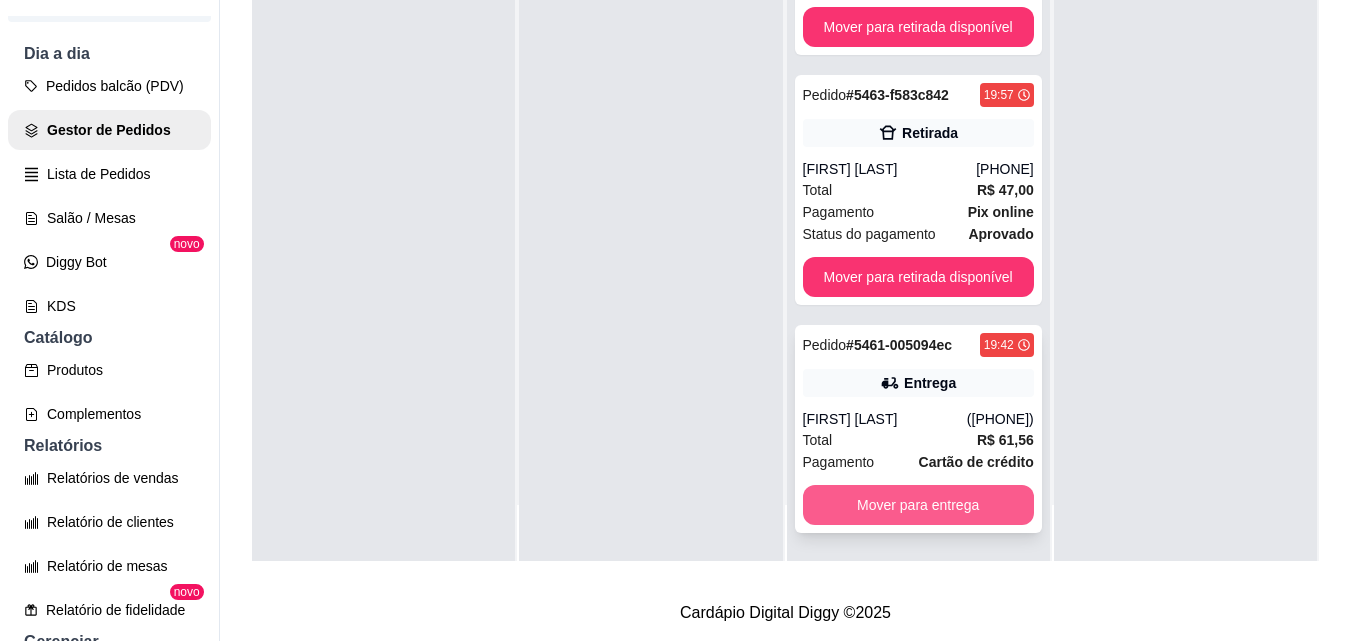 click on "Mover para entrega" at bounding box center (918, 505) 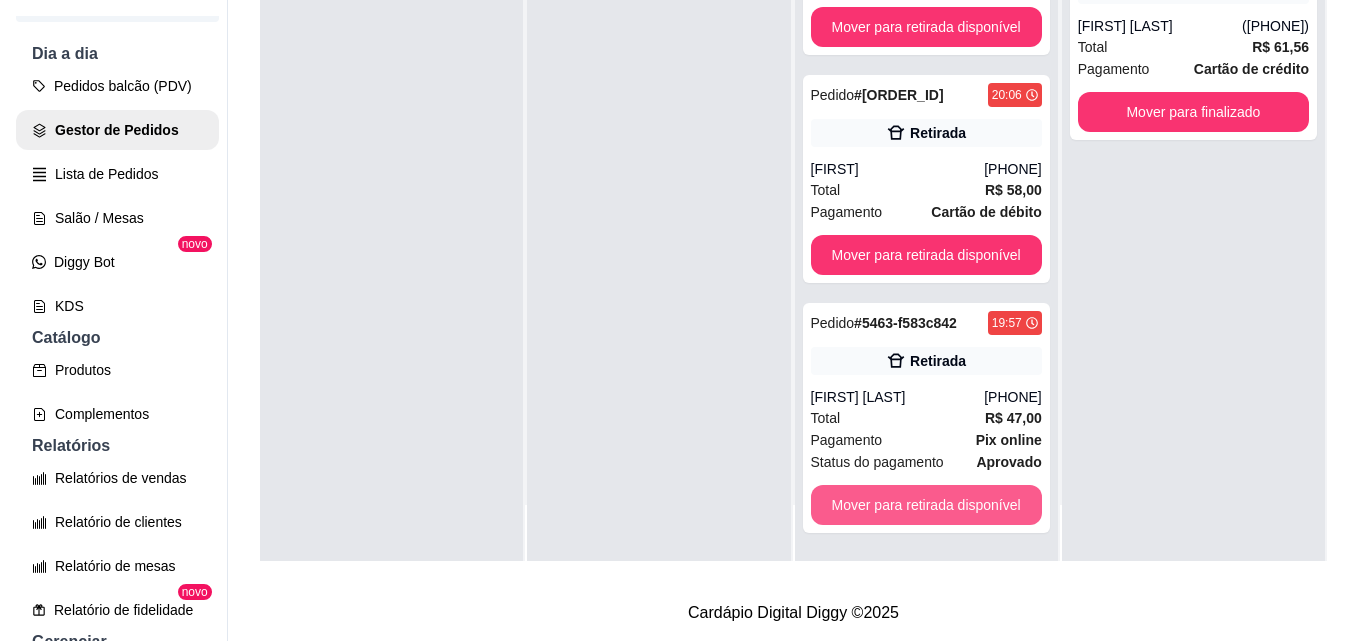 scroll, scrollTop: 583, scrollLeft: 0, axis: vertical 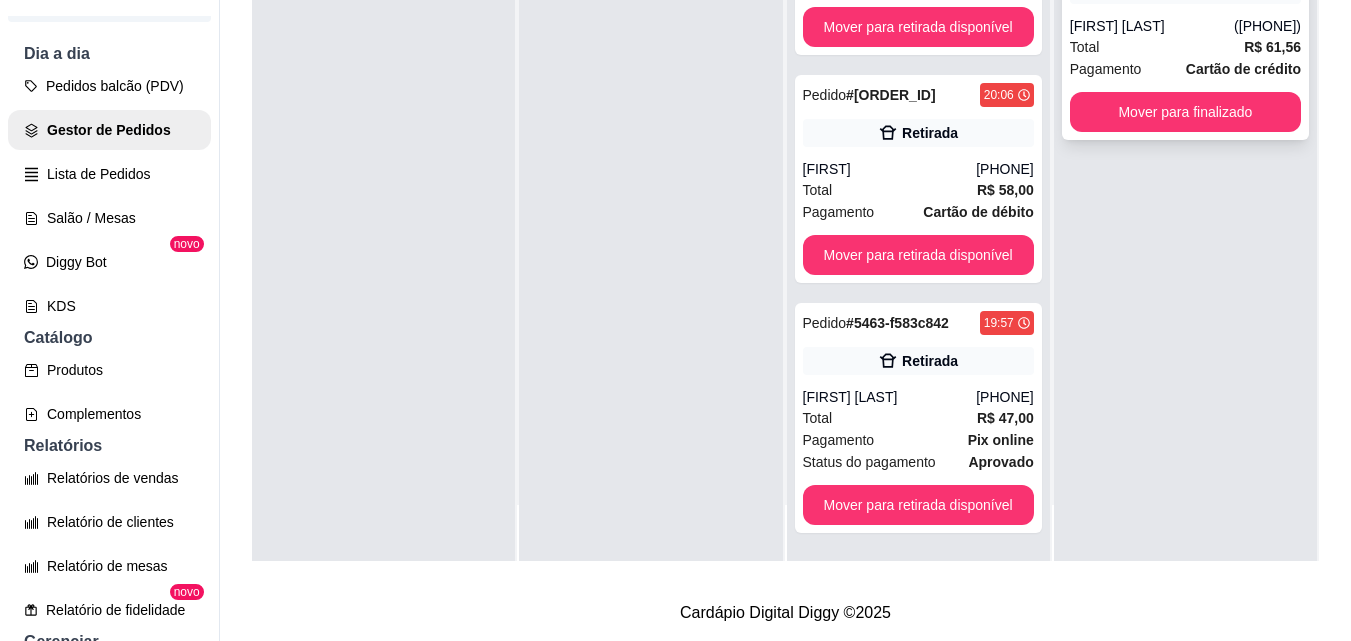 click on "([PHONE])" at bounding box center [1267, 26] 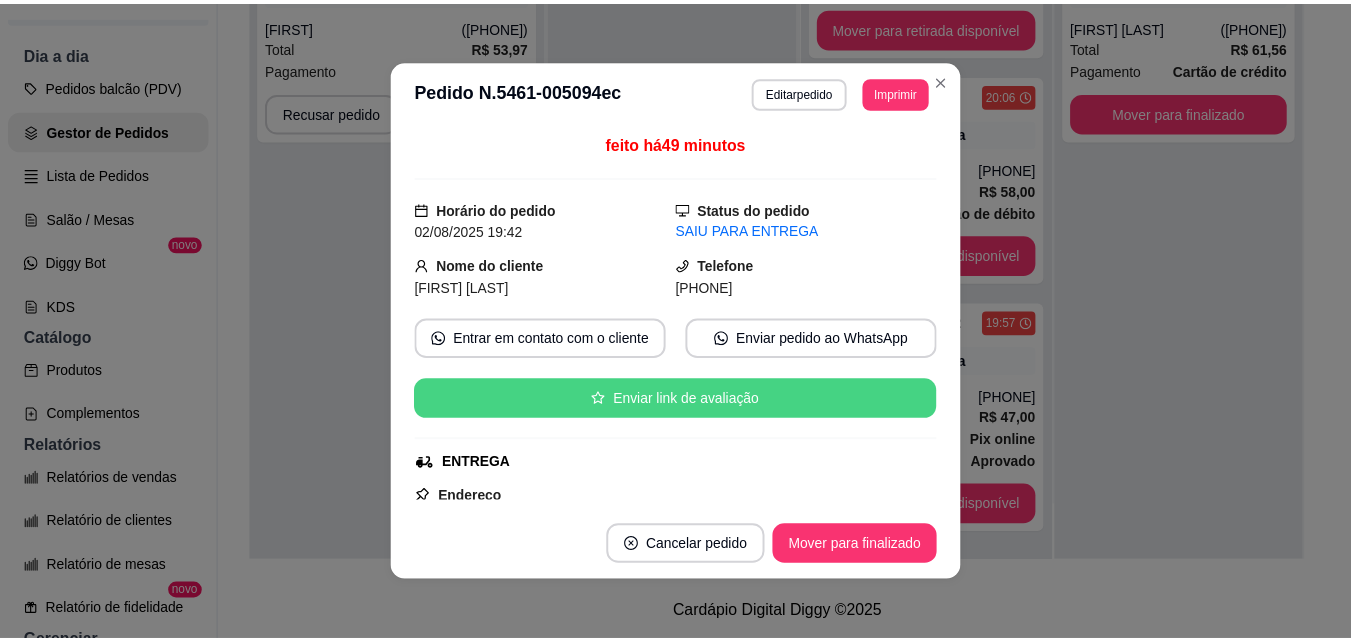 scroll, scrollTop: 400, scrollLeft: 0, axis: vertical 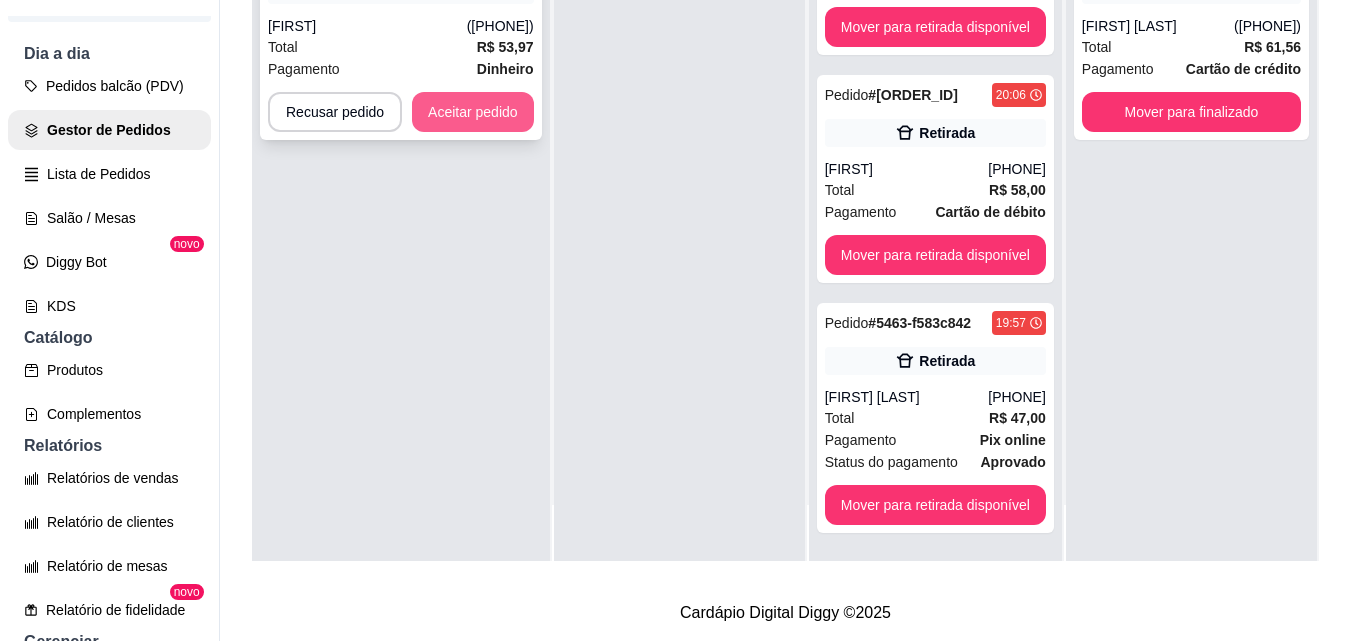 click on "Aceitar pedido" at bounding box center [473, 112] 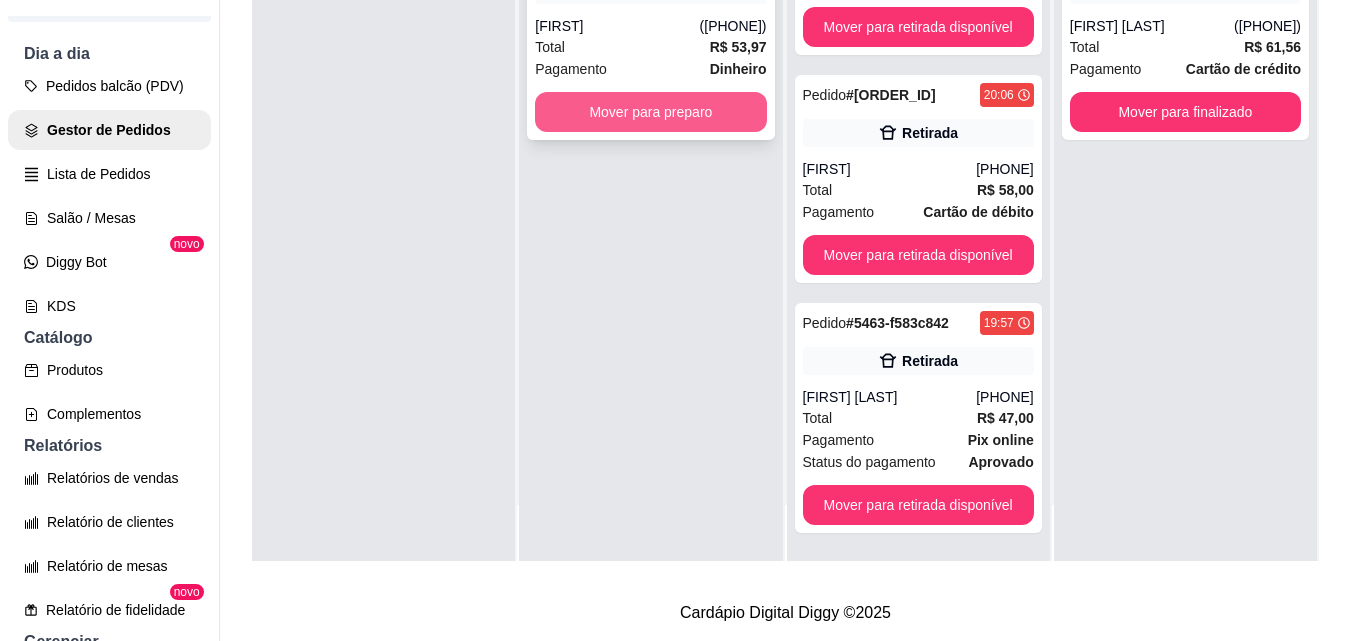 click on "Mover para preparo" at bounding box center (650, 112) 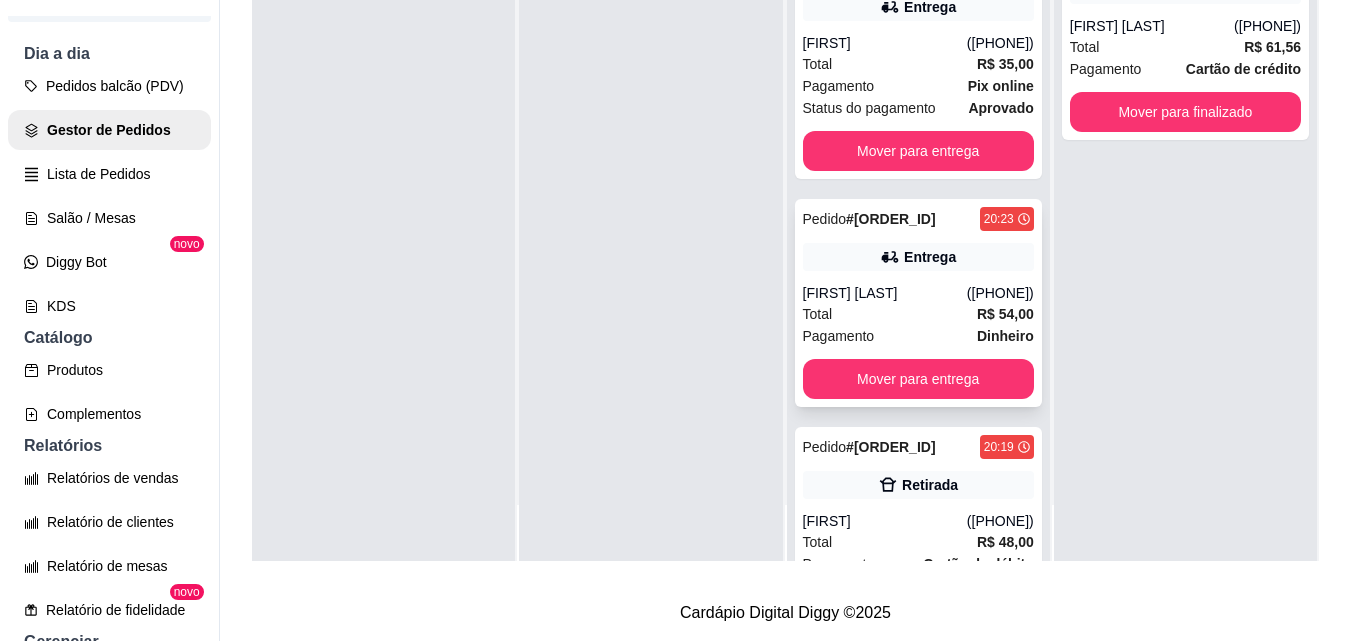 scroll, scrollTop: 0, scrollLeft: 0, axis: both 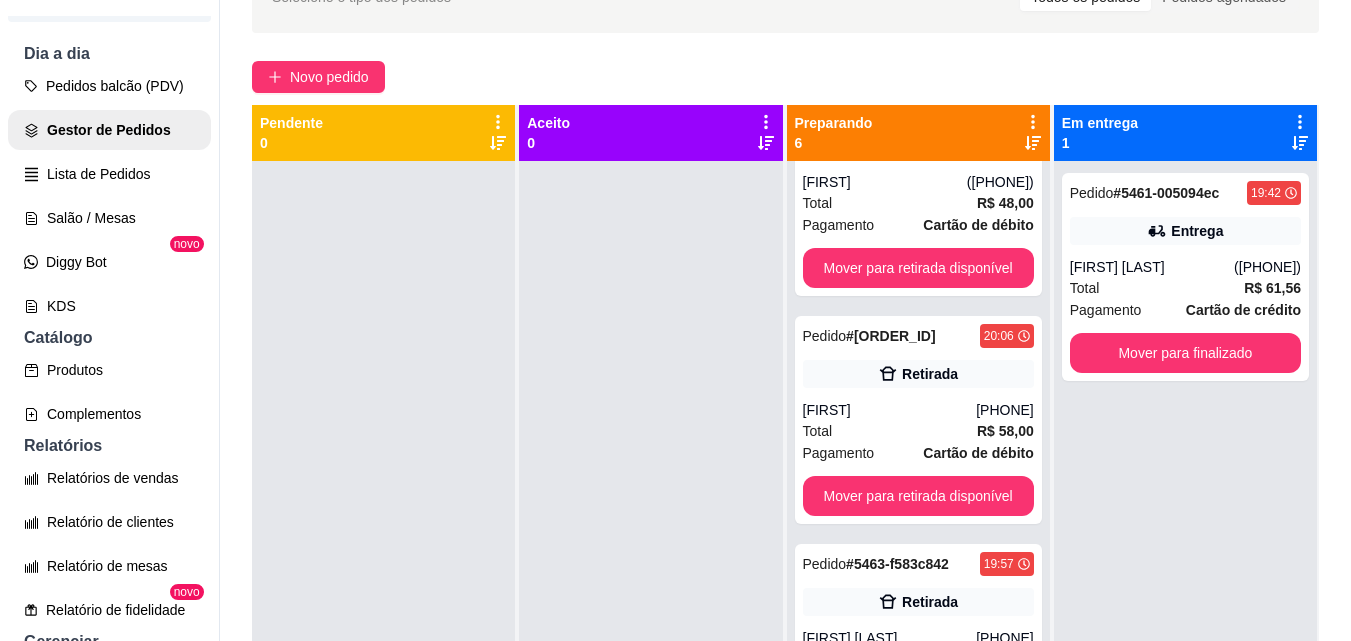 click on "Novo pedido" at bounding box center [785, 77] 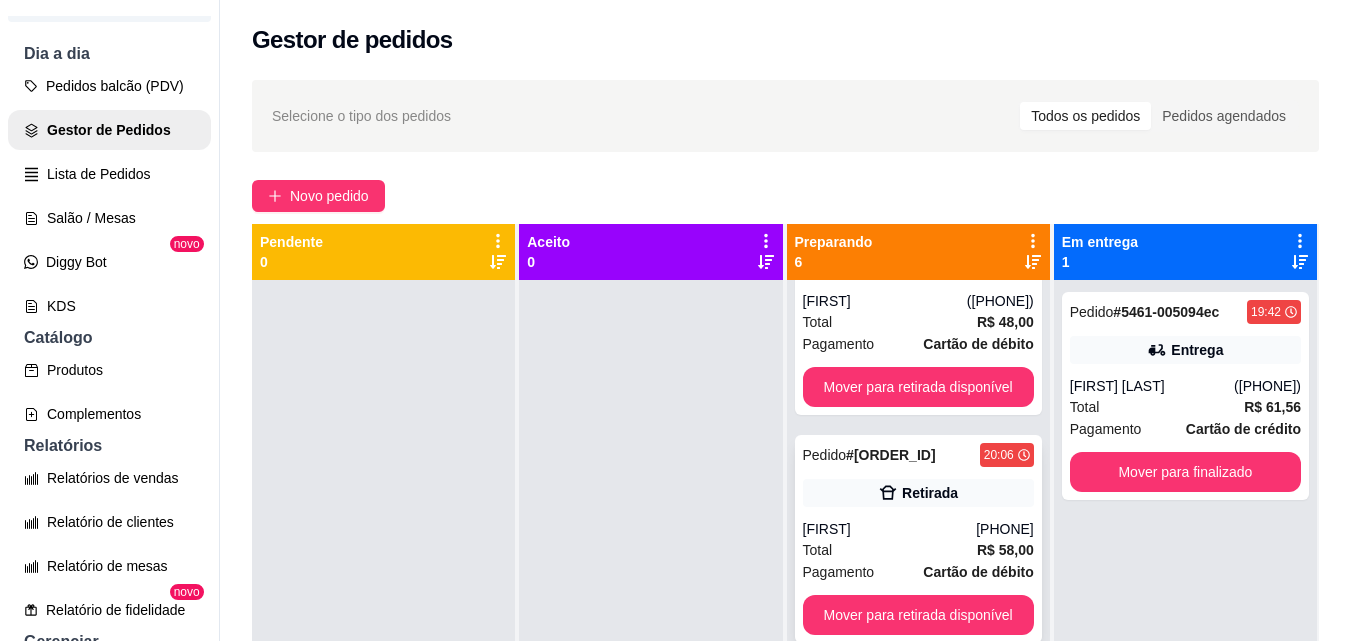 scroll, scrollTop: 811, scrollLeft: 0, axis: vertical 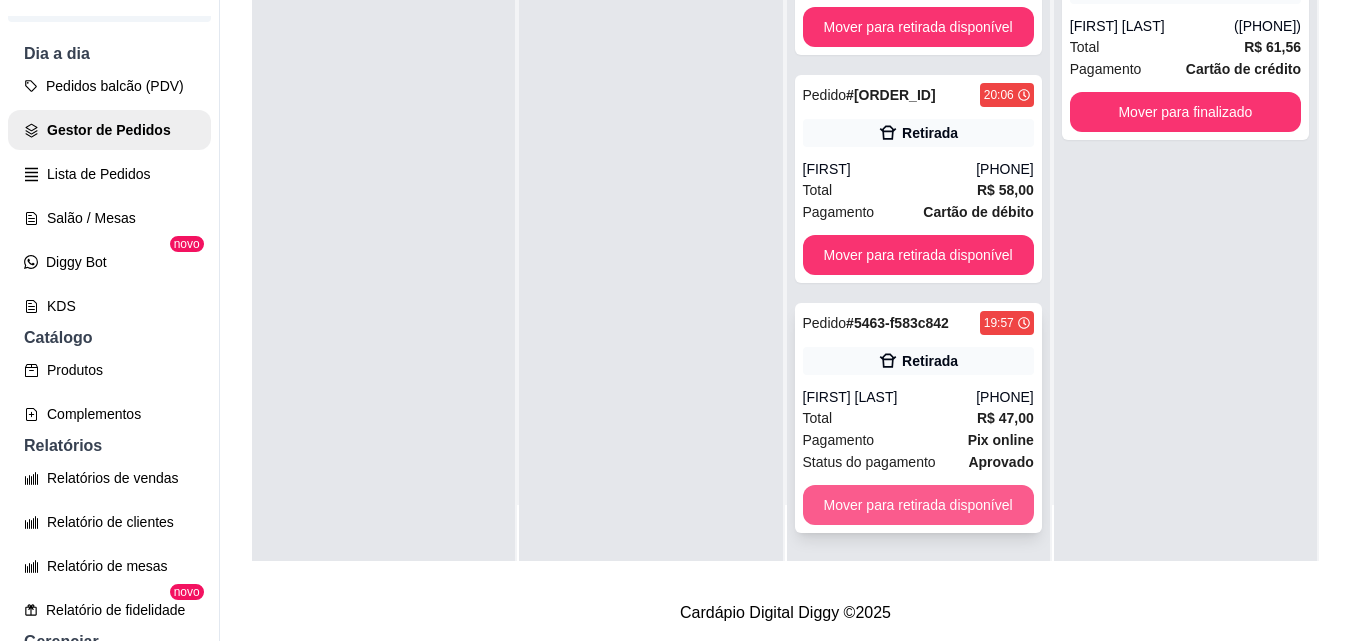 click on "Mover para retirada disponível" at bounding box center (918, 505) 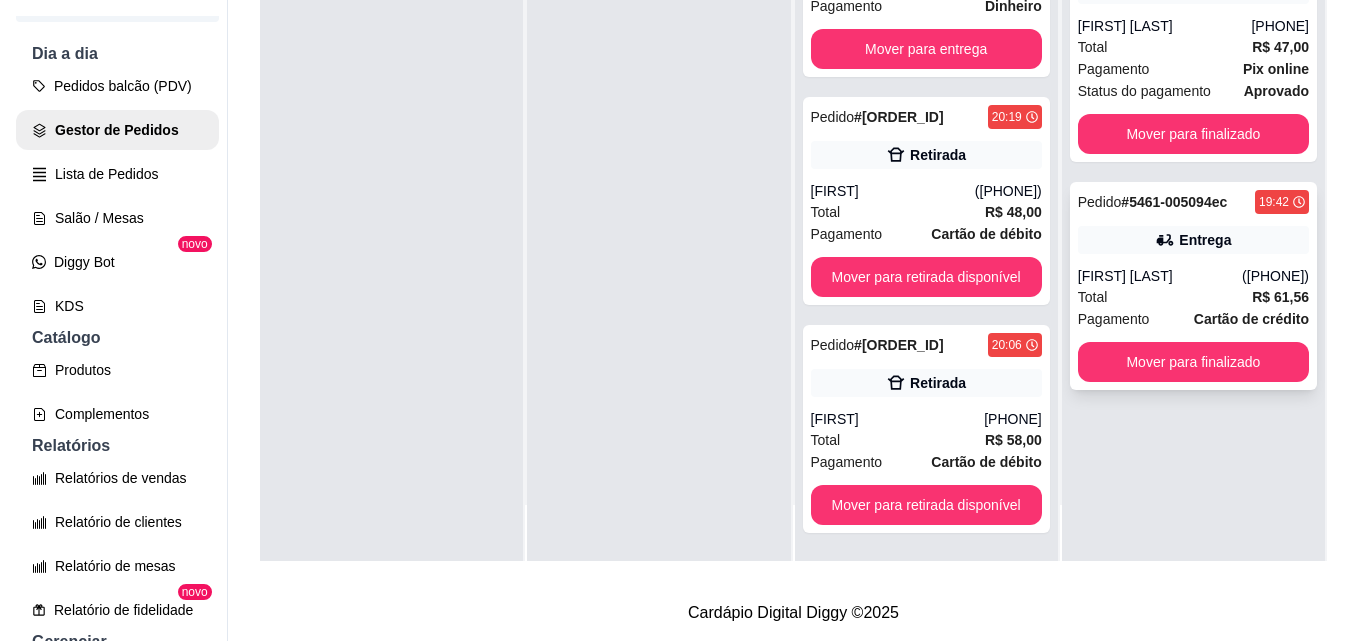 scroll, scrollTop: 561, scrollLeft: 0, axis: vertical 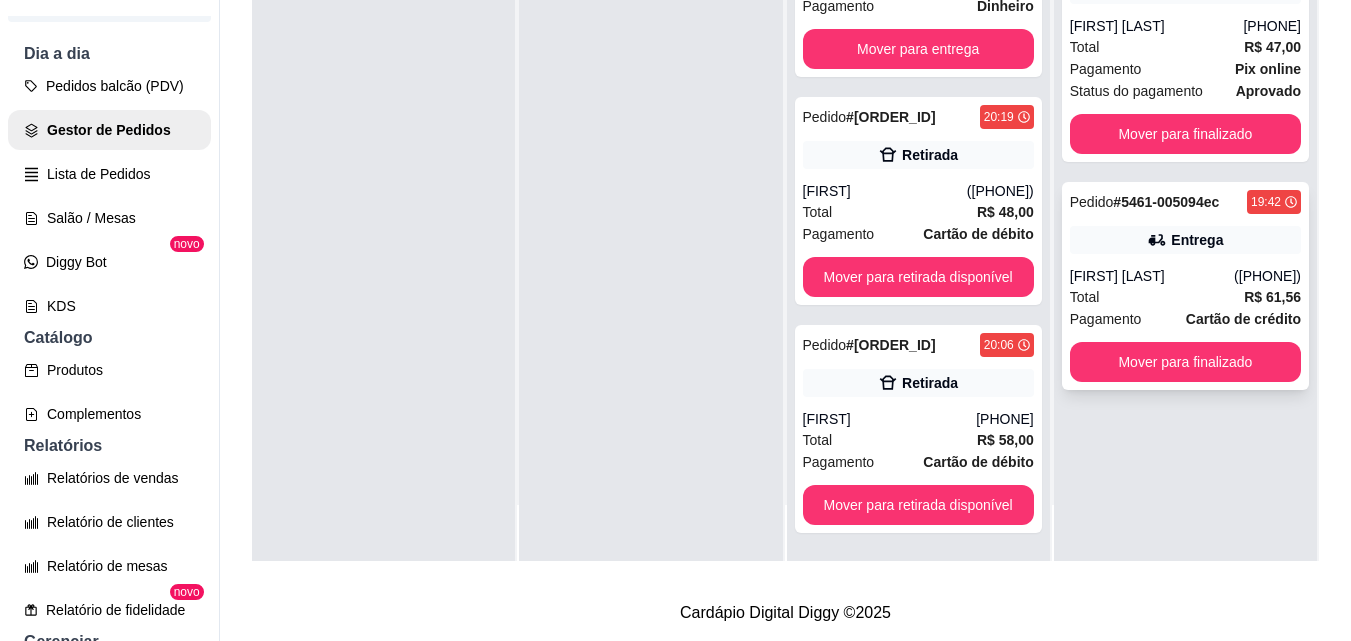 click on "Total R$ 61,56" at bounding box center (1185, 297) 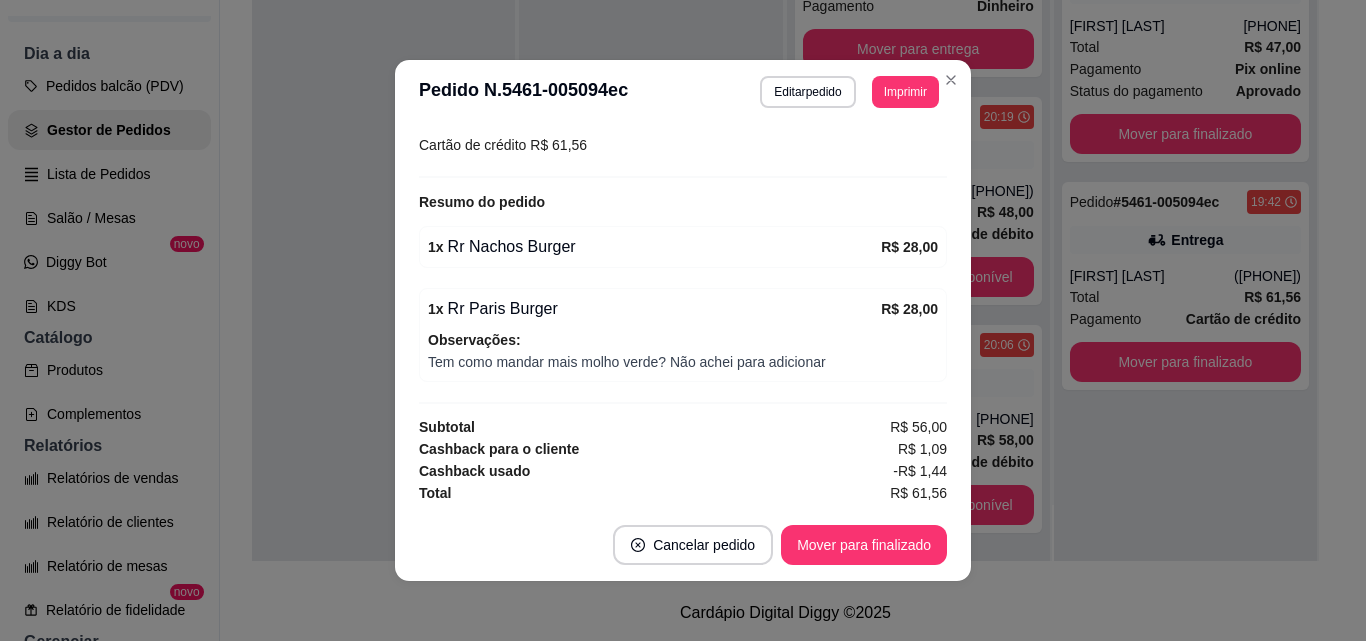 scroll, scrollTop: 566, scrollLeft: 0, axis: vertical 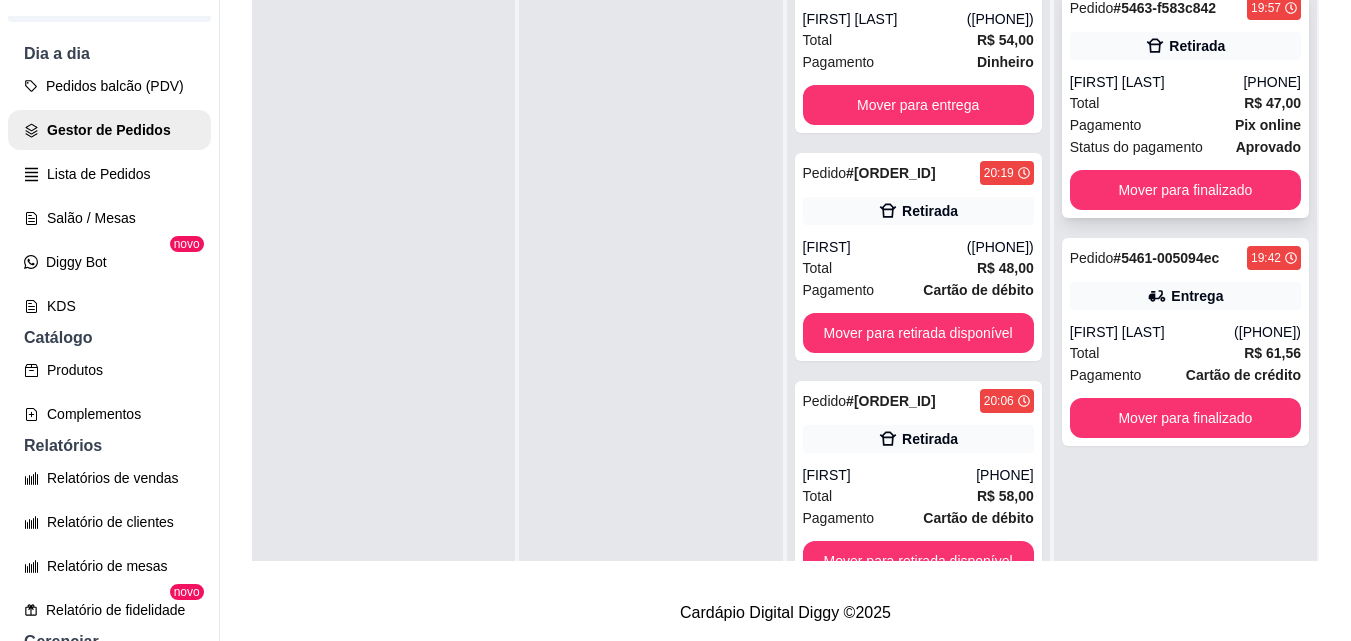 click on "Pagamento" at bounding box center [1106, 125] 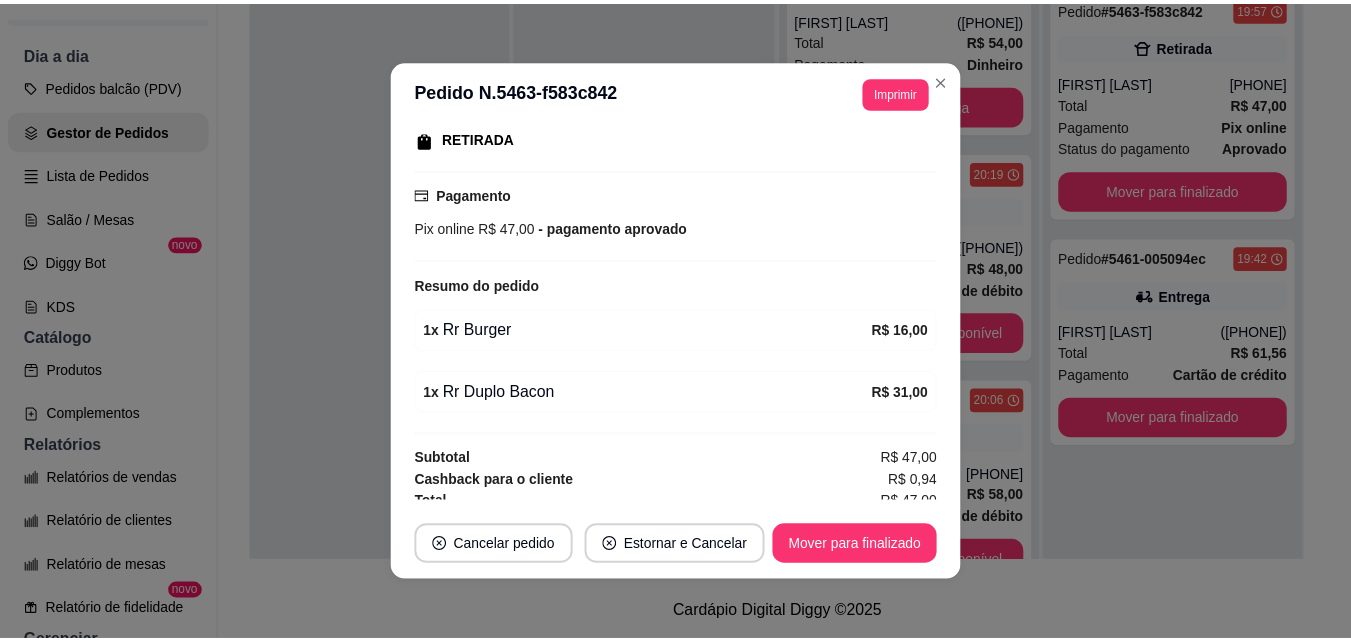 scroll, scrollTop: 336, scrollLeft: 0, axis: vertical 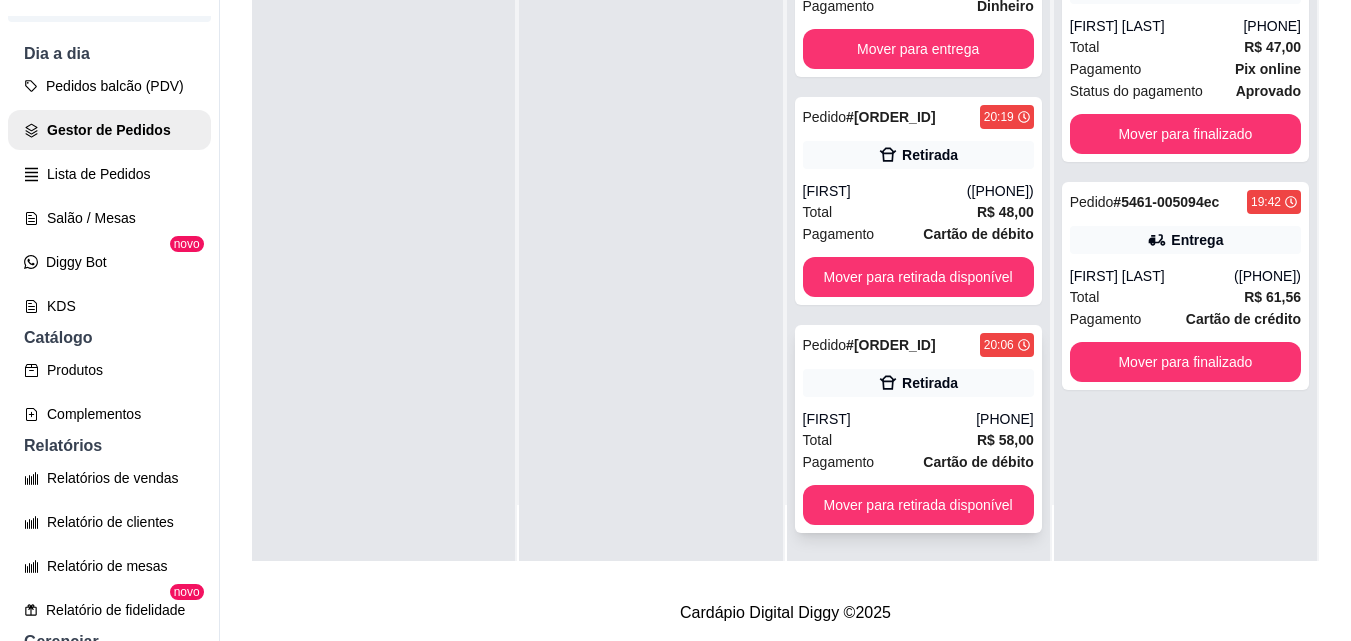 click on "Total R$ 58,00" at bounding box center (918, 440) 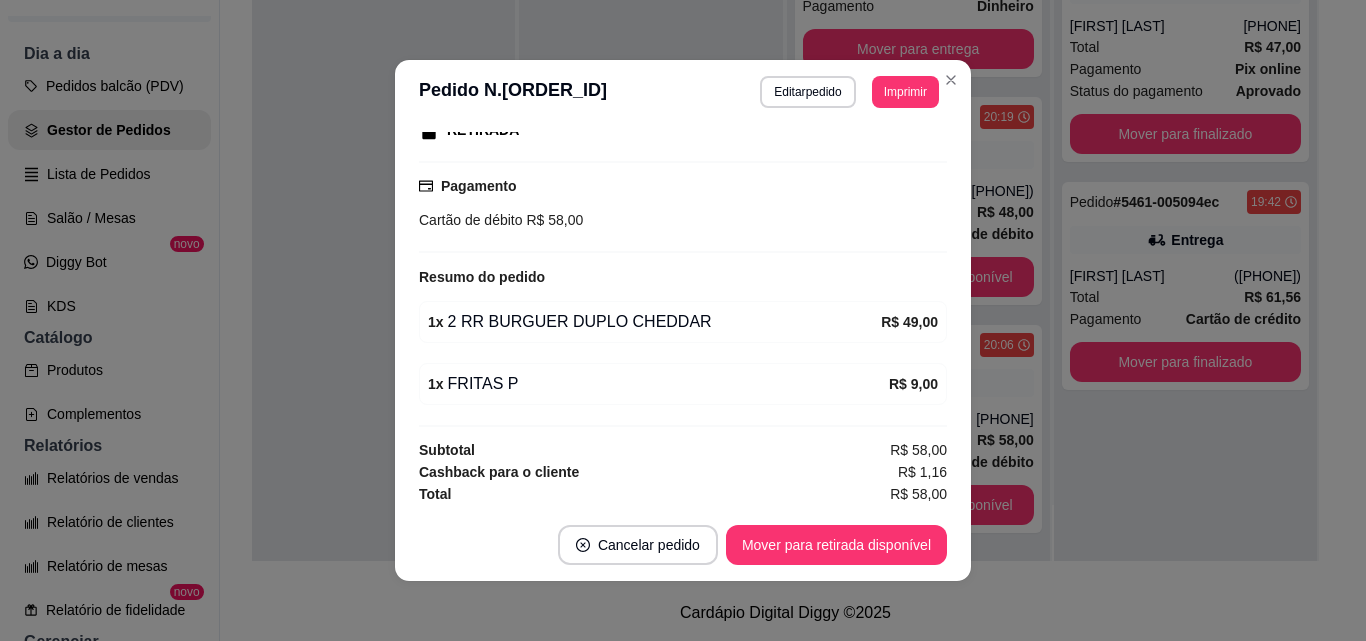 scroll, scrollTop: 336, scrollLeft: 0, axis: vertical 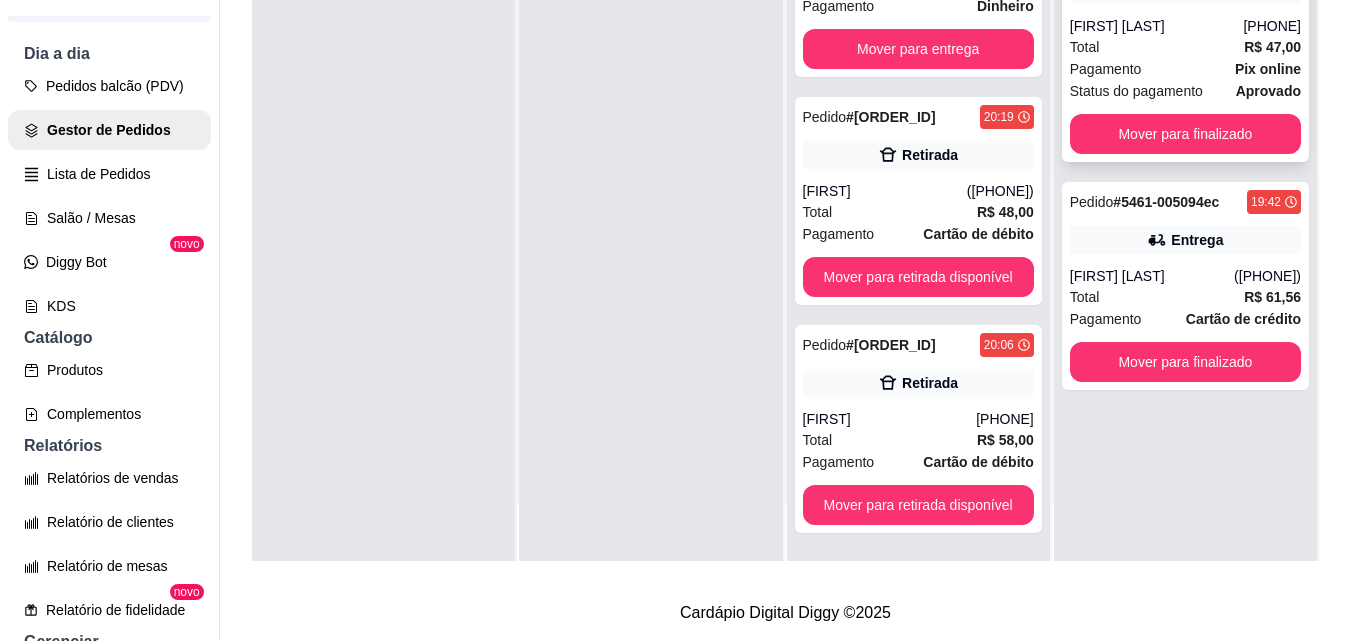 click on "Pagamento" at bounding box center (1106, 69) 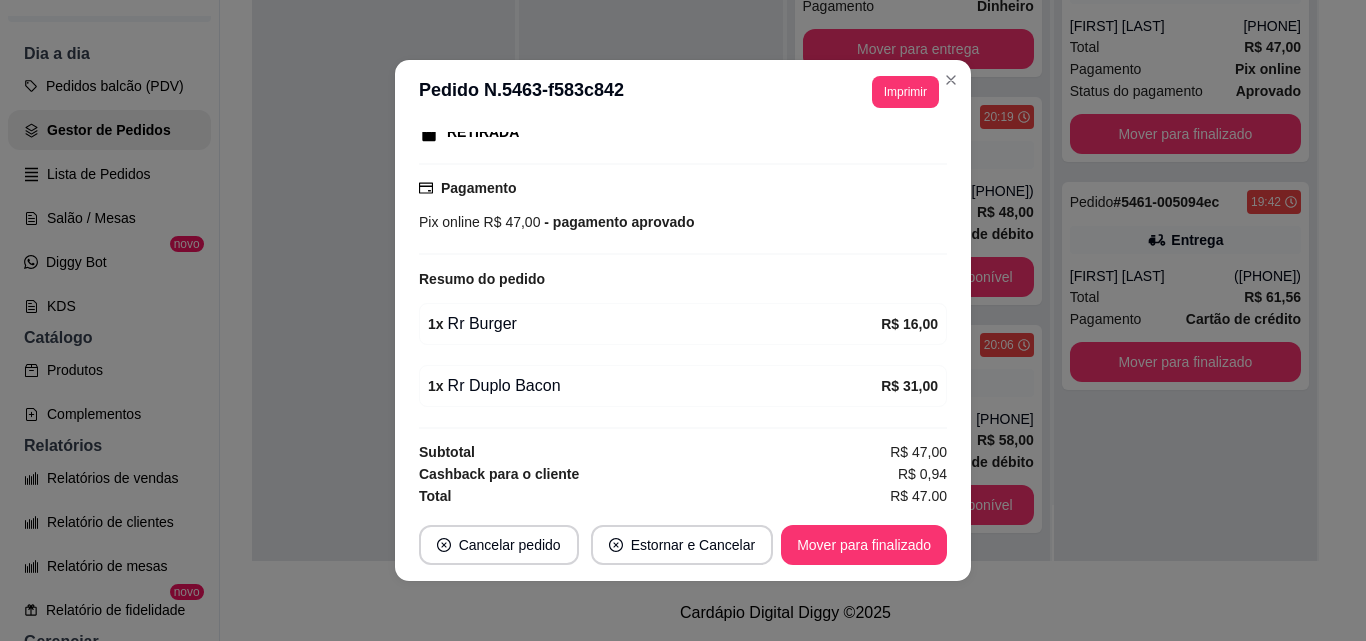 scroll, scrollTop: 336, scrollLeft: 0, axis: vertical 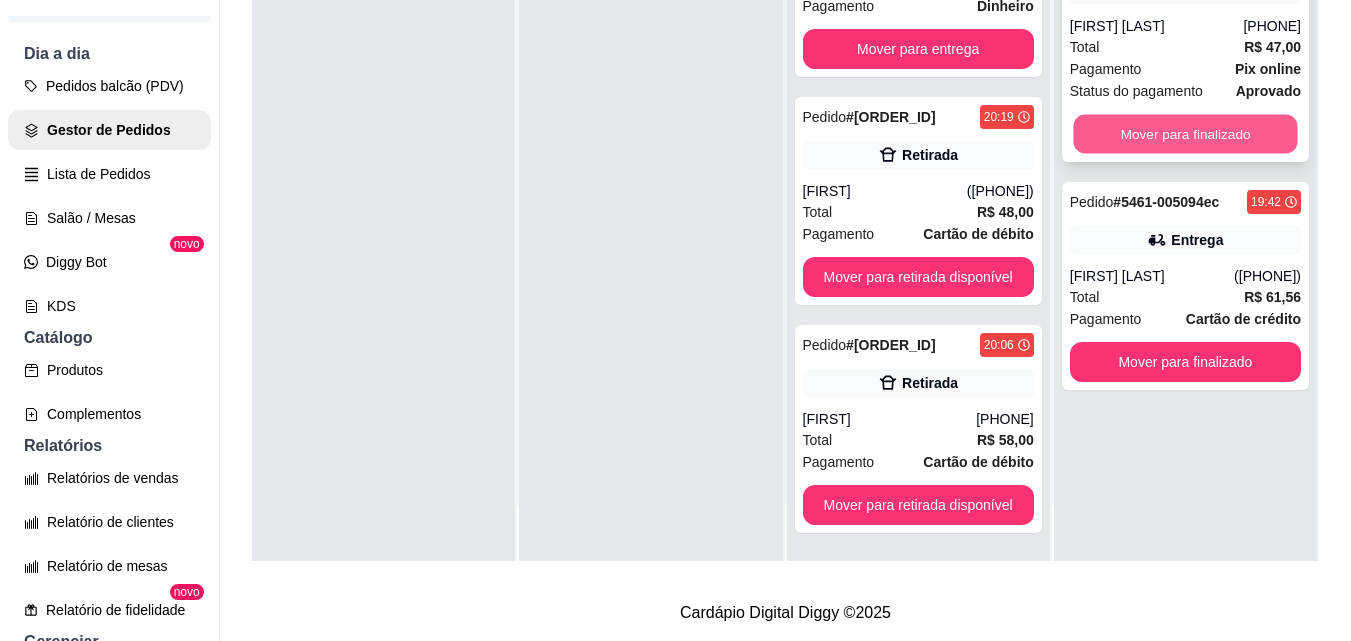 click on "Mover para finalizado" at bounding box center [1185, 134] 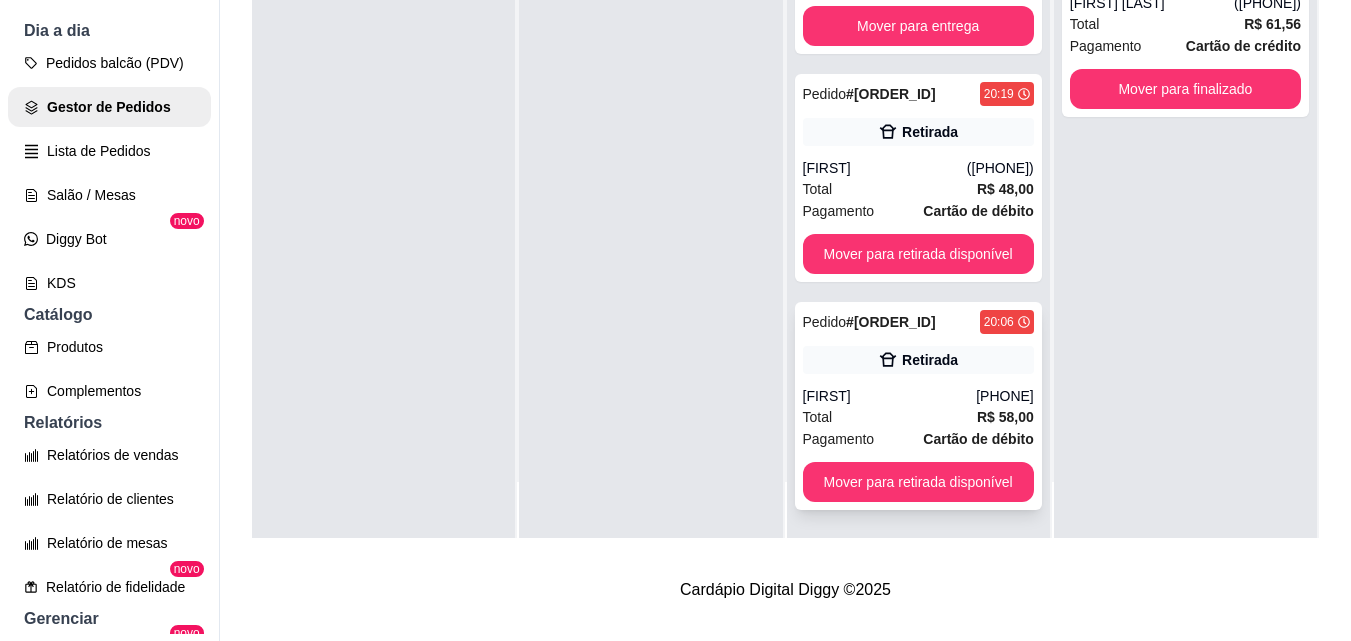 scroll, scrollTop: 32, scrollLeft: 0, axis: vertical 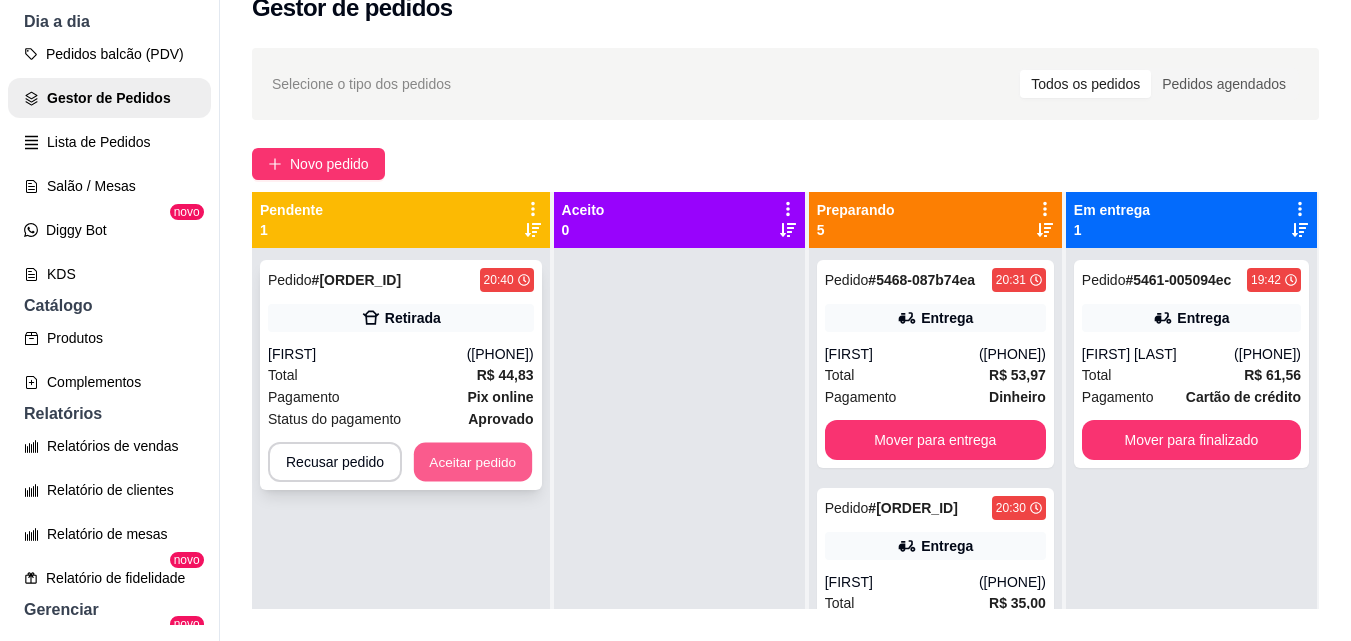 click on "Aceitar pedido" at bounding box center [473, 462] 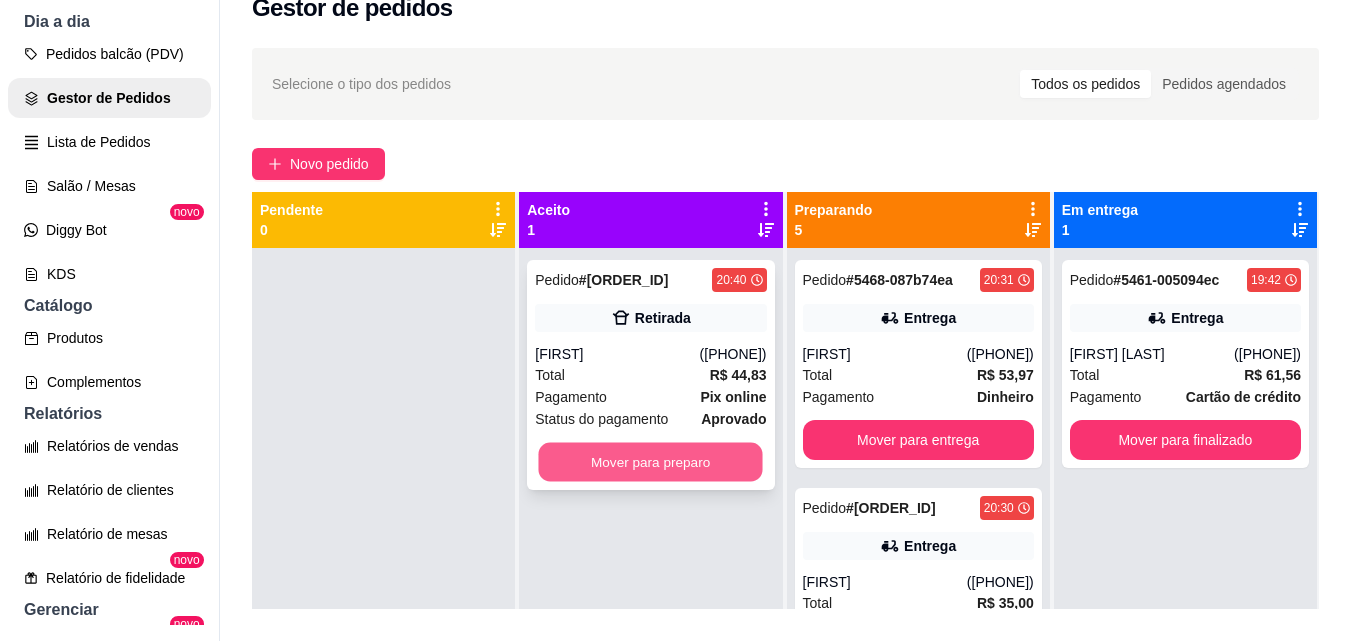 click on "Mover para preparo" at bounding box center (651, 462) 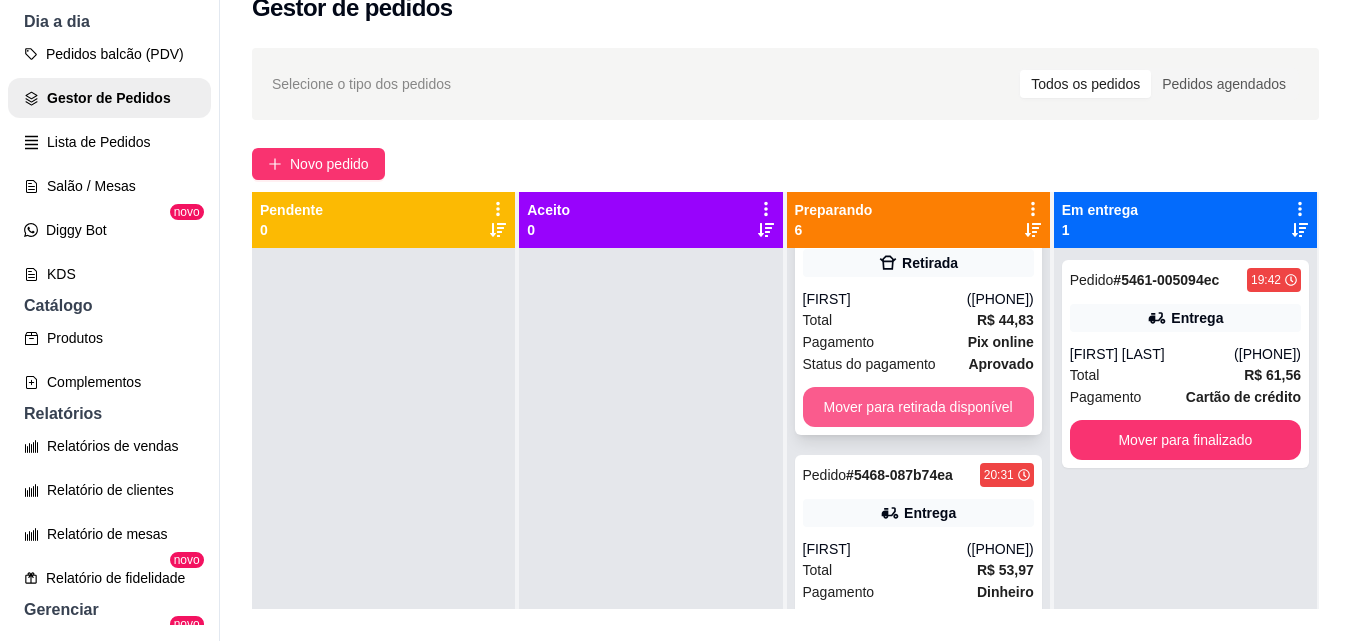 scroll, scrollTop: 100, scrollLeft: 0, axis: vertical 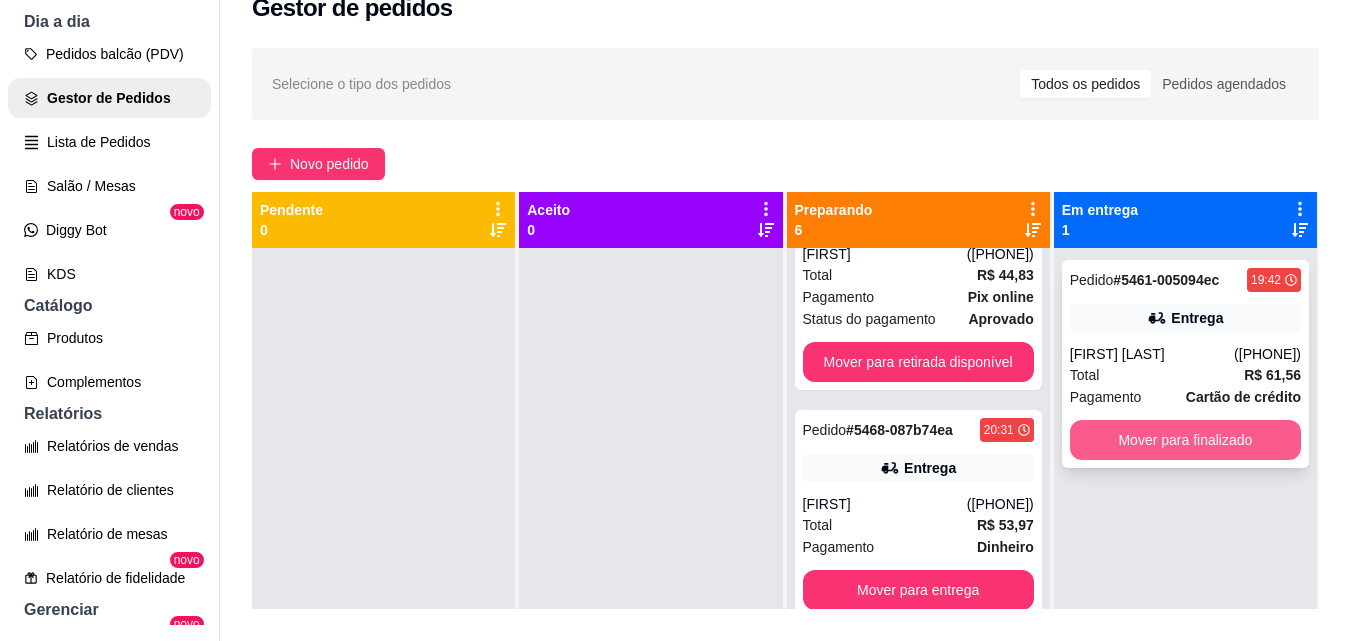 click on "Mover para finalizado" at bounding box center (1185, 440) 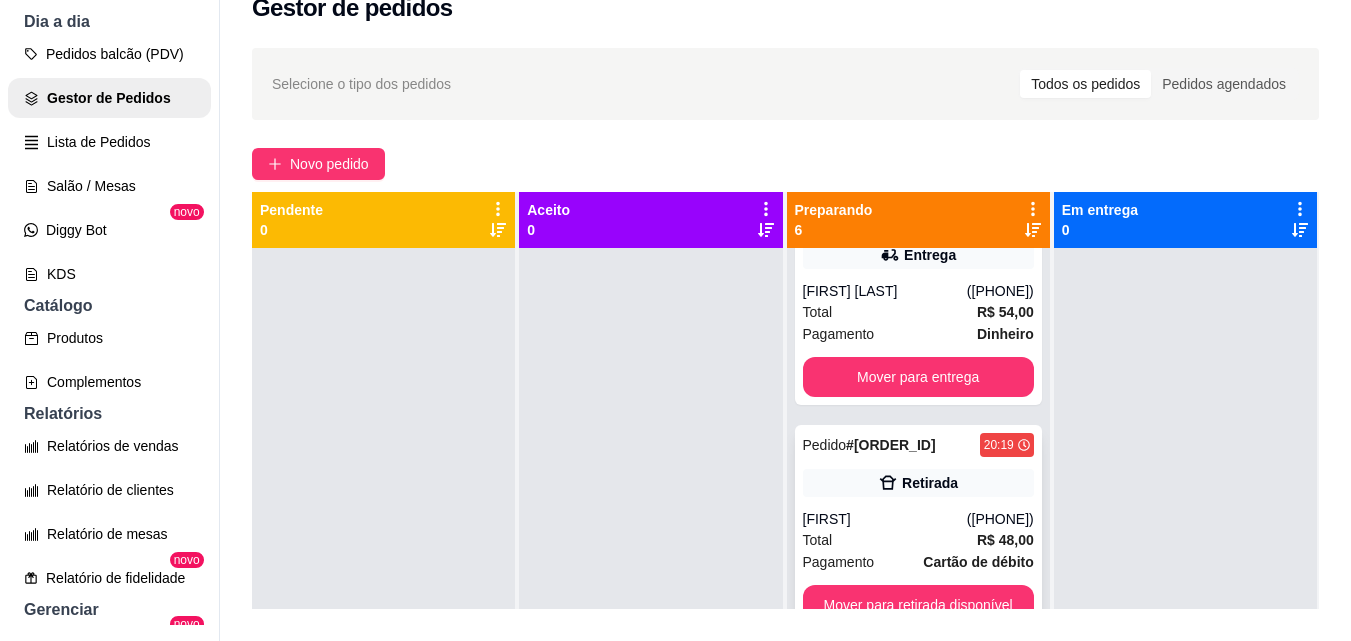 scroll, scrollTop: 811, scrollLeft: 0, axis: vertical 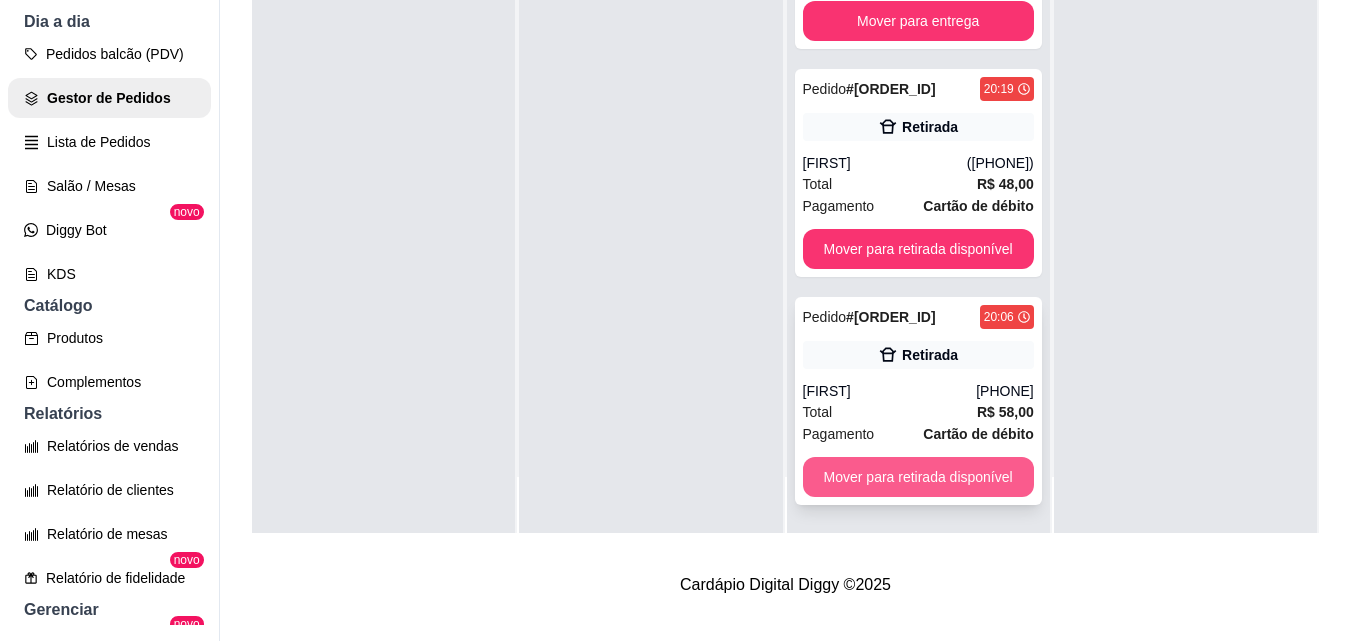 click on "Mover para retirada disponível" at bounding box center (918, 477) 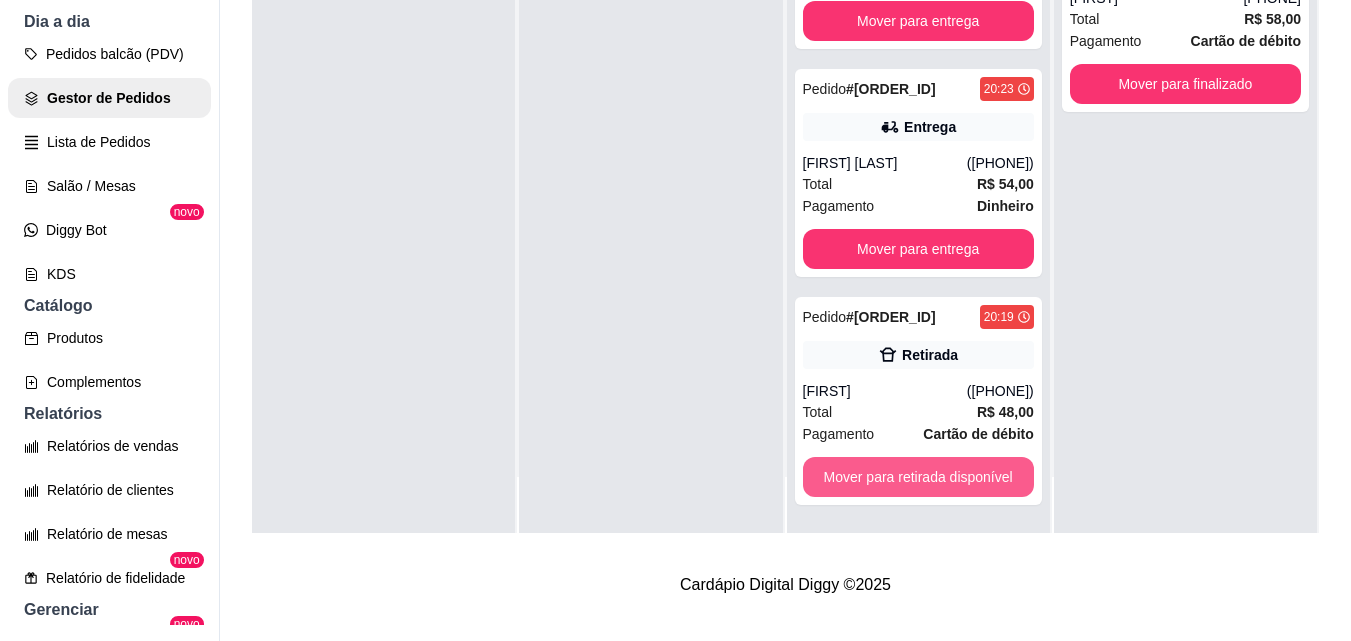 scroll, scrollTop: 583, scrollLeft: 0, axis: vertical 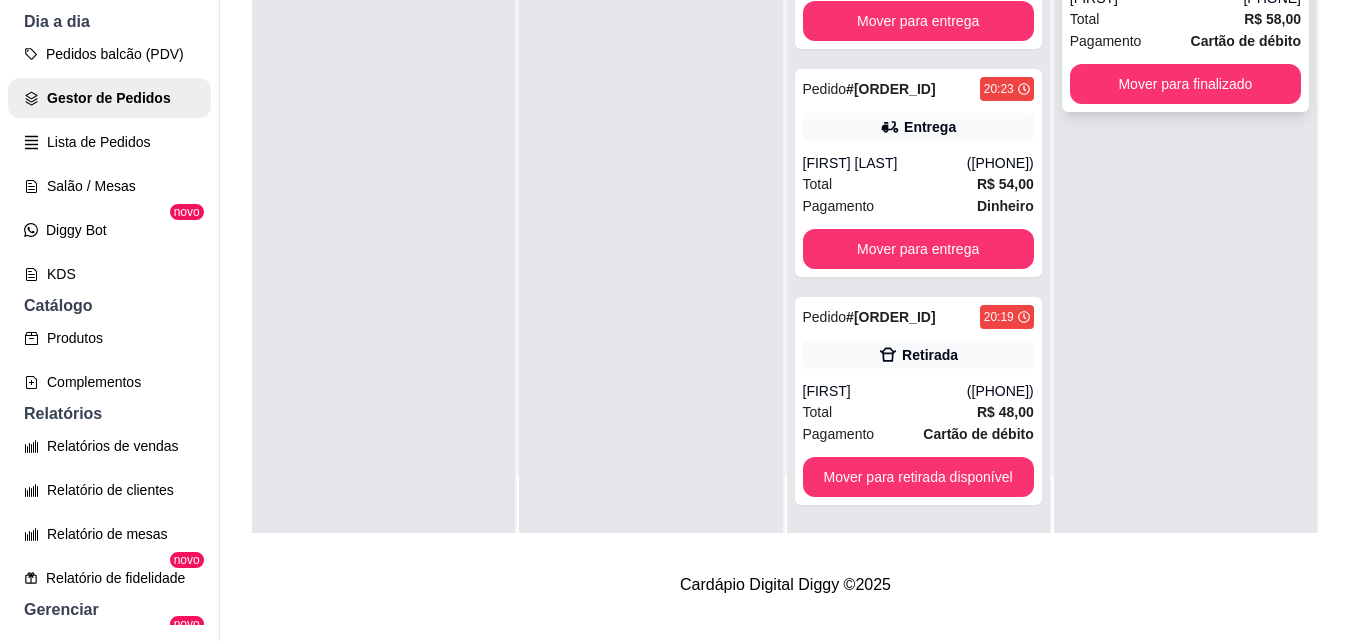 click on "Pagamento" at bounding box center (1106, 41) 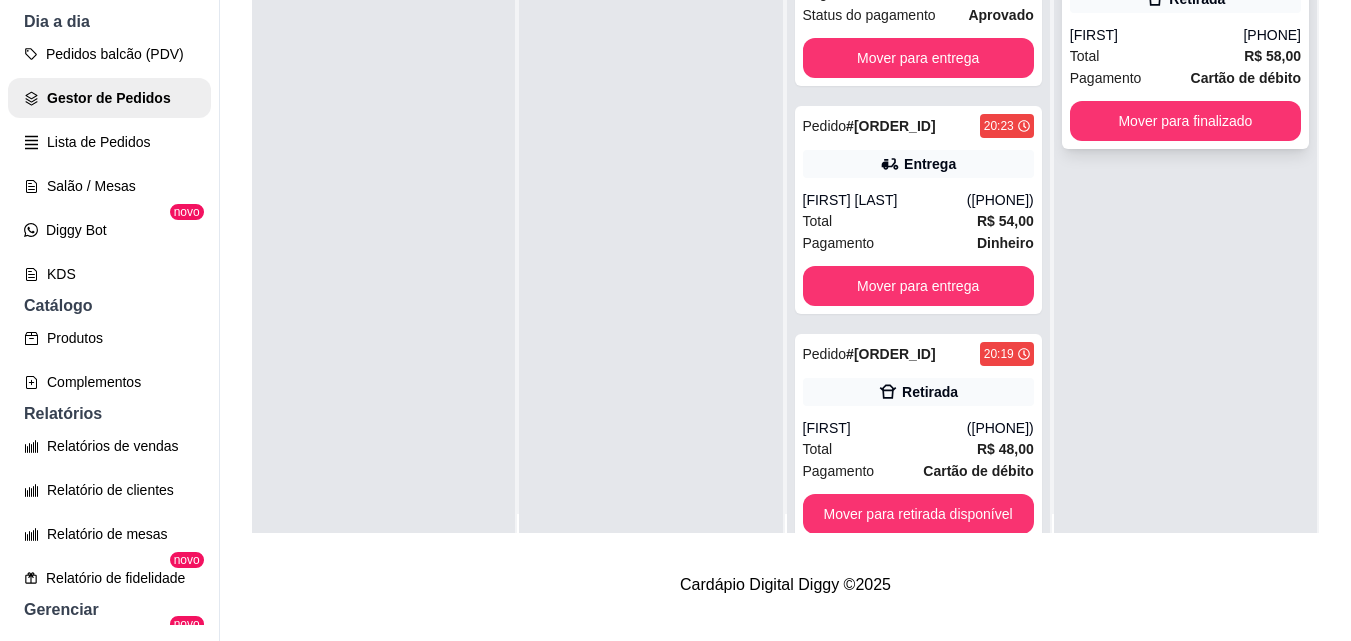 scroll, scrollTop: 0, scrollLeft: 0, axis: both 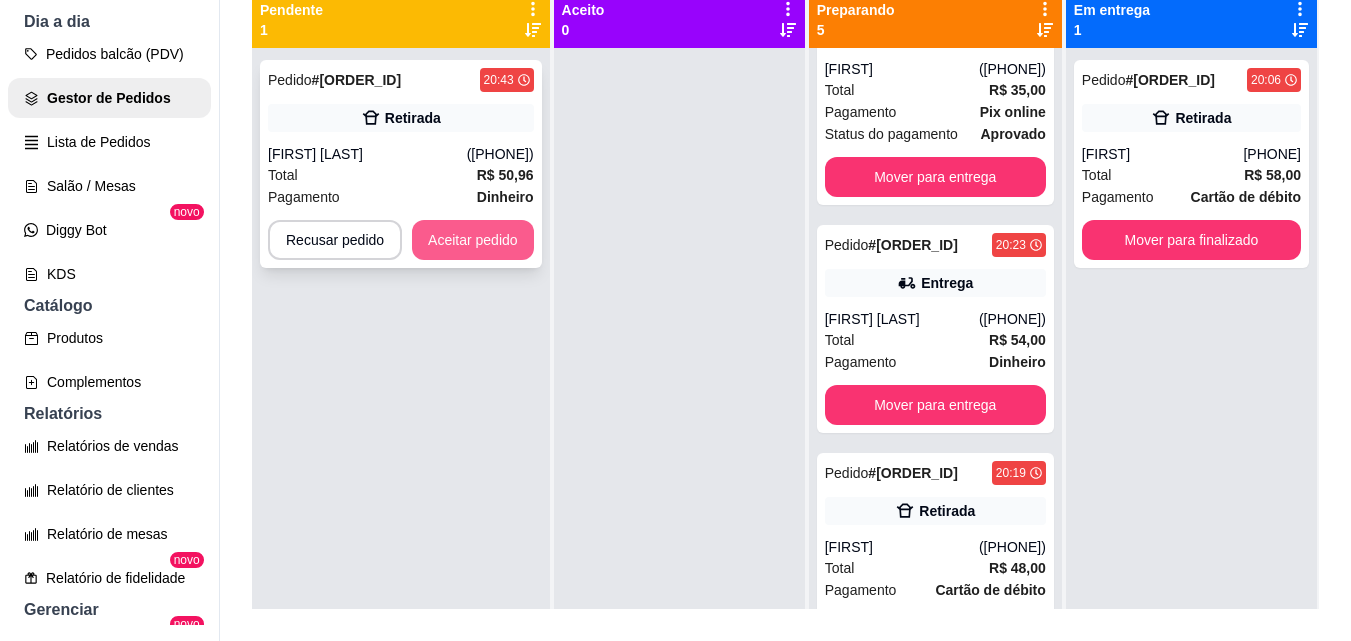 click on "Aceitar pedido" at bounding box center (473, 240) 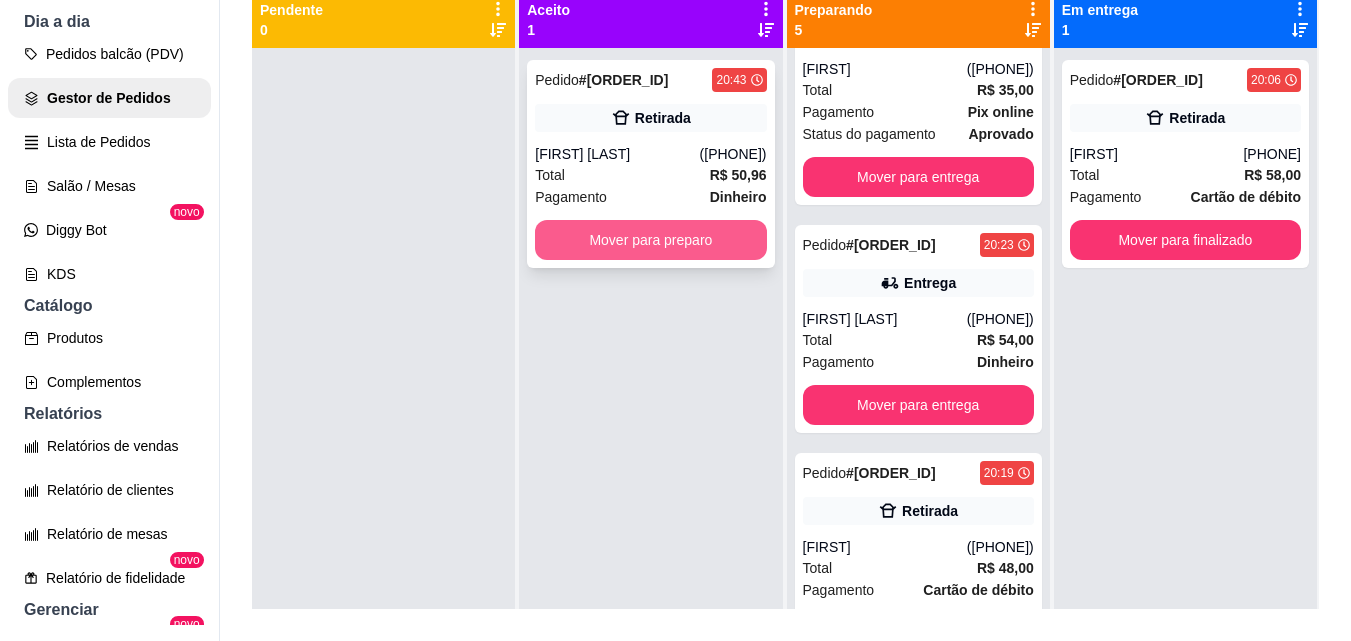 click on "Mover para preparo" at bounding box center (650, 240) 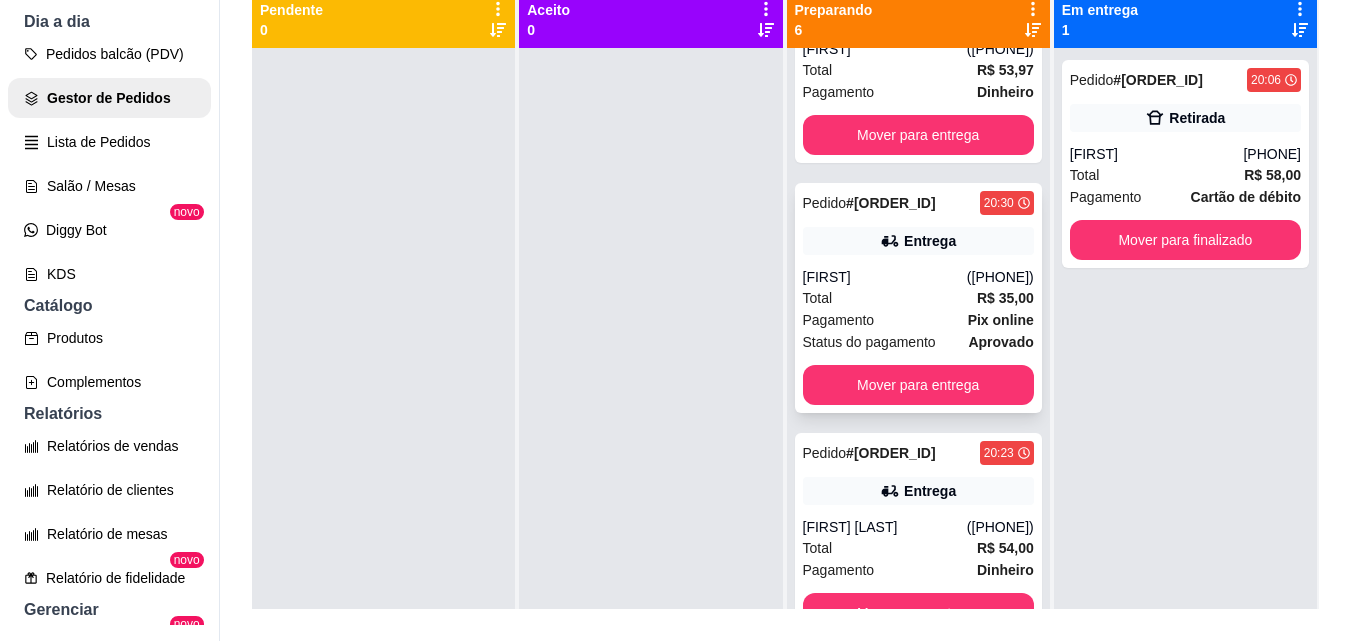 scroll, scrollTop: 811, scrollLeft: 0, axis: vertical 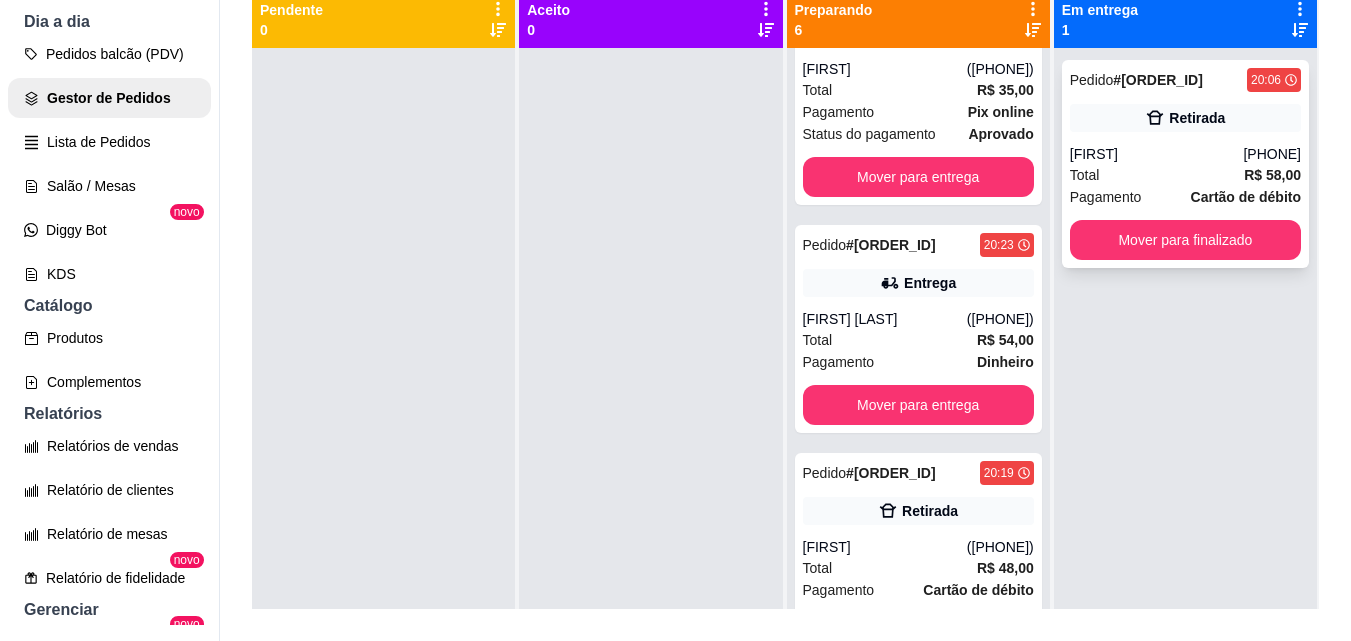 click on "Retirada" at bounding box center [1185, 118] 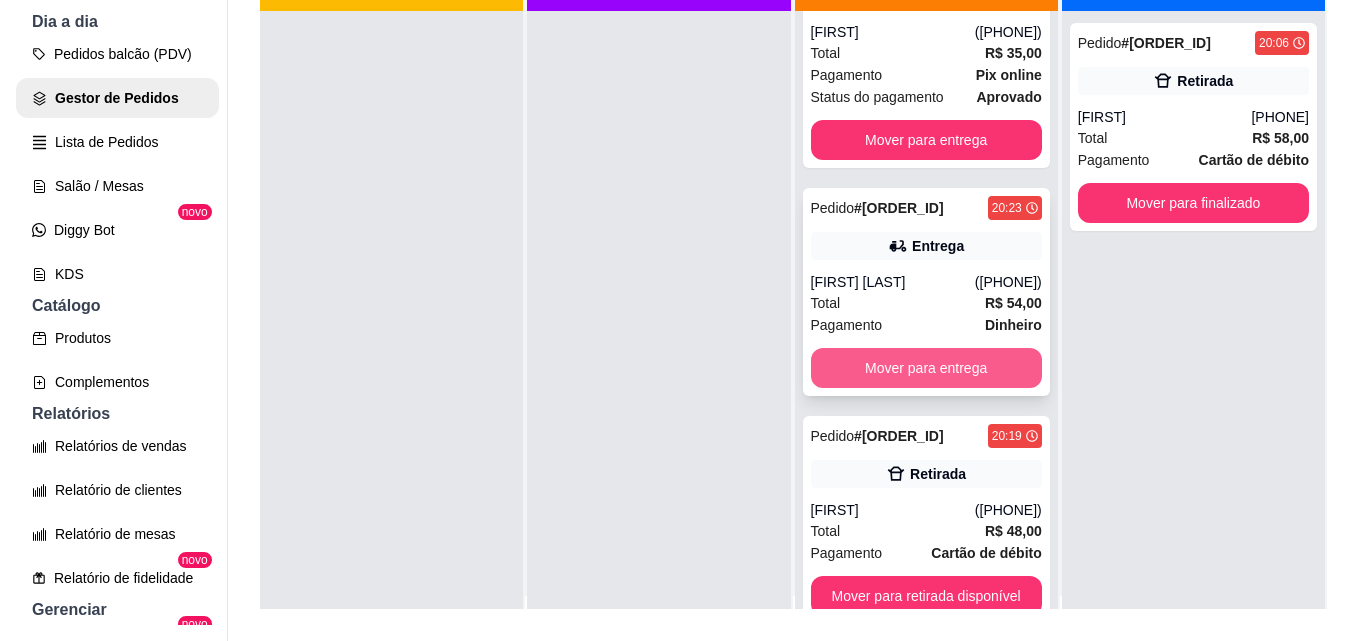 scroll, scrollTop: 56, scrollLeft: 0, axis: vertical 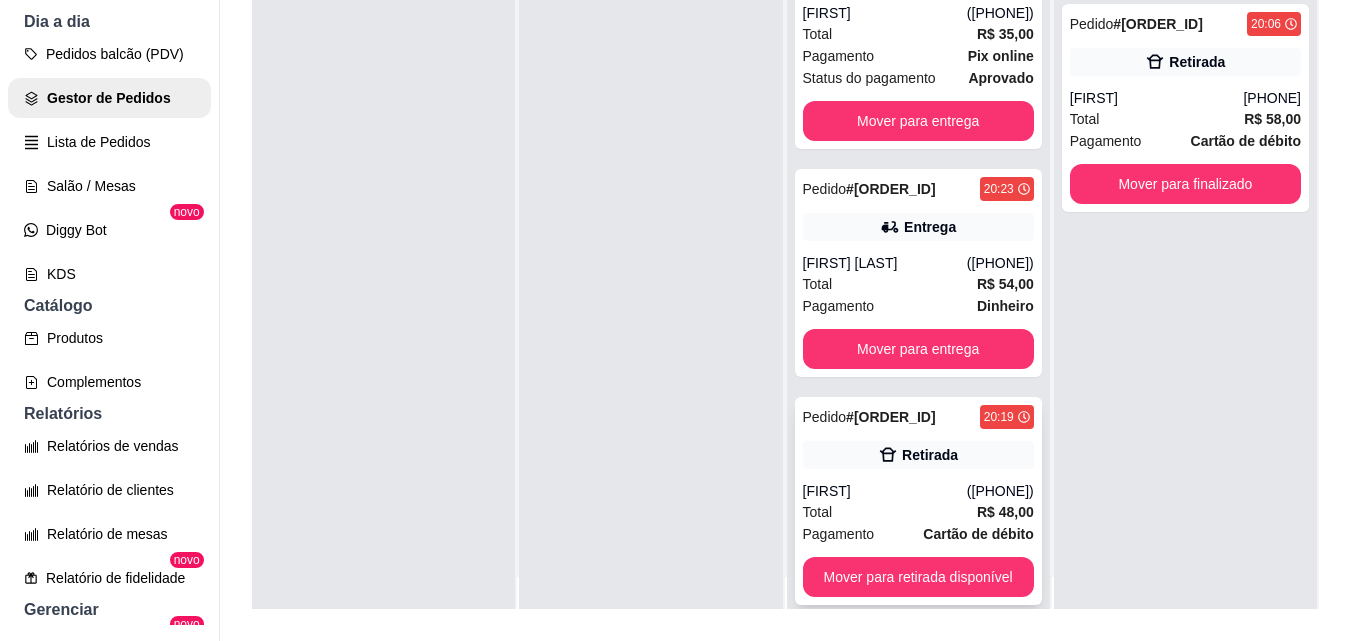 click on "Retirada" at bounding box center [918, 455] 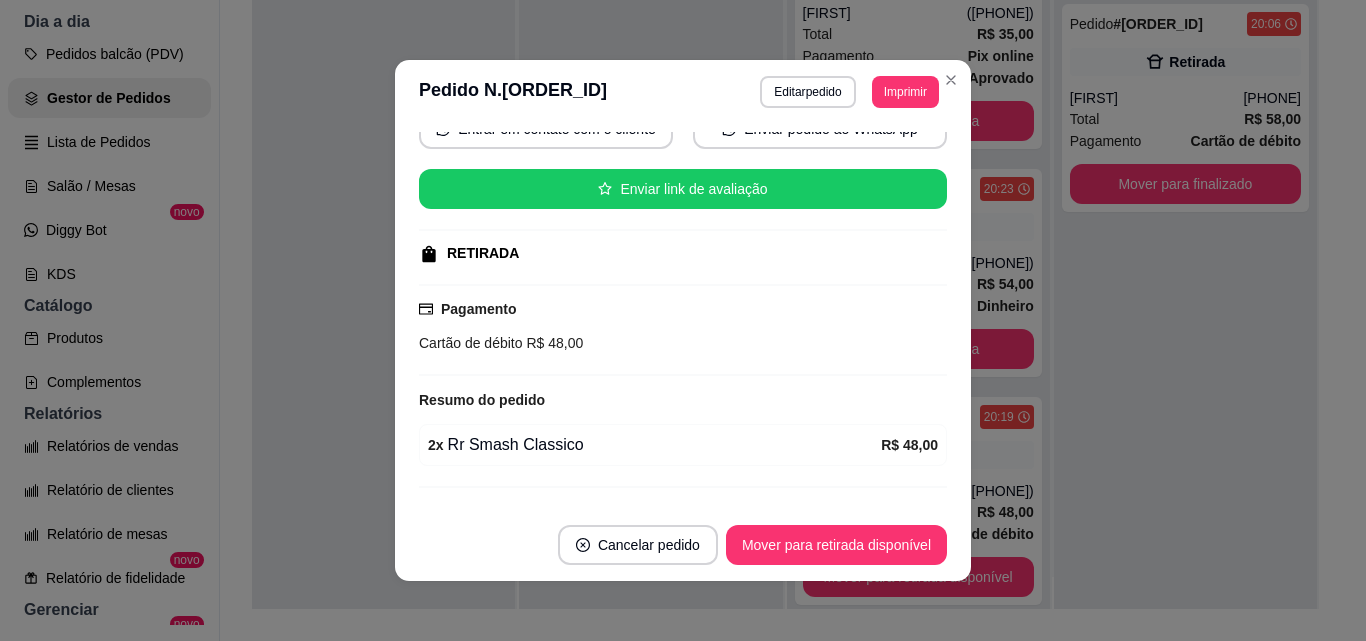 scroll, scrollTop: 174, scrollLeft: 0, axis: vertical 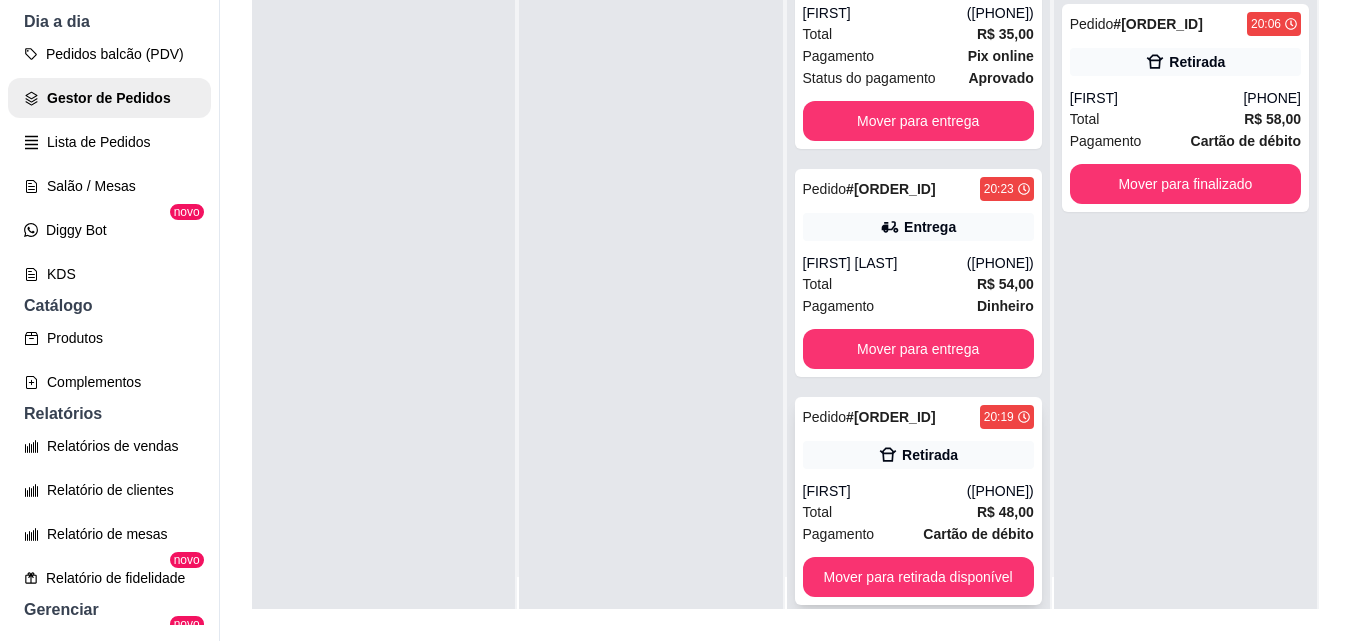 click on "Total R$ 48,00" at bounding box center [918, 512] 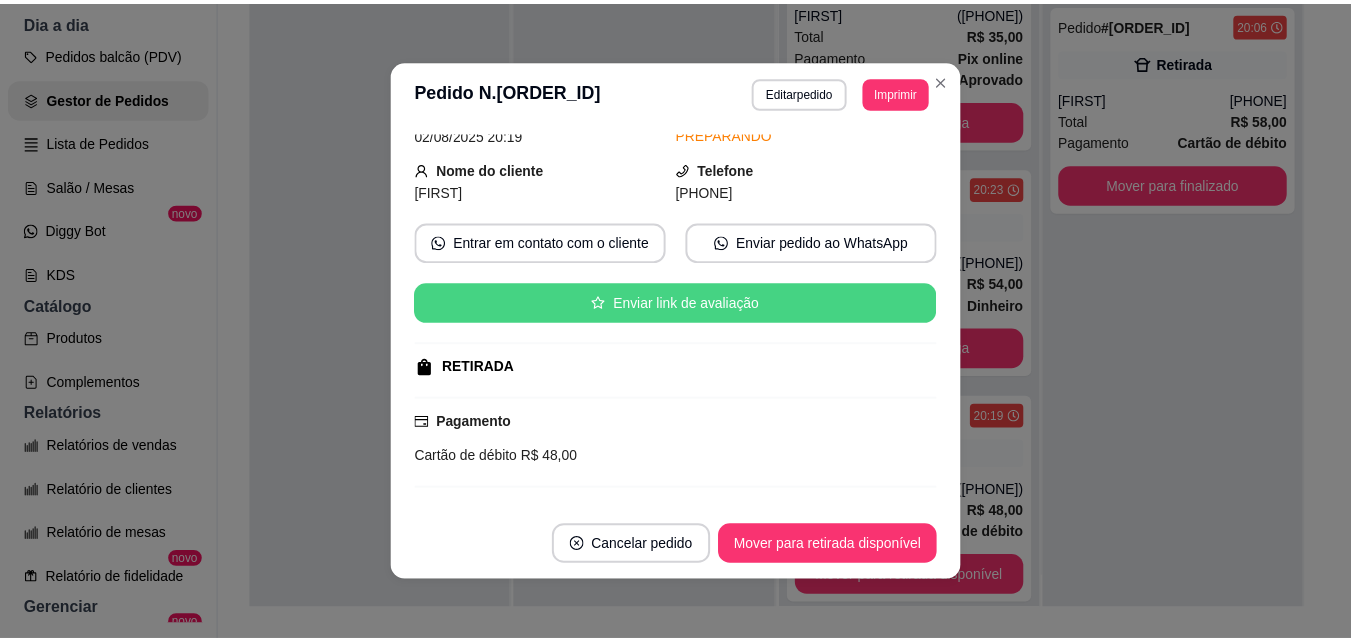 scroll, scrollTop: 274, scrollLeft: 0, axis: vertical 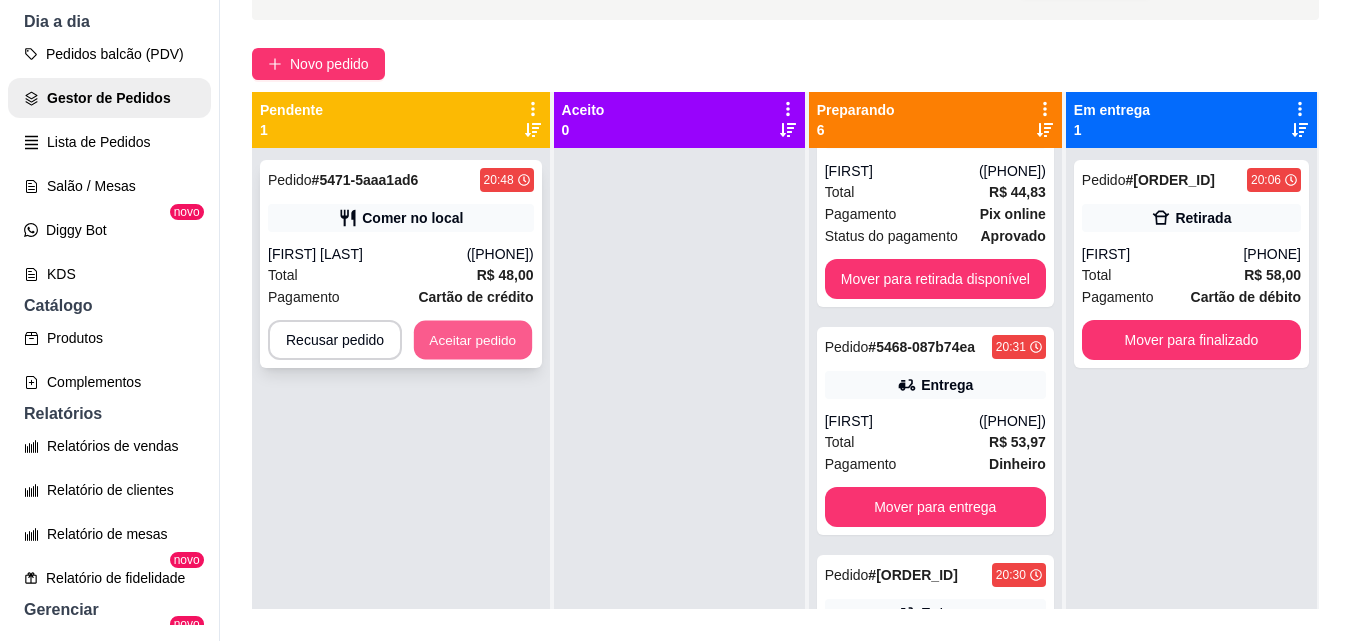click on "Aceitar pedido" at bounding box center (473, 340) 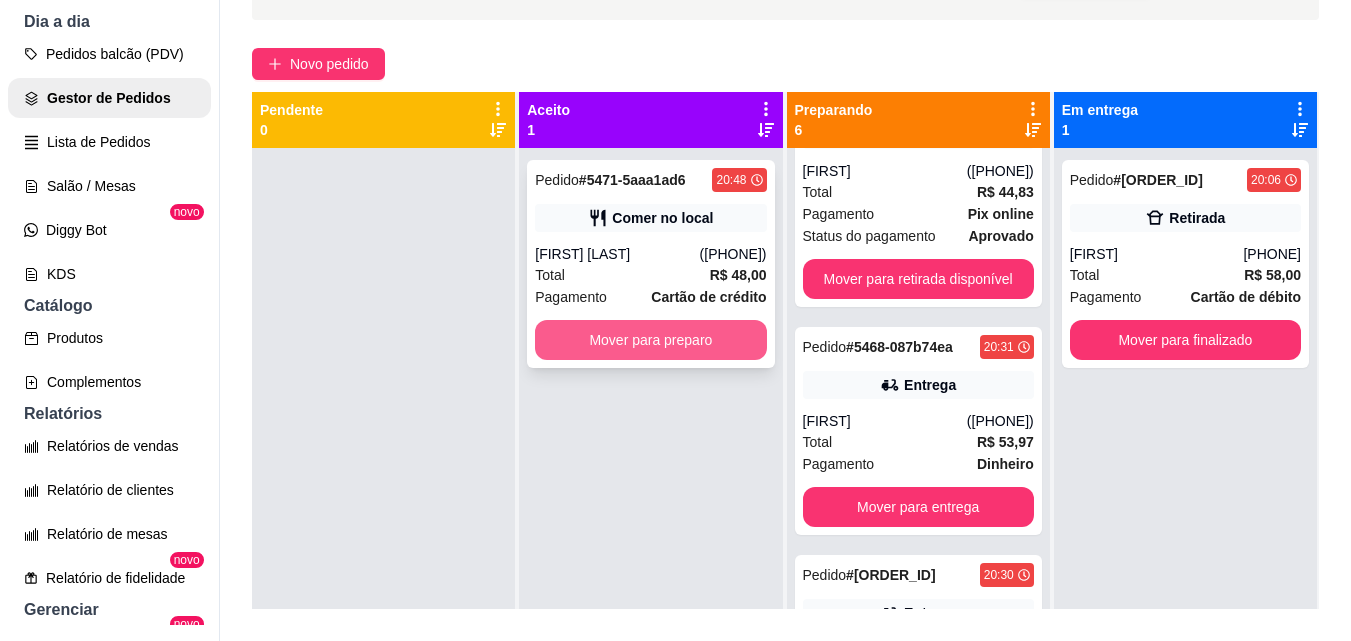 click on "Mover para preparo" at bounding box center [650, 340] 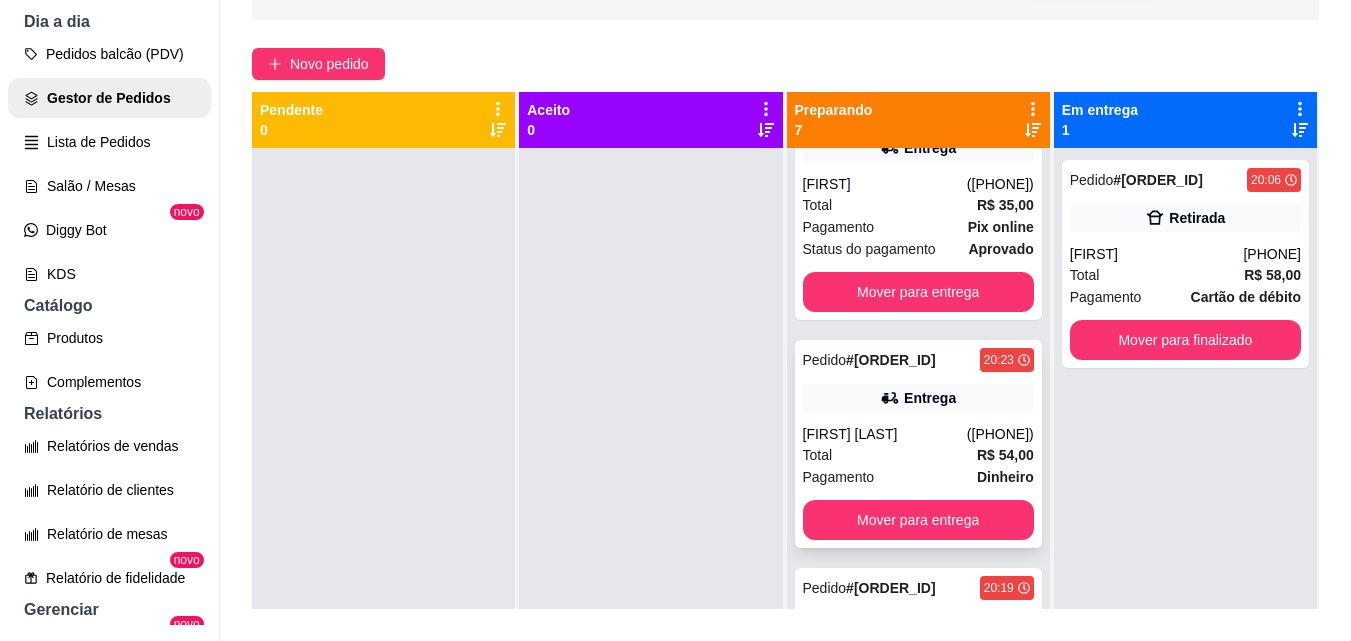 scroll, scrollTop: 1039, scrollLeft: 0, axis: vertical 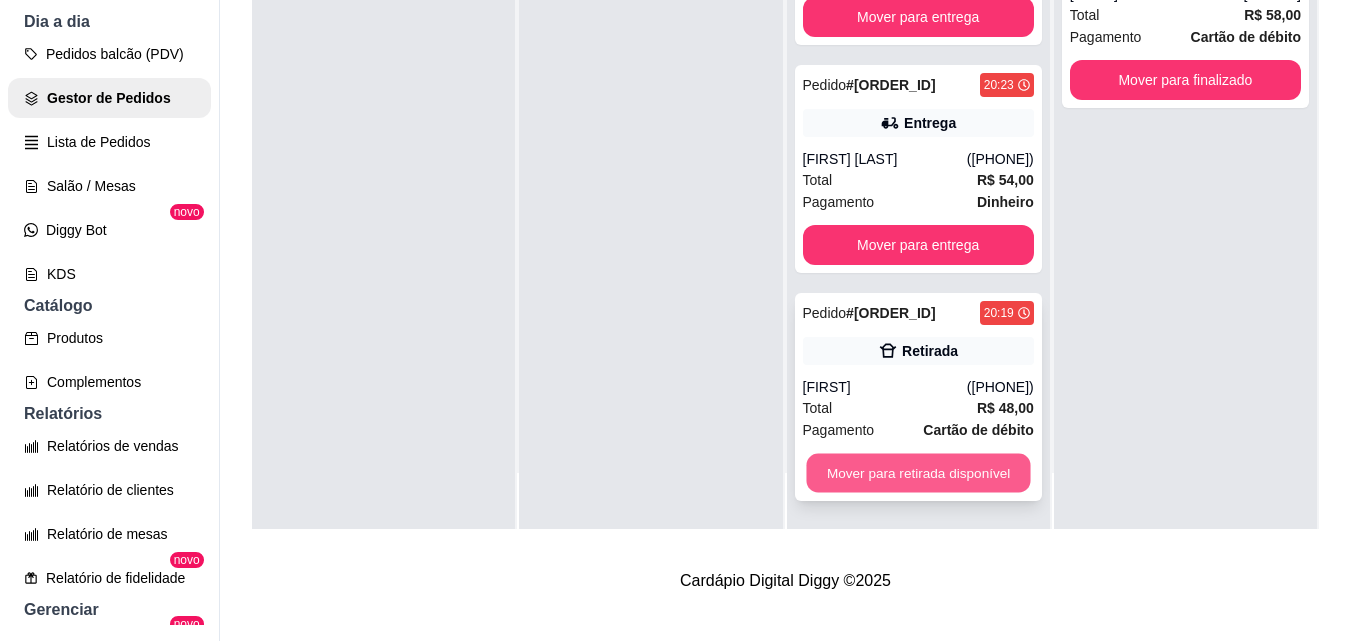 click on "Mover para retirada disponível" at bounding box center (918, 473) 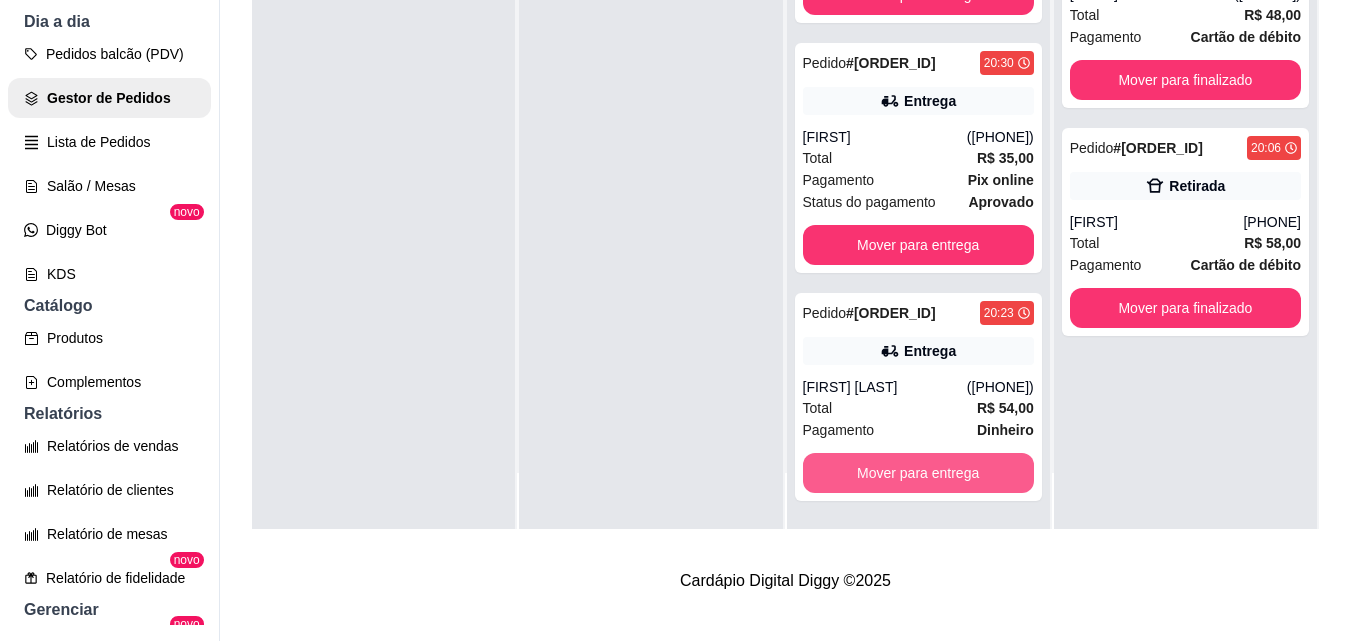 scroll, scrollTop: 811, scrollLeft: 0, axis: vertical 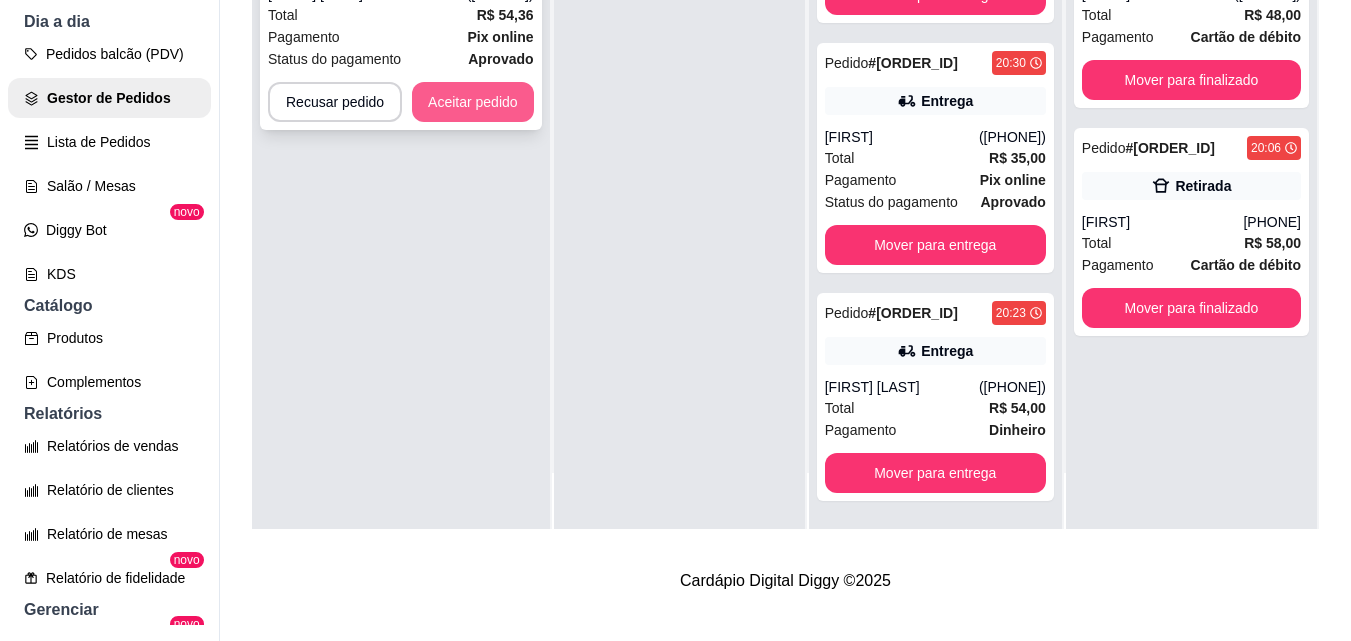click on "Aceitar pedido" at bounding box center [473, 102] 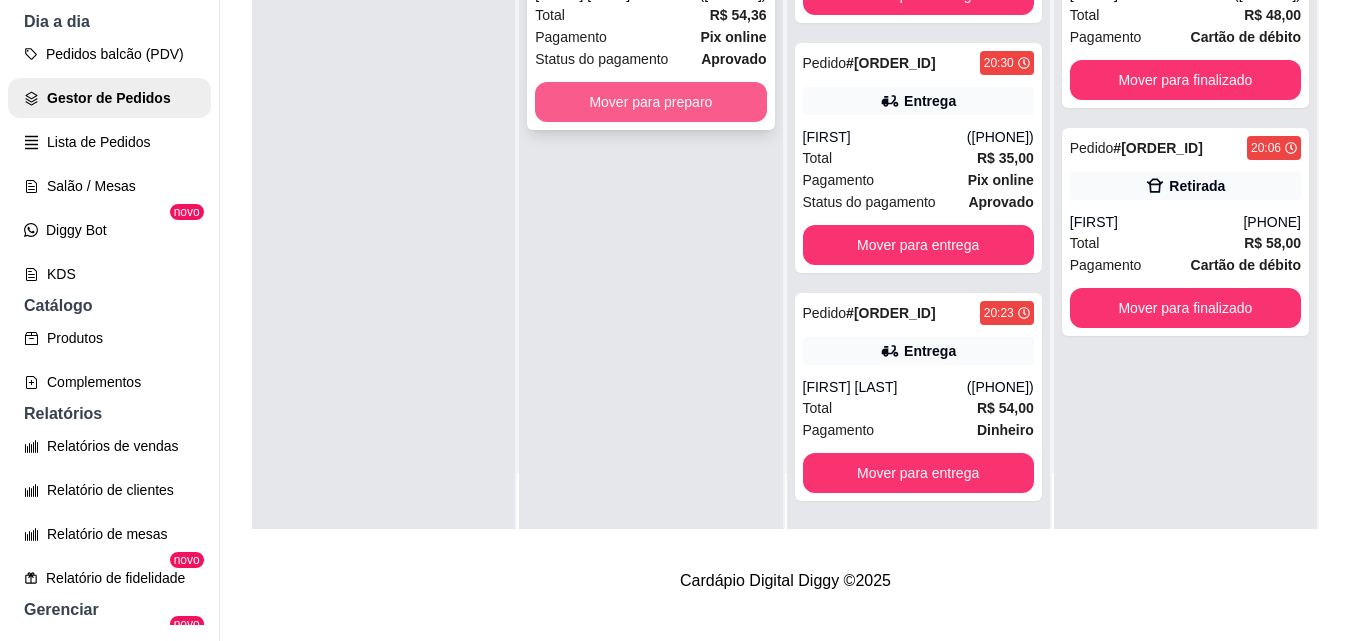 click on "Mover para preparo" at bounding box center [650, 102] 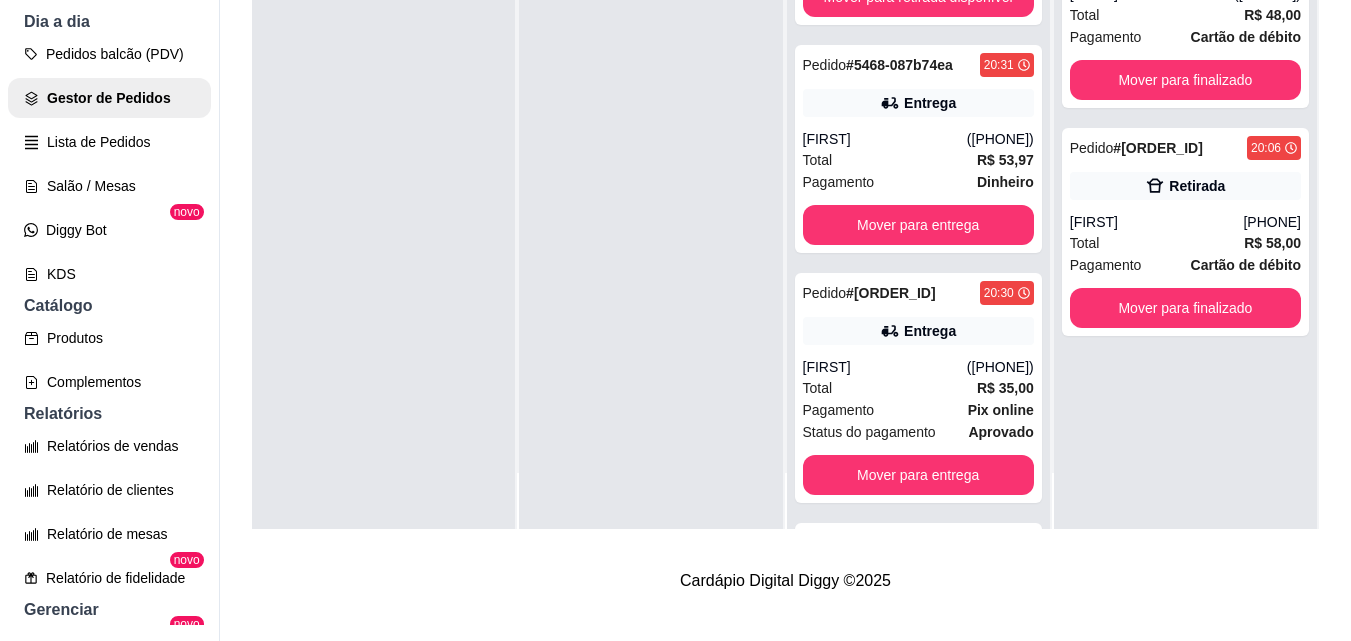 scroll, scrollTop: 1061, scrollLeft: 0, axis: vertical 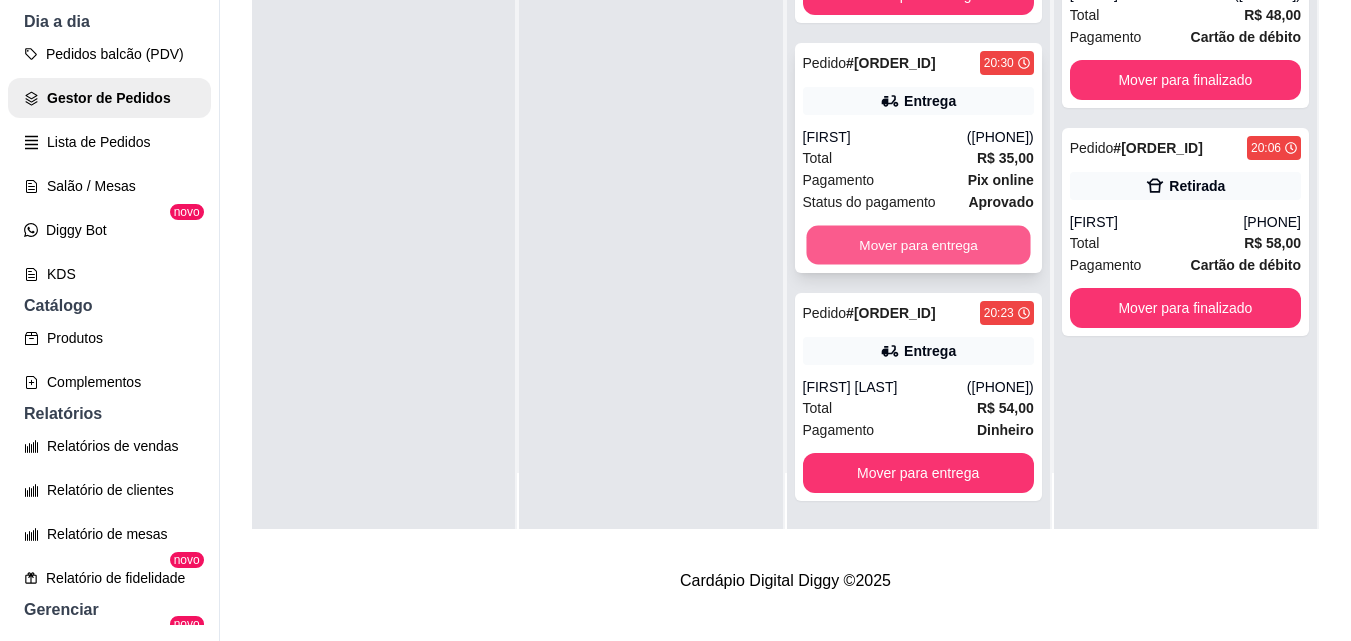 click on "Mover para entrega" at bounding box center (918, 245) 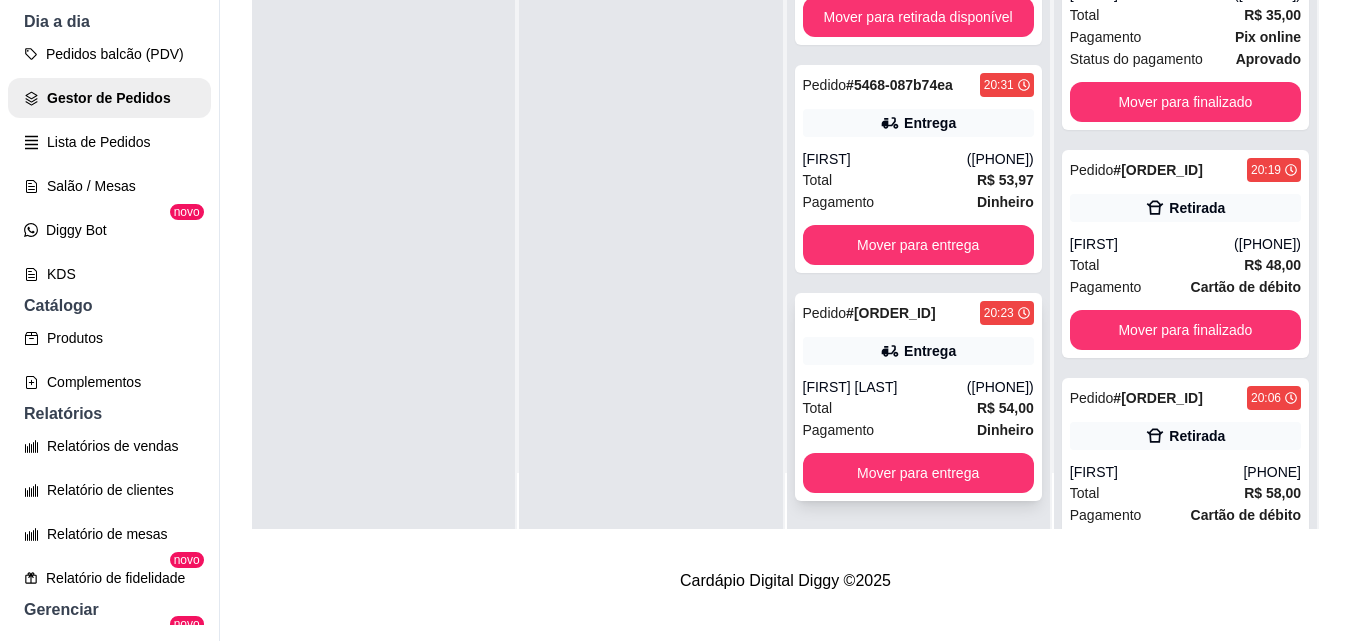 scroll, scrollTop: 811, scrollLeft: 0, axis: vertical 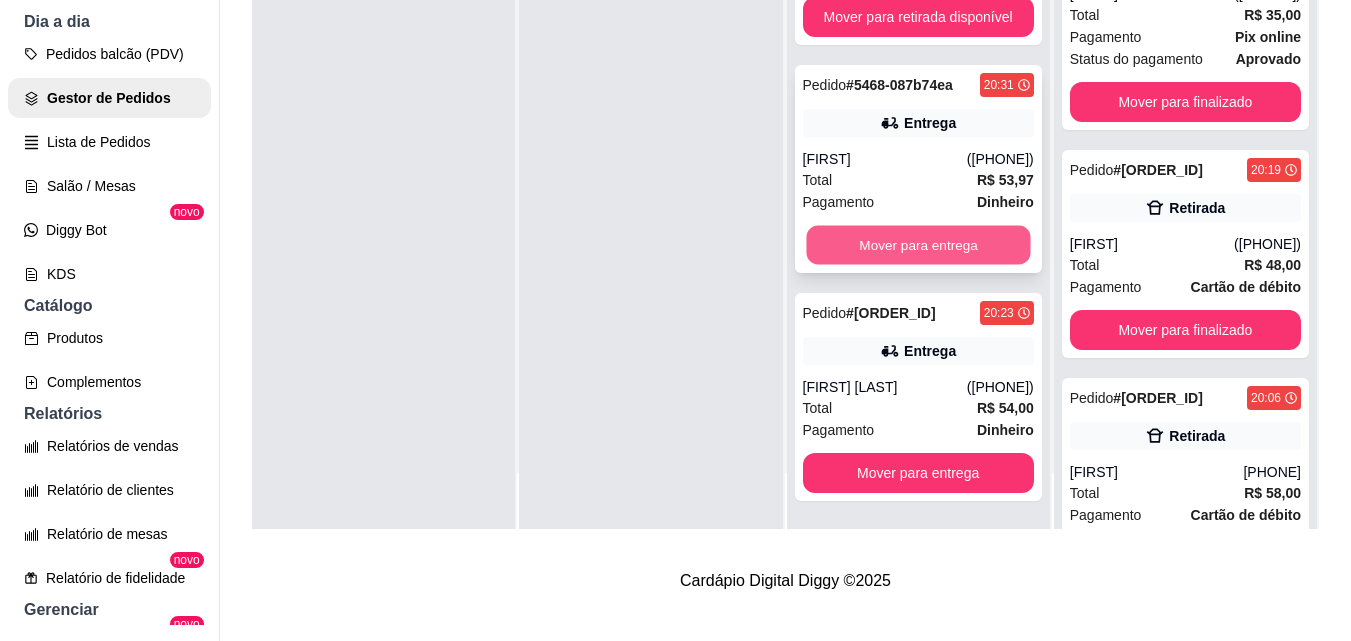 click on "Mover para entrega" at bounding box center [918, 245] 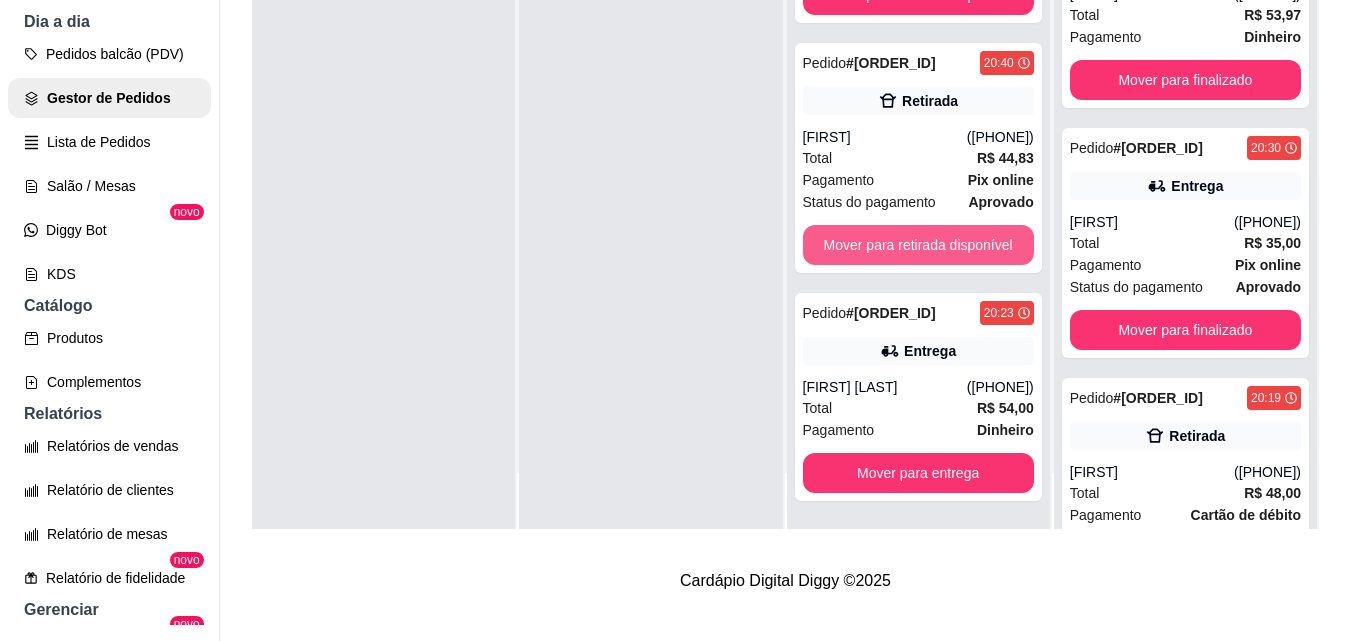 scroll, scrollTop: 583, scrollLeft: 0, axis: vertical 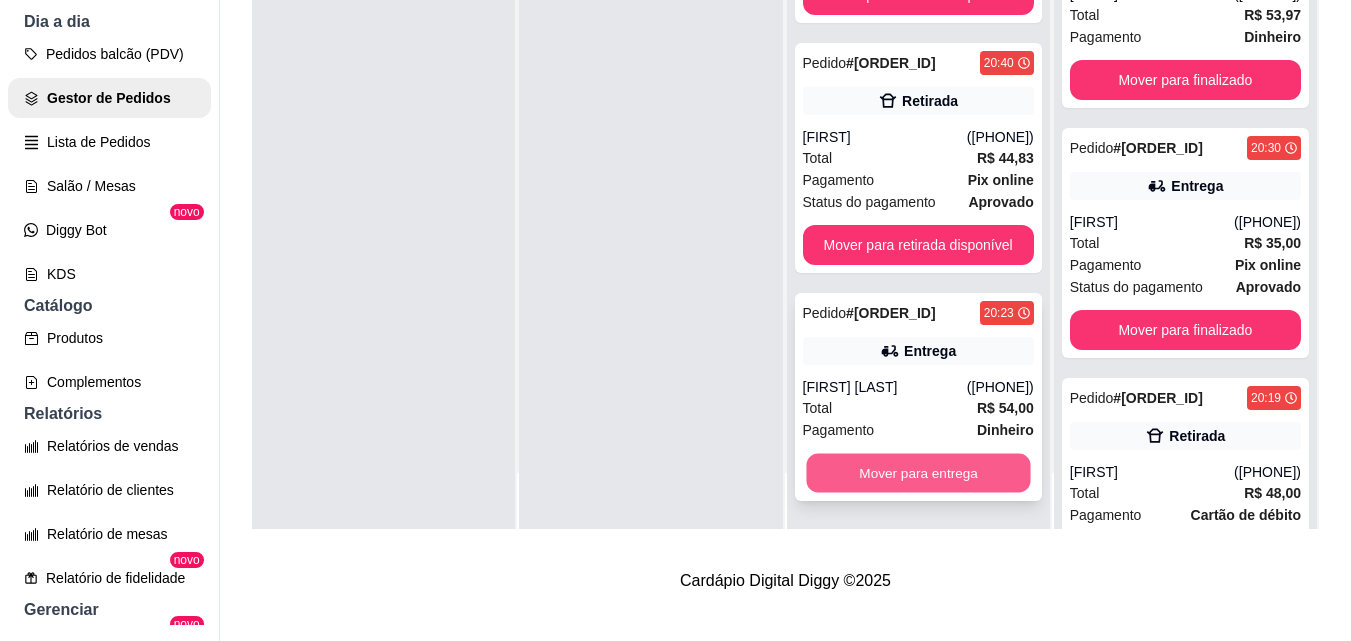 click on "Mover para entrega" at bounding box center [918, 473] 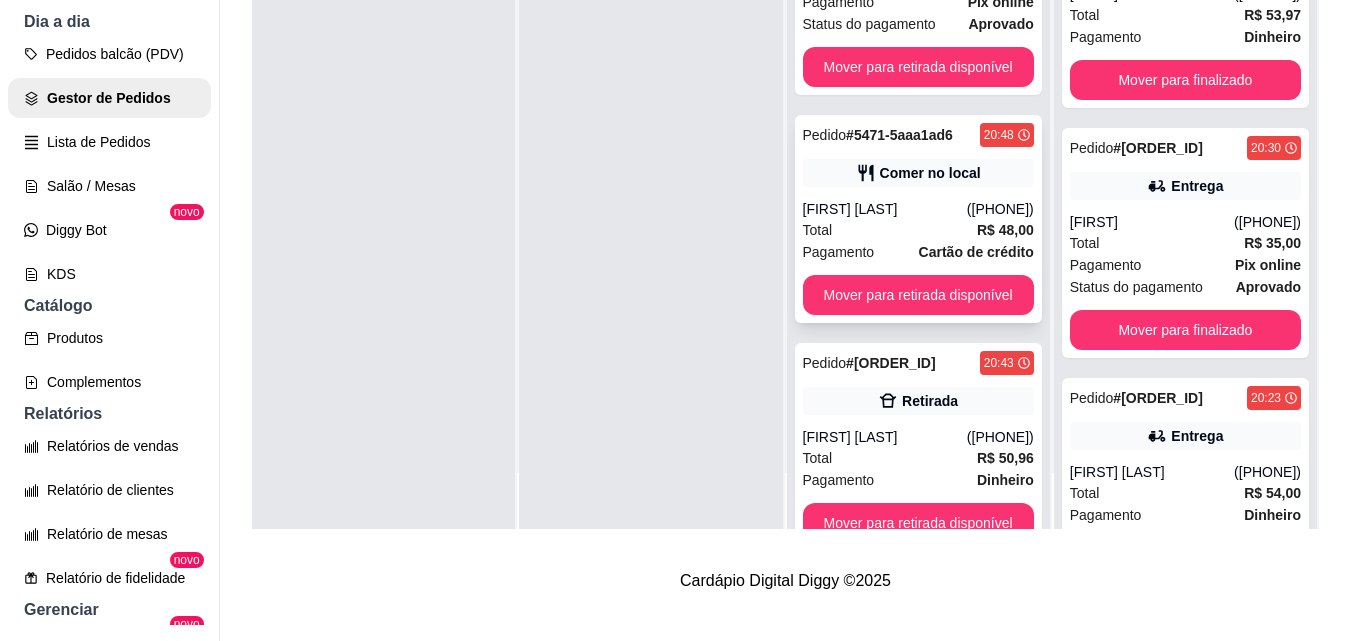 scroll, scrollTop: 0, scrollLeft: 0, axis: both 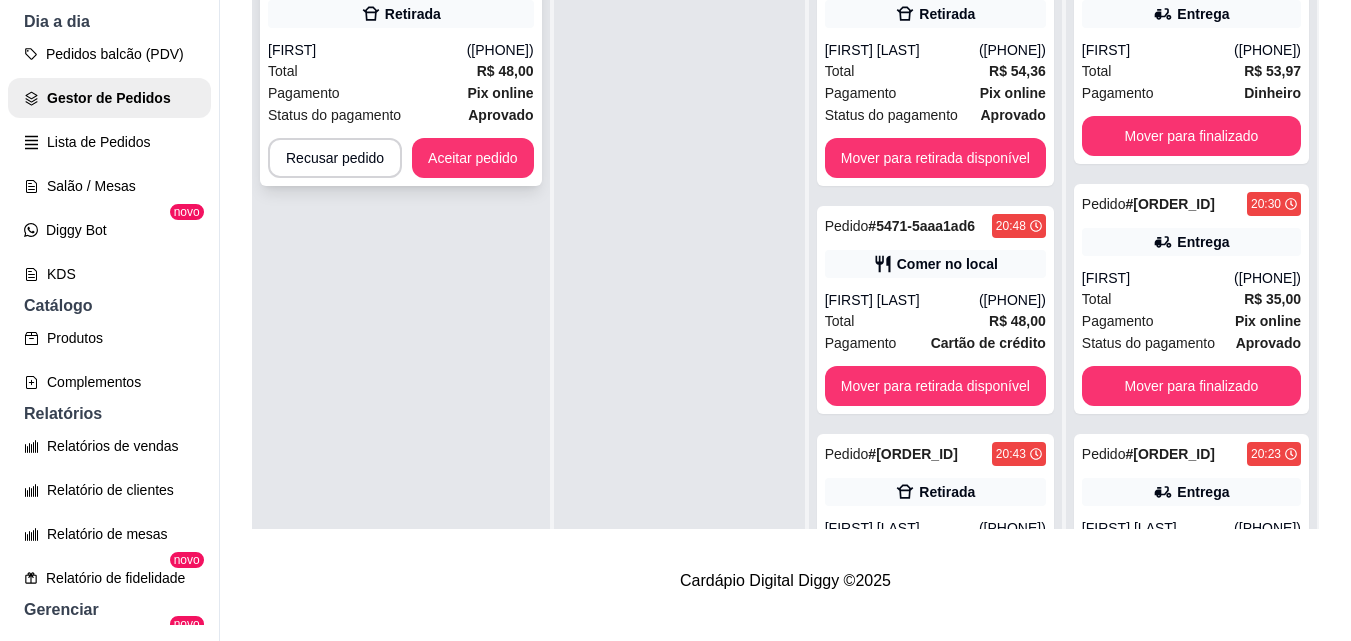 click on "Aceitar pedido" at bounding box center [473, 158] 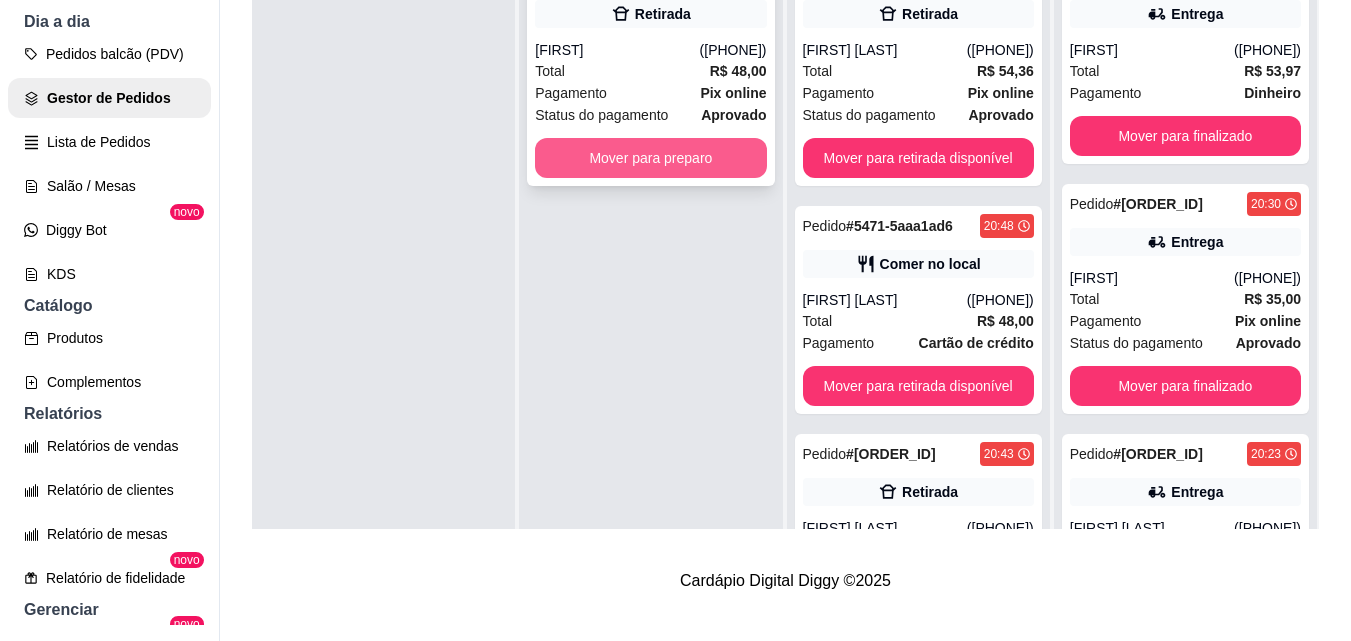 click on "Mover para preparo" at bounding box center (650, 158) 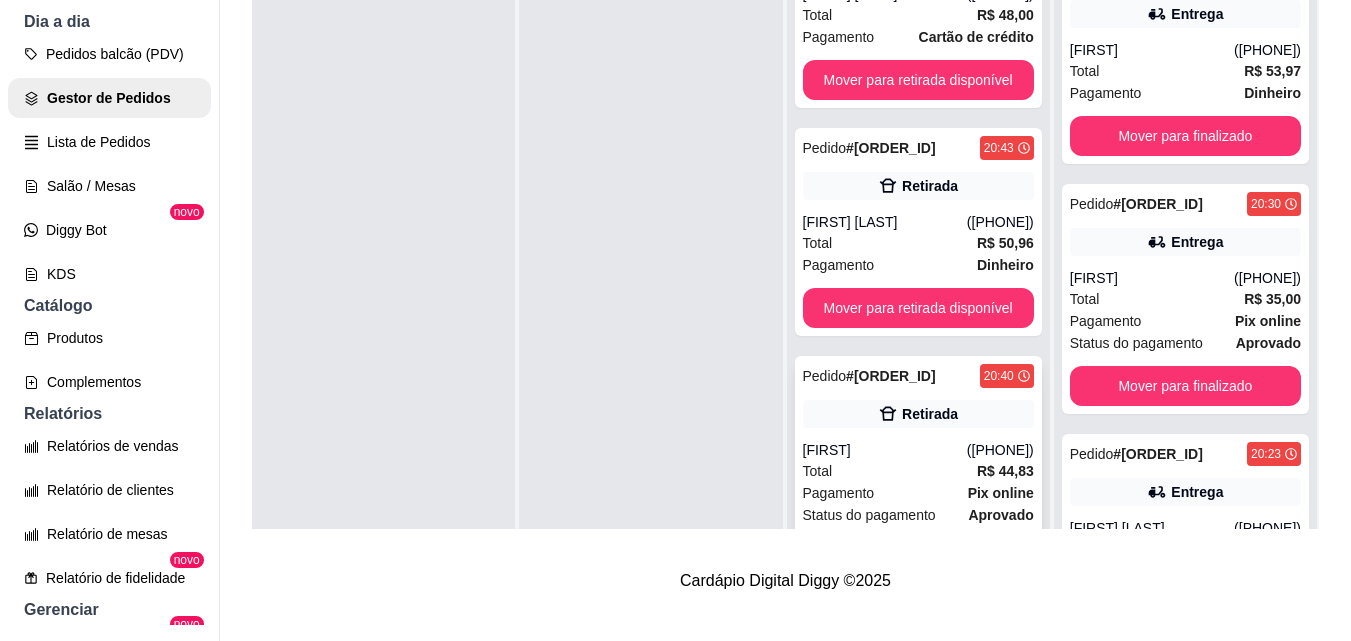 scroll, scrollTop: 585, scrollLeft: 0, axis: vertical 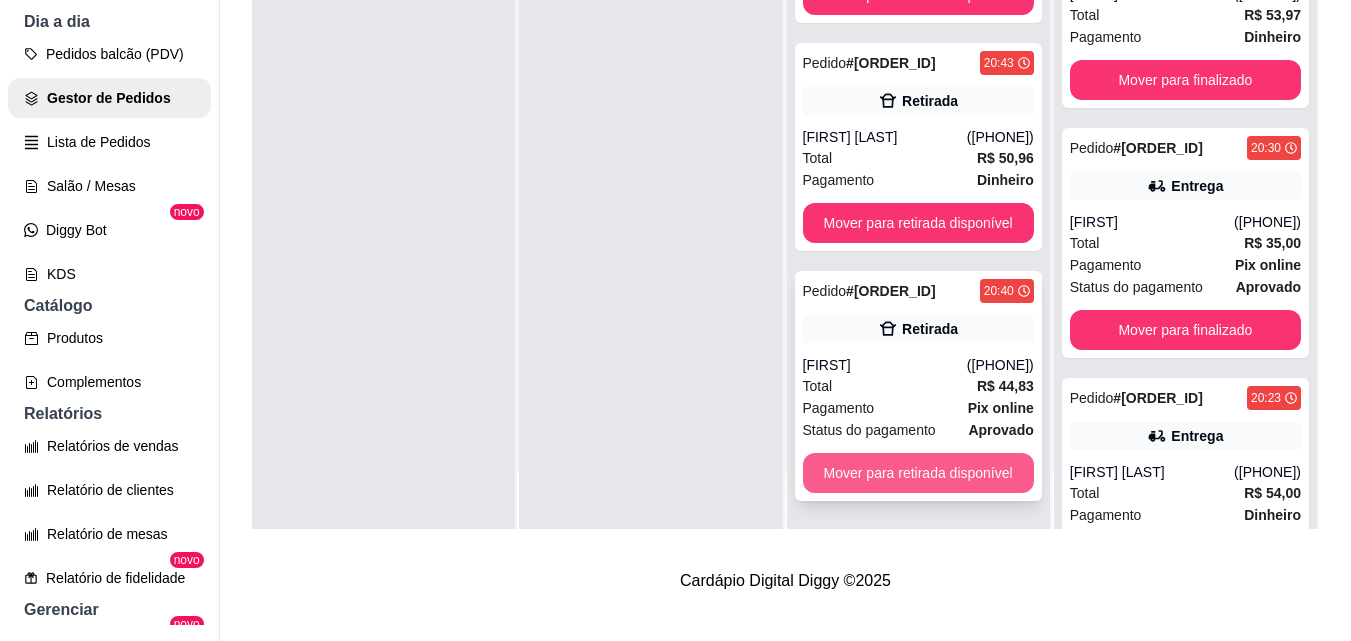 click on "Mover para retirada disponível" at bounding box center (918, 473) 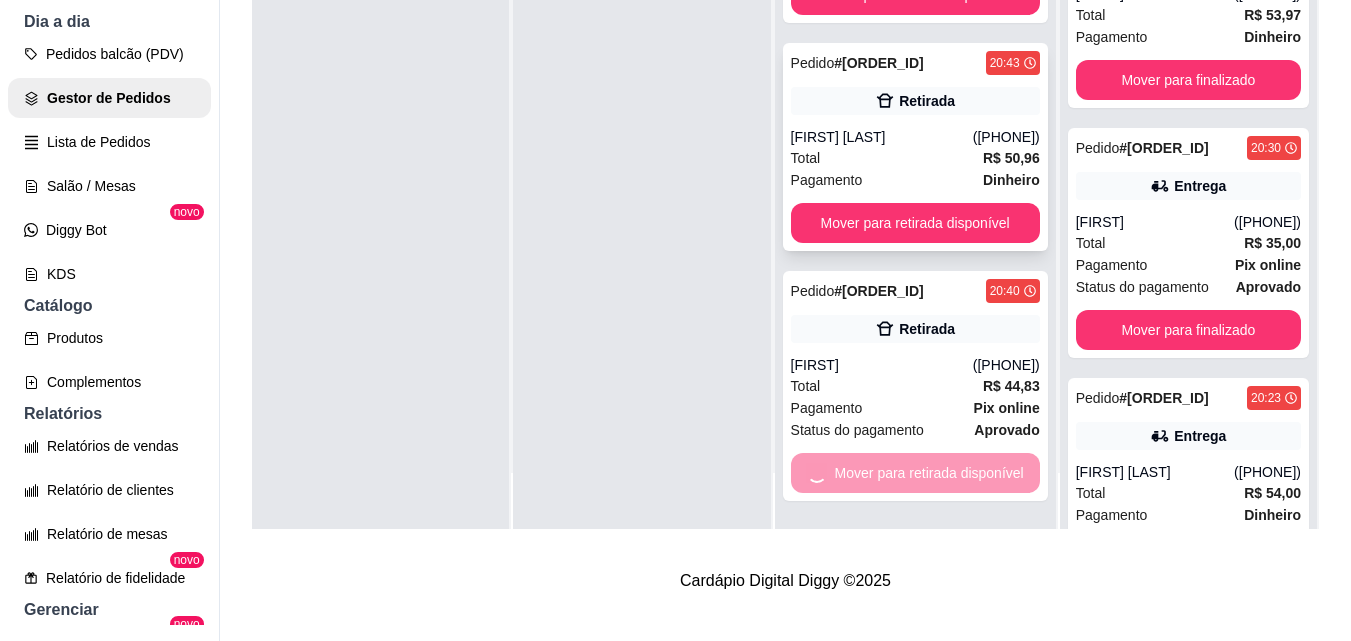 scroll, scrollTop: 335, scrollLeft: 0, axis: vertical 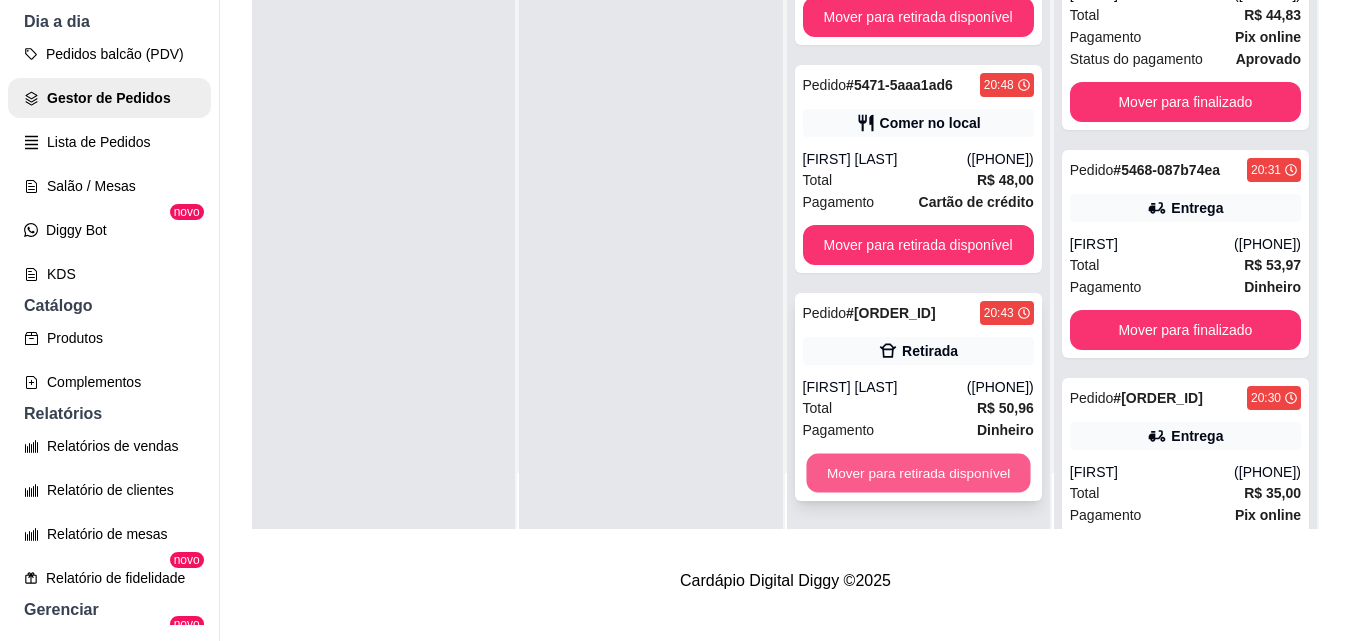 click on "Mover para retirada disponível" at bounding box center (918, 473) 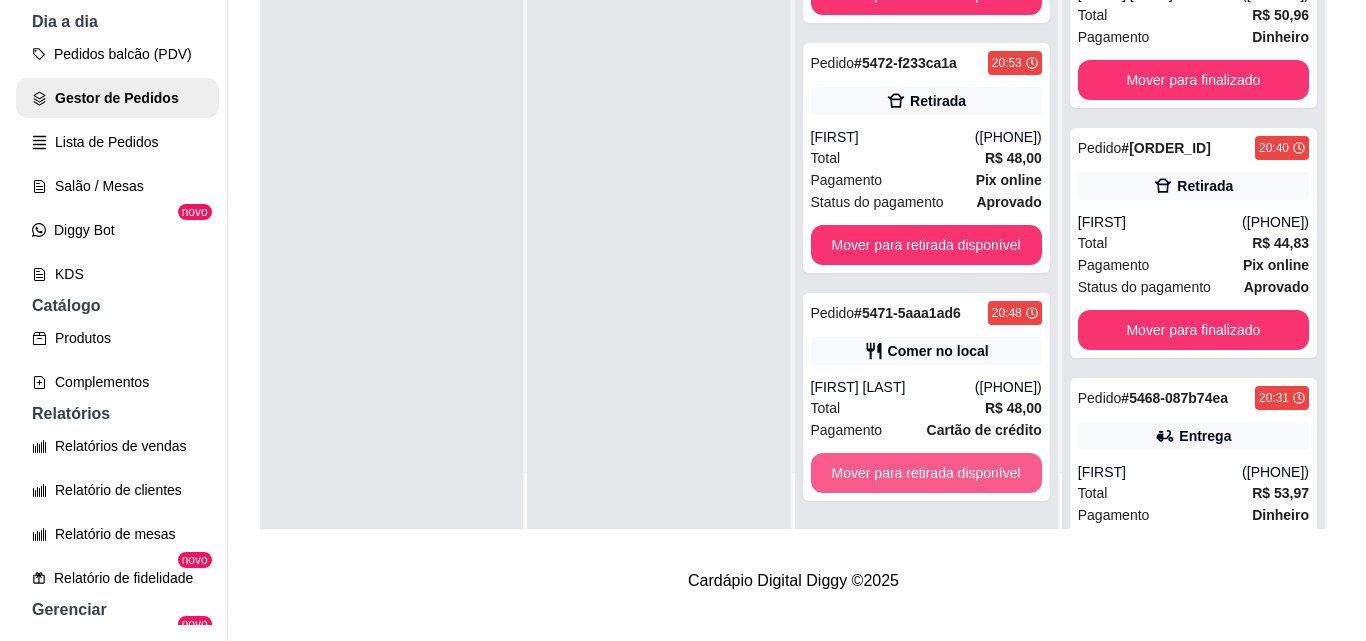 scroll, scrollTop: 107, scrollLeft: 0, axis: vertical 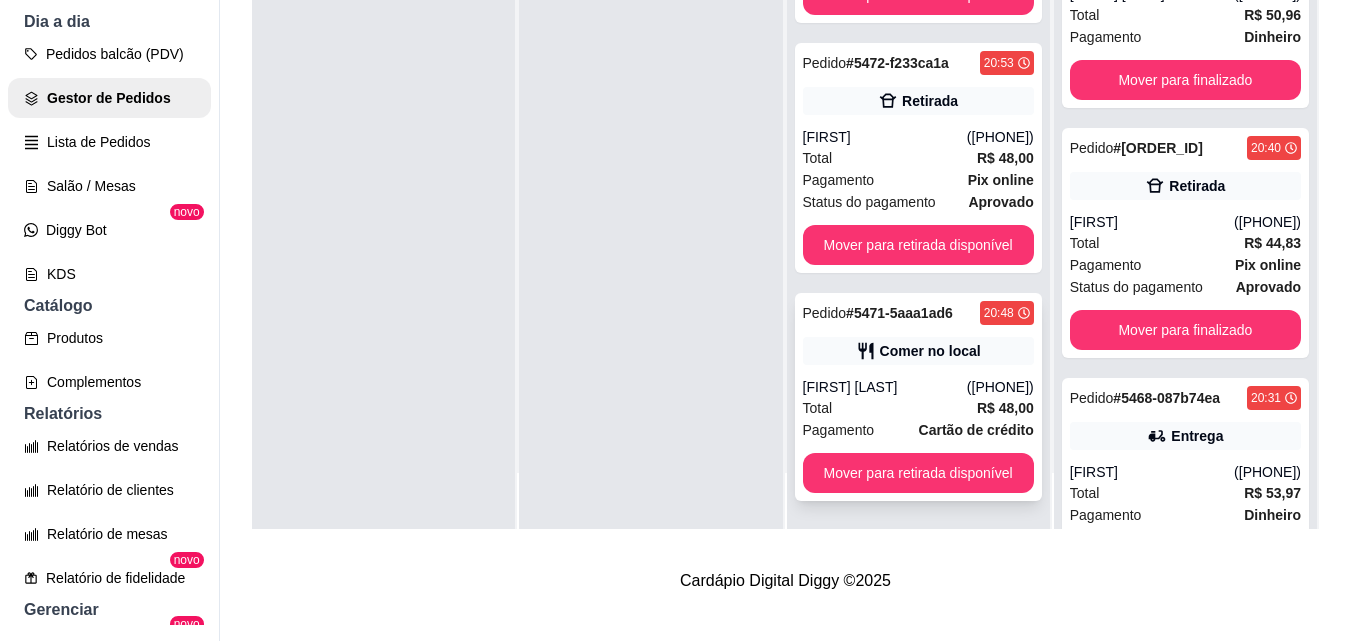 click on "Pedido  # 5471-5aaa1ad6 20:48 Comer no local [FIRST] [LAST]  ([PHONE]) Total R$ 48,00 Pagamento Cartão de crédito Mover para retirada disponível" at bounding box center [918, 397] 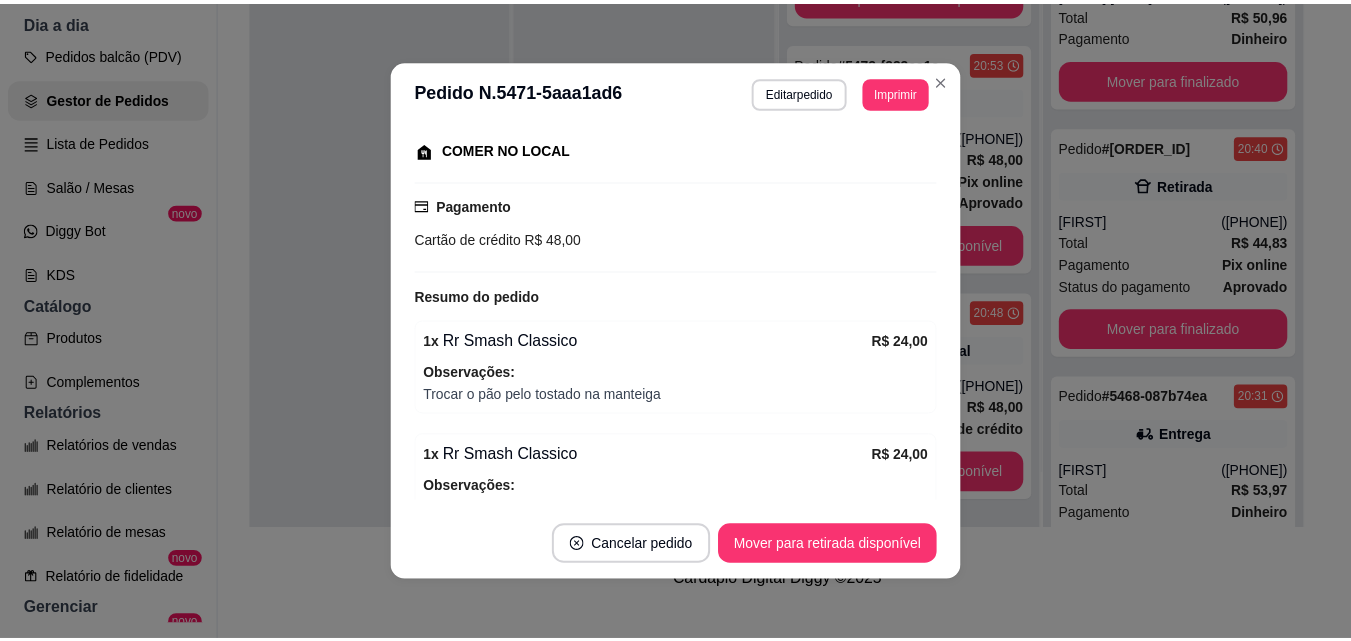 scroll, scrollTop: 300, scrollLeft: 0, axis: vertical 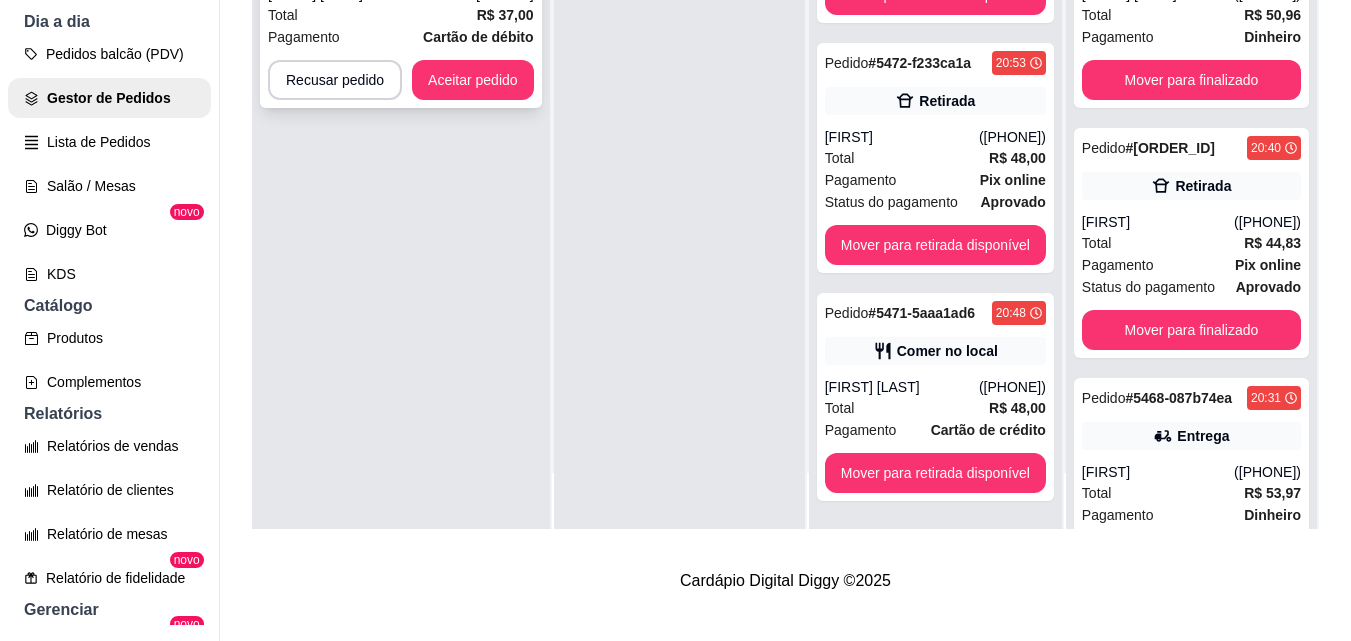 click on "Aceitar pedido" at bounding box center [473, 80] 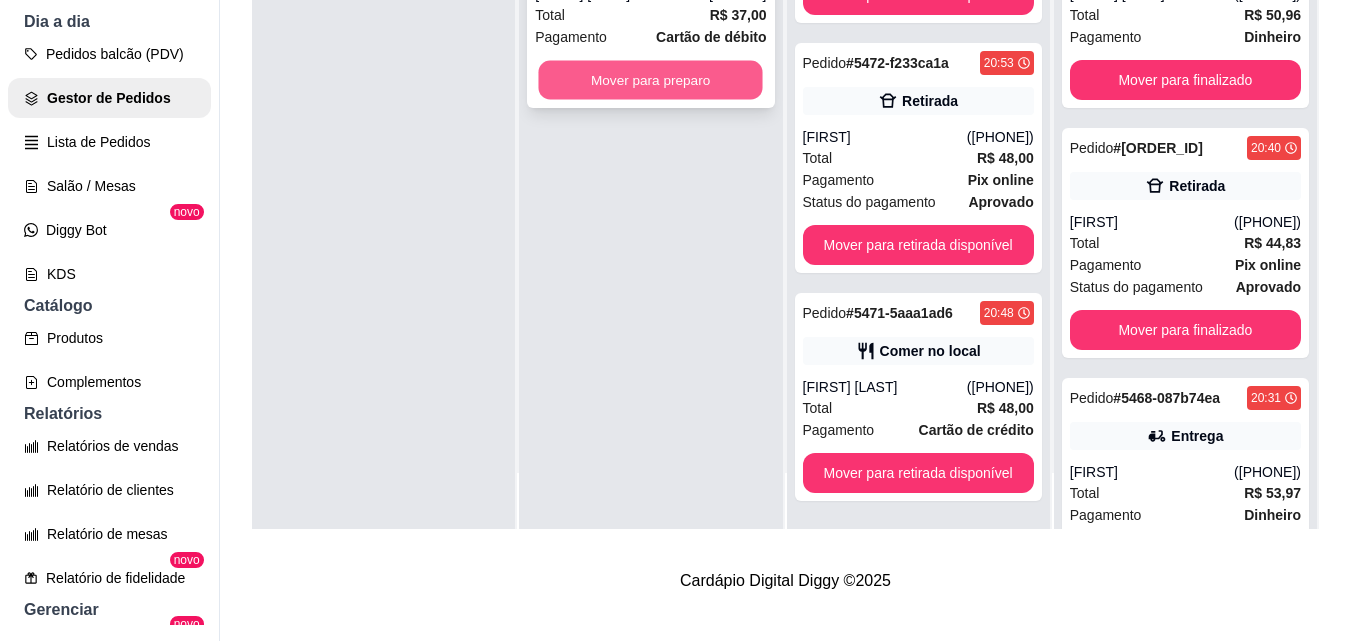 click on "Mover para preparo" at bounding box center (651, 80) 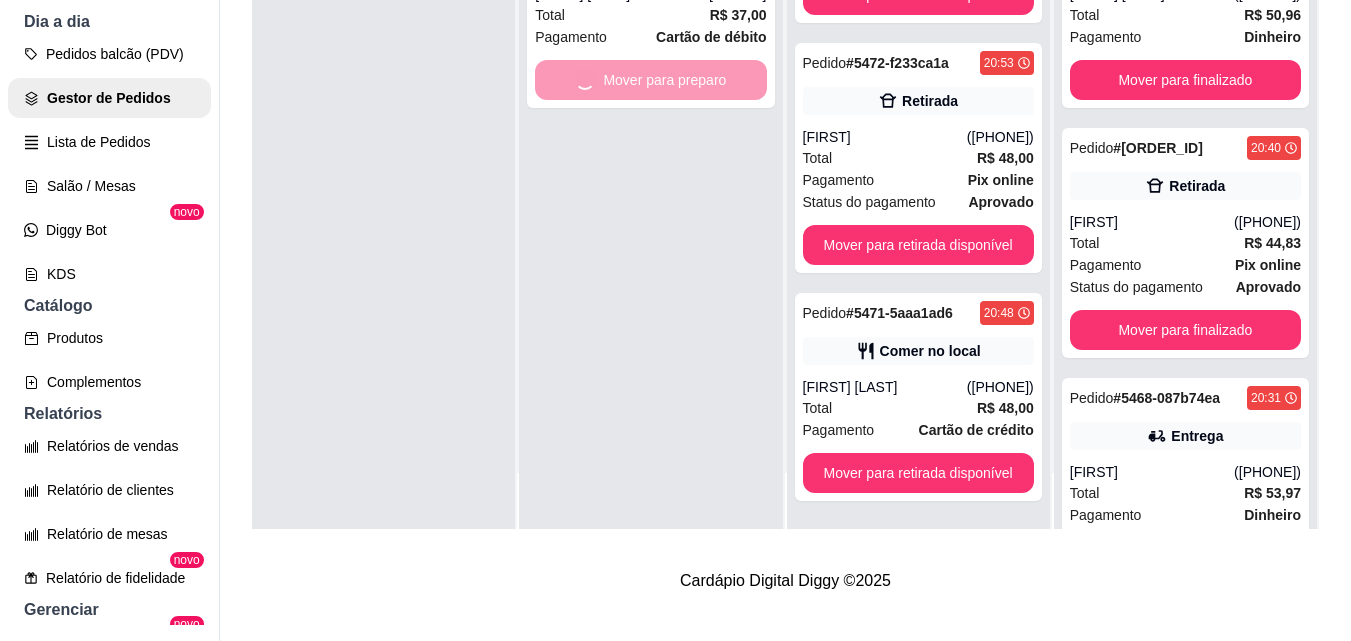 scroll, scrollTop: 335, scrollLeft: 0, axis: vertical 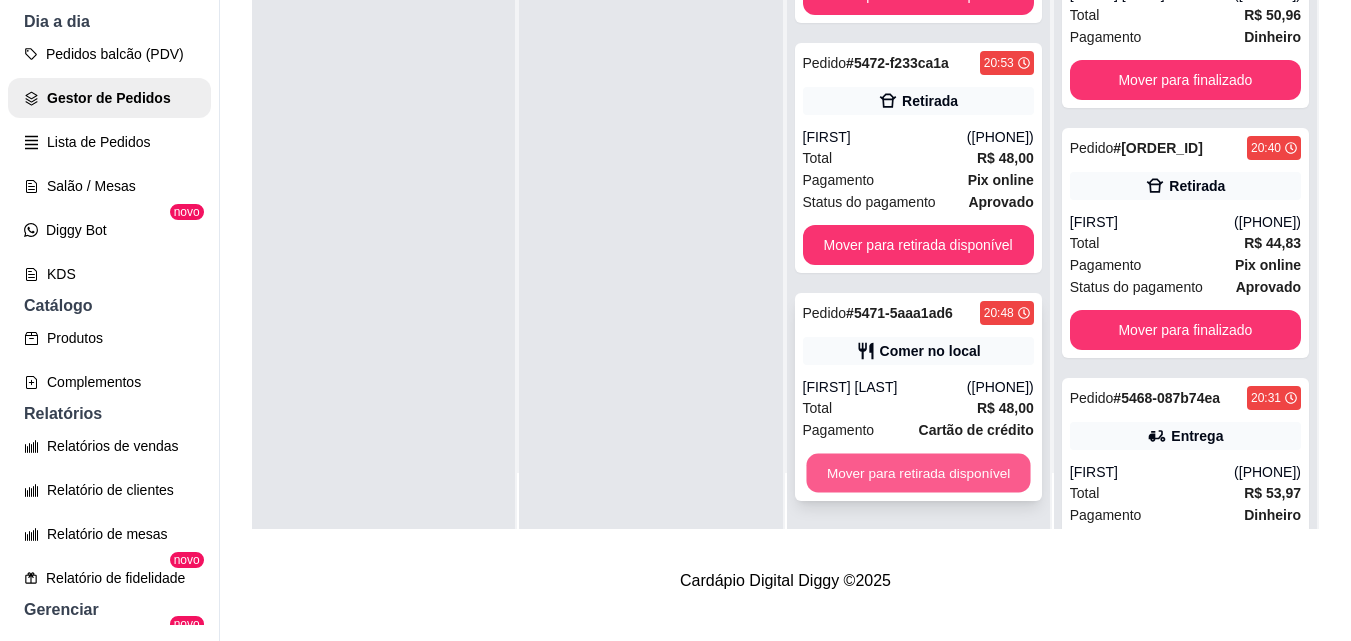 click on "Mover para retirada disponível" at bounding box center (918, 473) 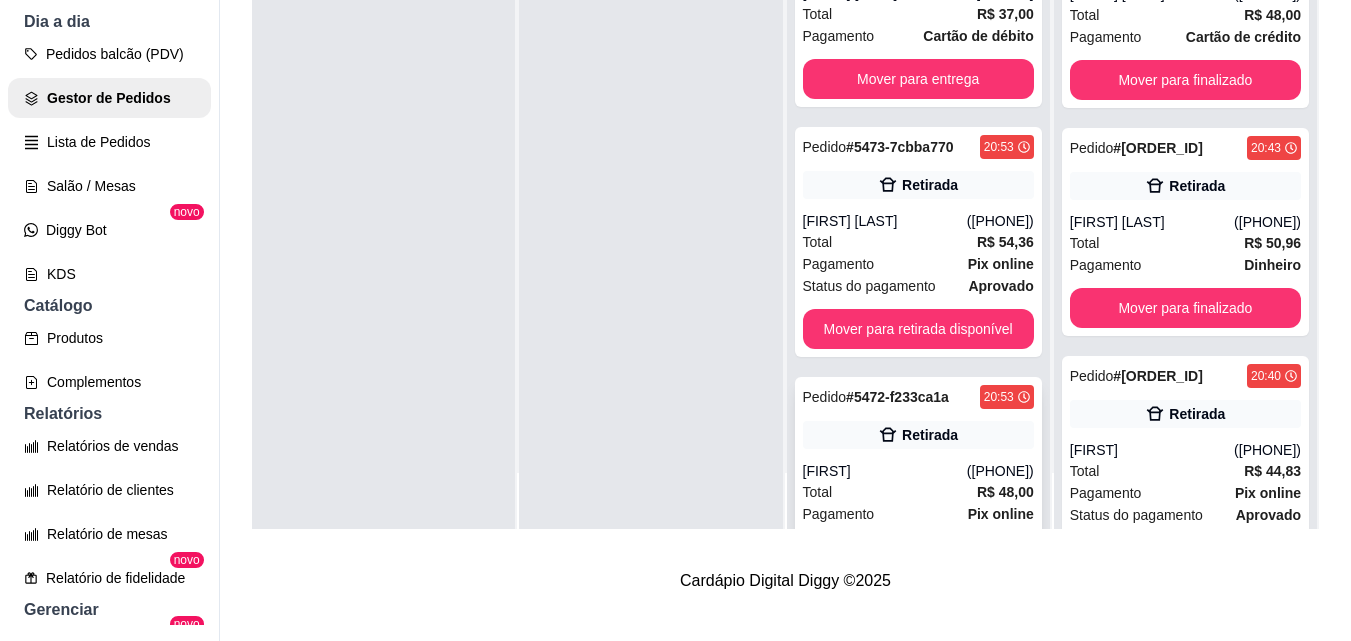 scroll, scrollTop: 0, scrollLeft: 0, axis: both 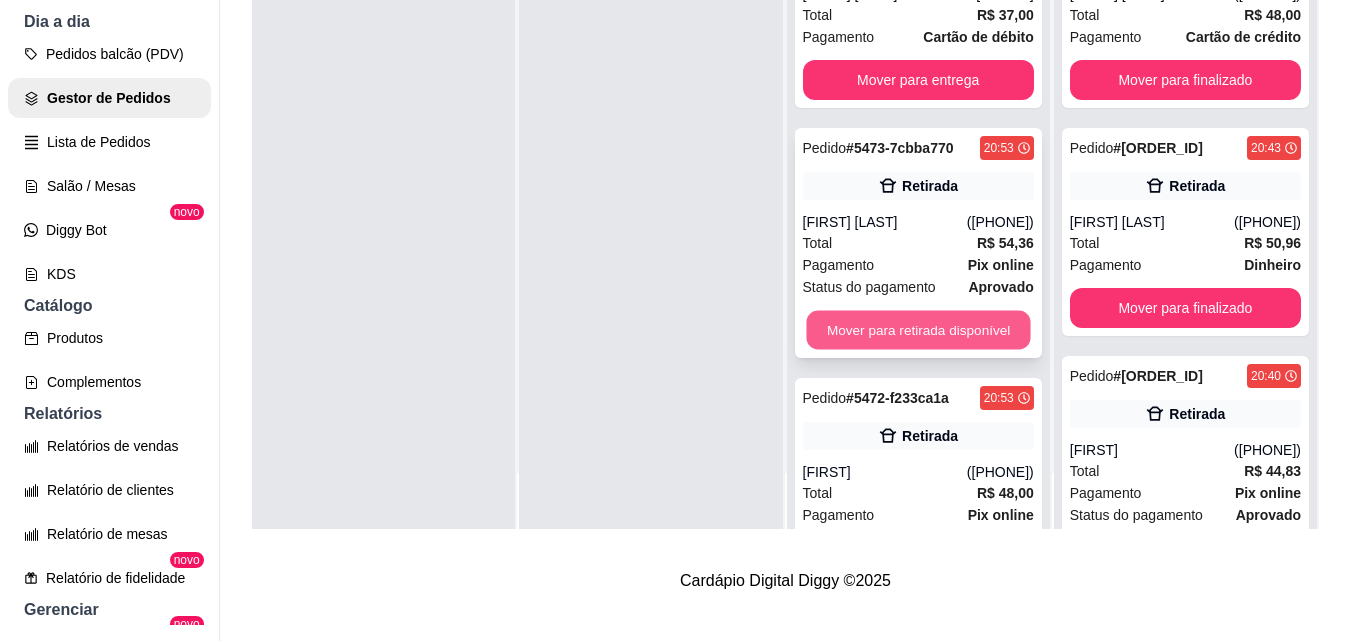 click on "Mover para retirada disponível" at bounding box center [918, 330] 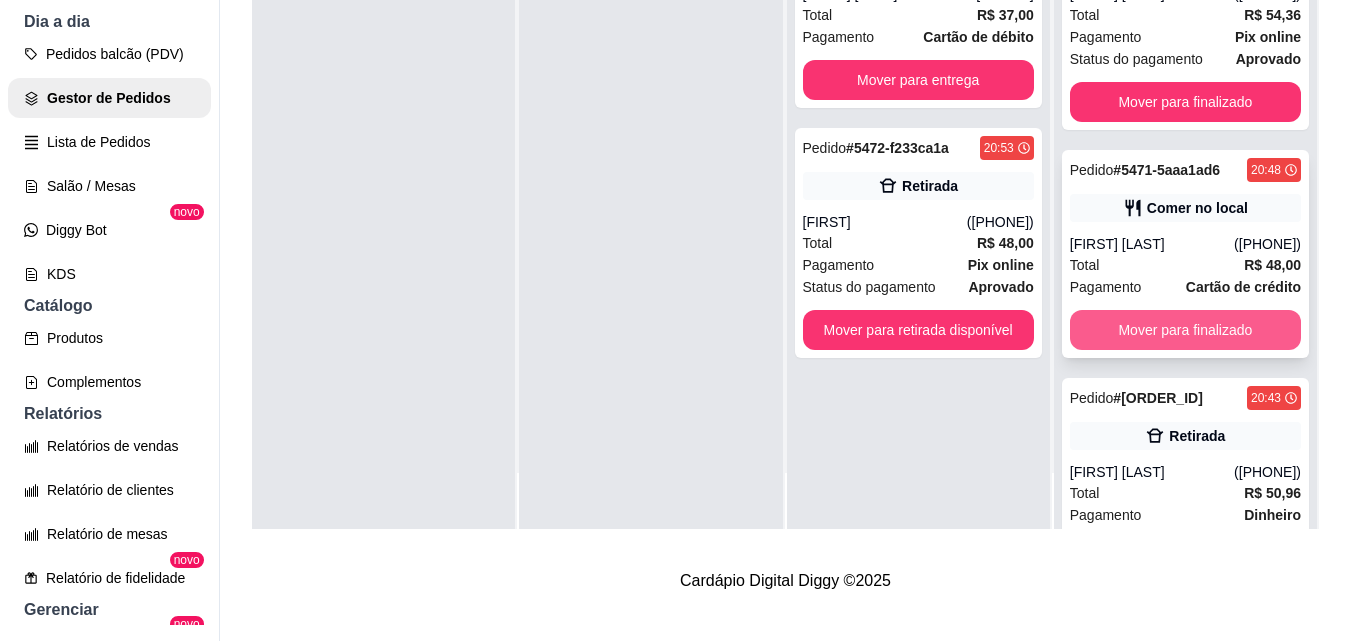 click on "Mover para finalizado" at bounding box center [1185, 330] 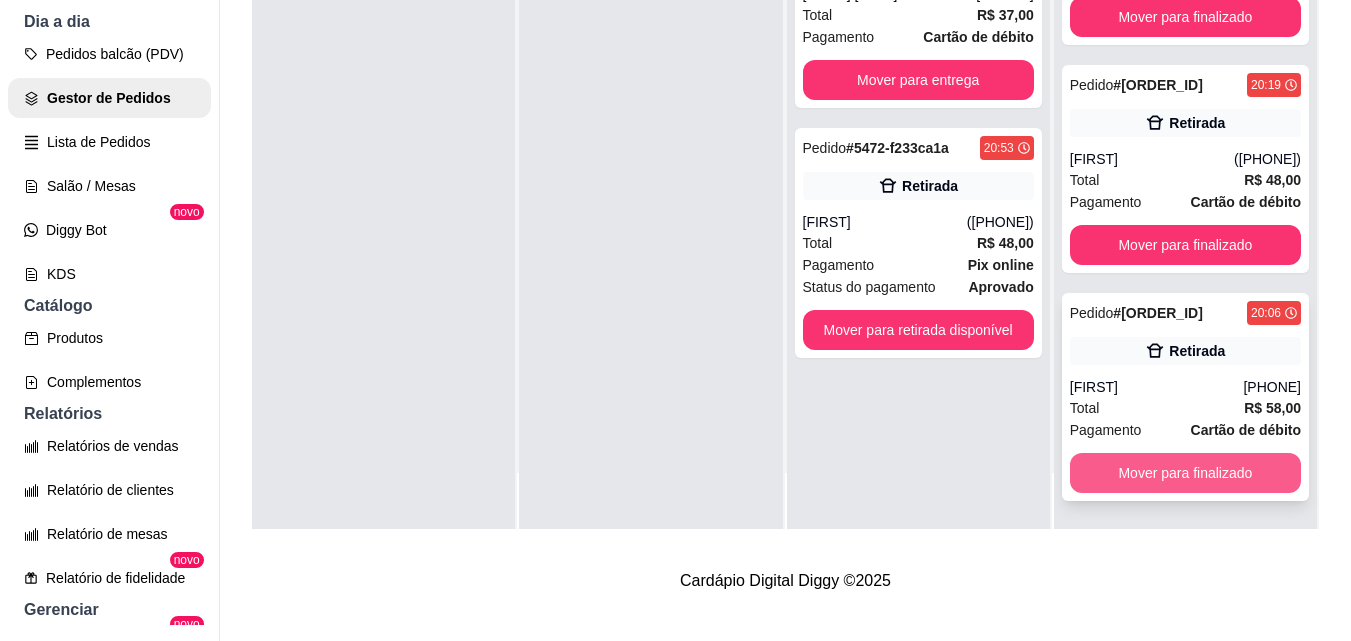 scroll, scrollTop: 1313, scrollLeft: 0, axis: vertical 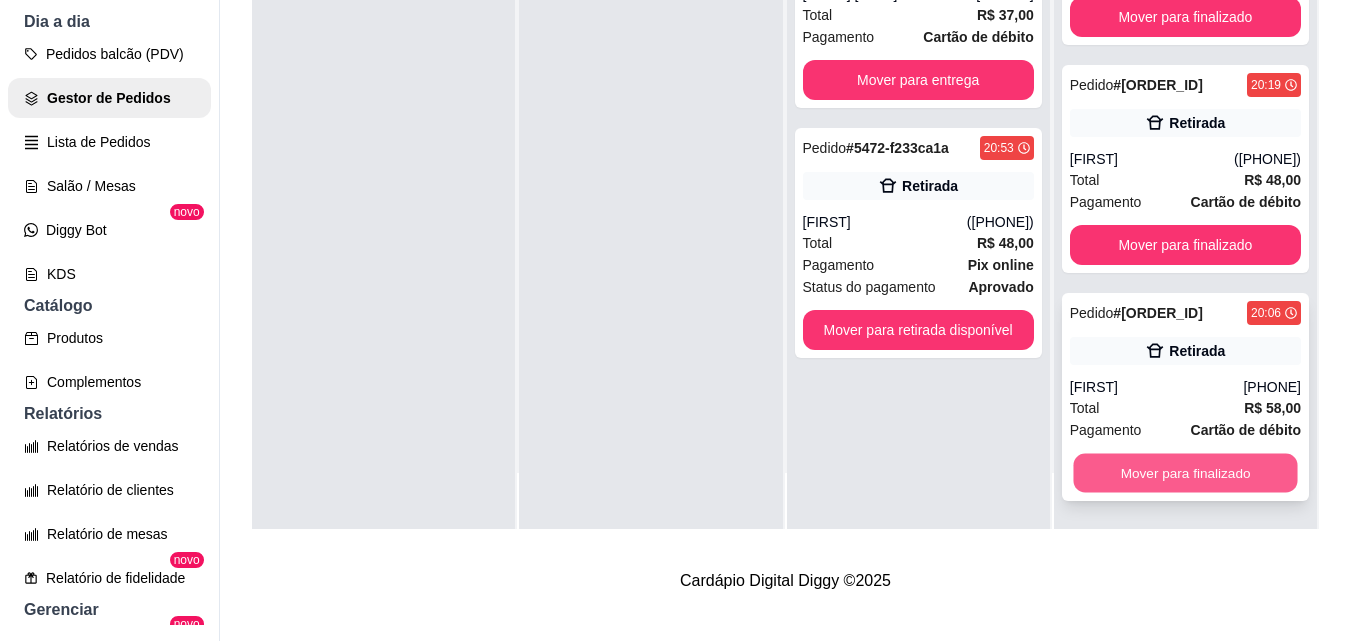 click on "Mover para finalizado" at bounding box center (1185, 473) 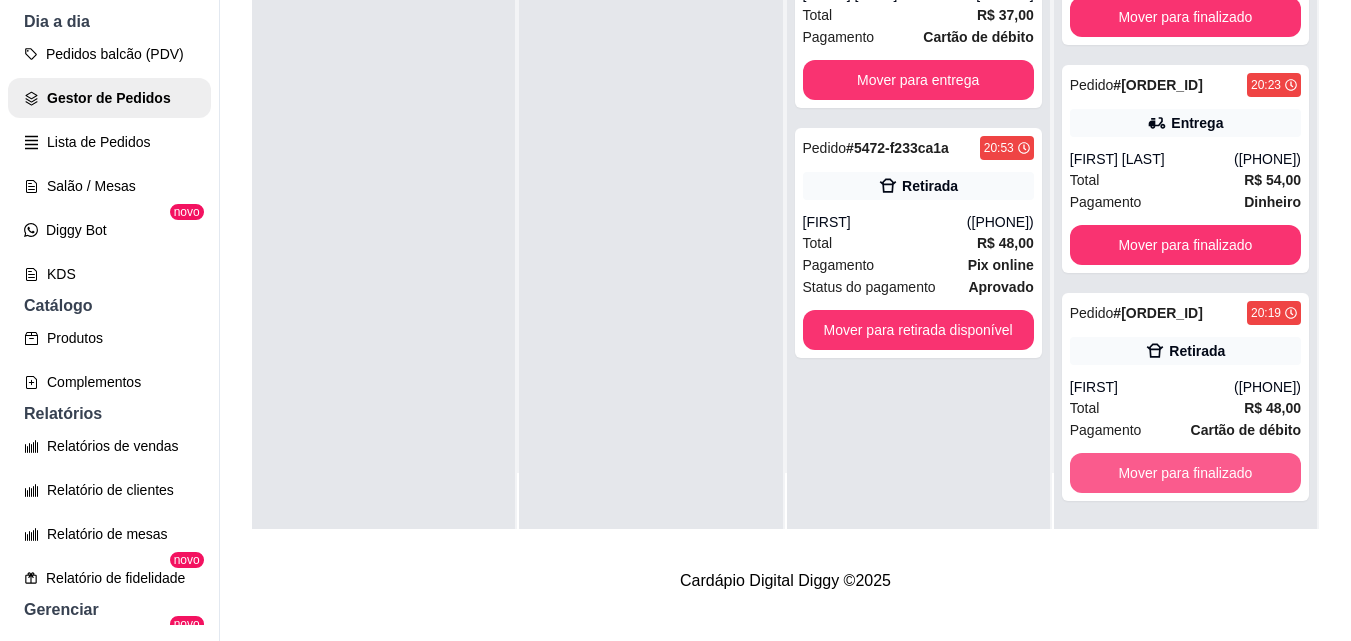 scroll, scrollTop: 1085, scrollLeft: 0, axis: vertical 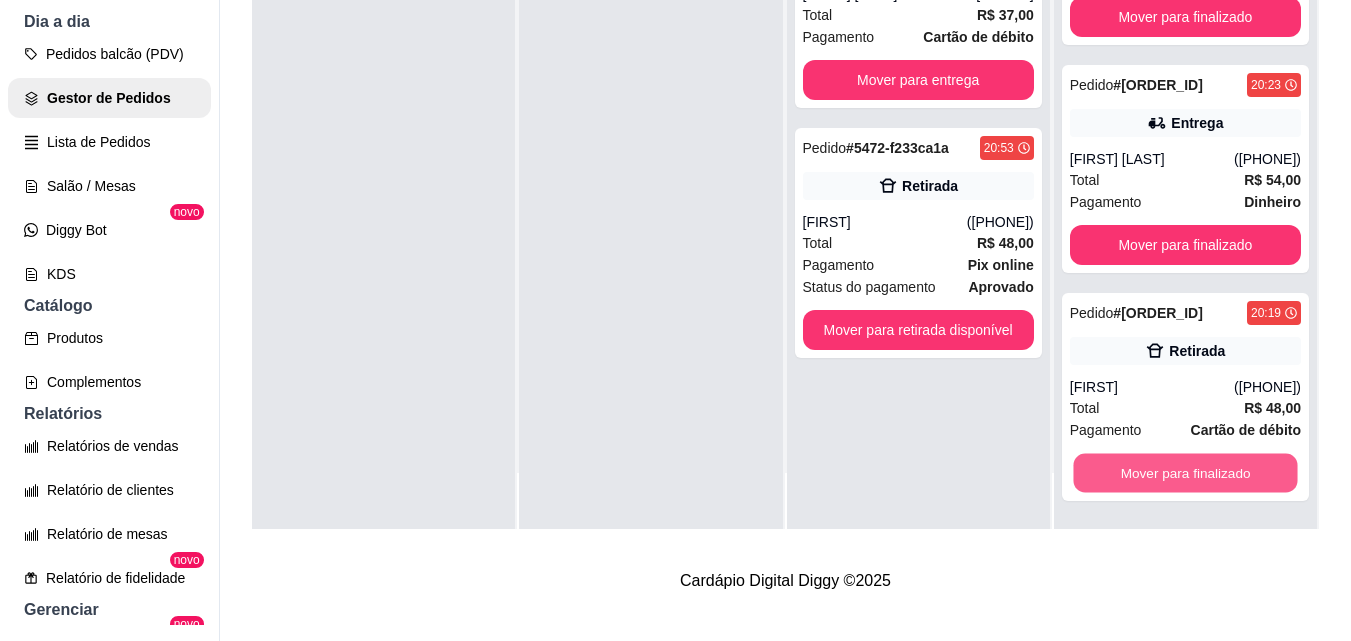 click on "Mover para finalizado" at bounding box center [1185, 473] 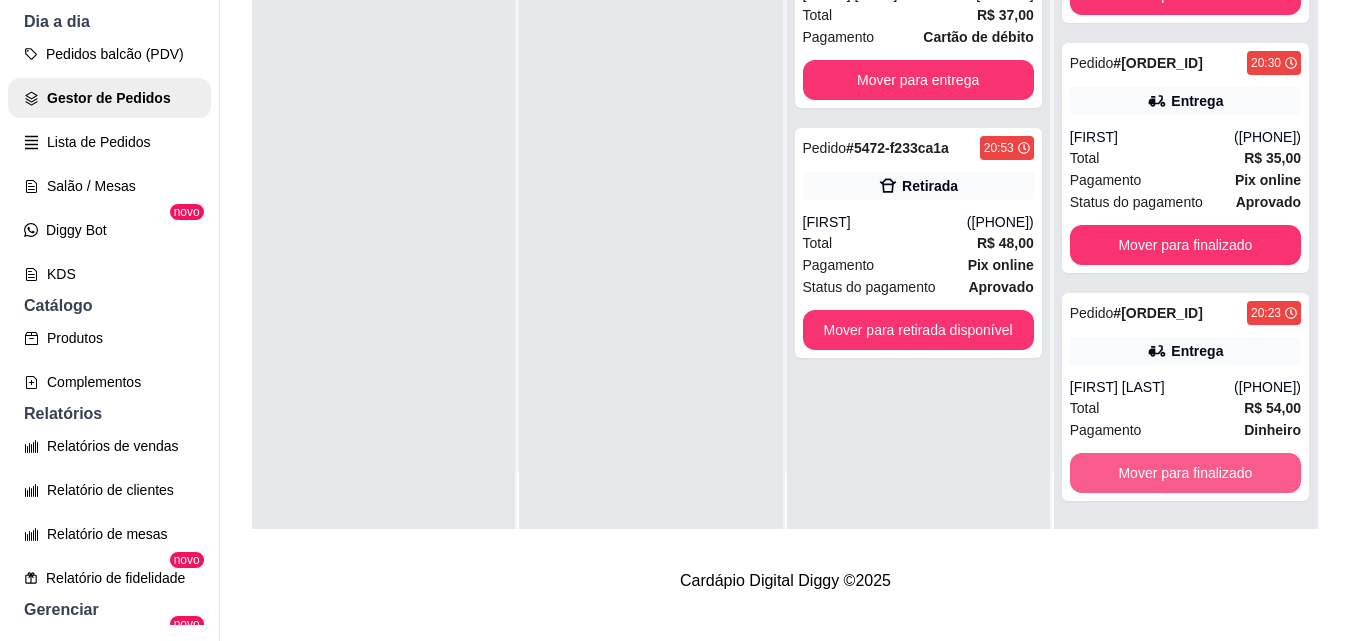 scroll, scrollTop: 857, scrollLeft: 0, axis: vertical 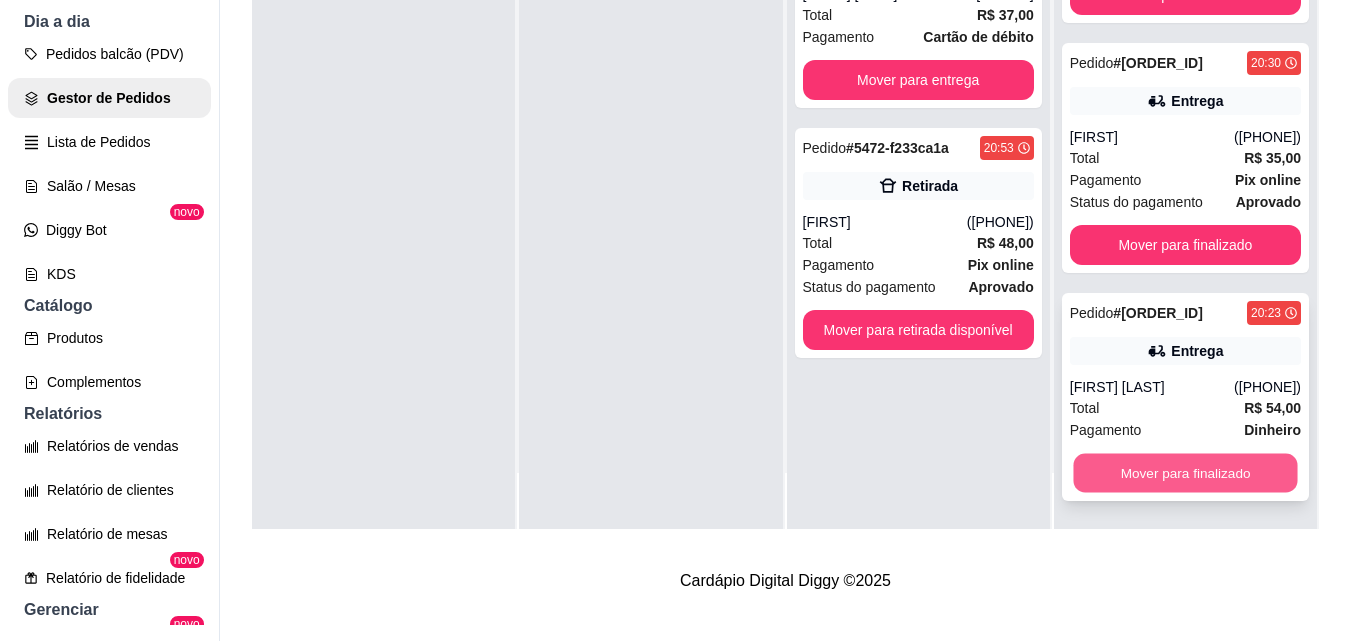 click on "Mover para finalizado" at bounding box center (1185, 473) 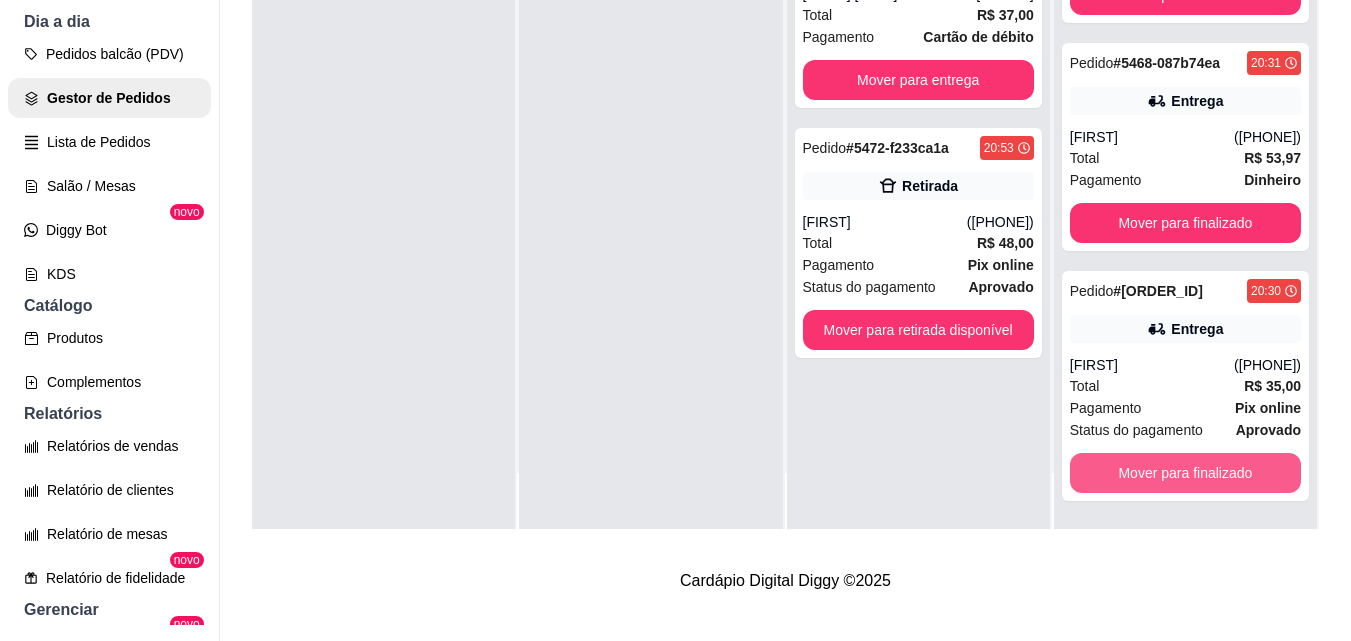 scroll, scrollTop: 609, scrollLeft: 0, axis: vertical 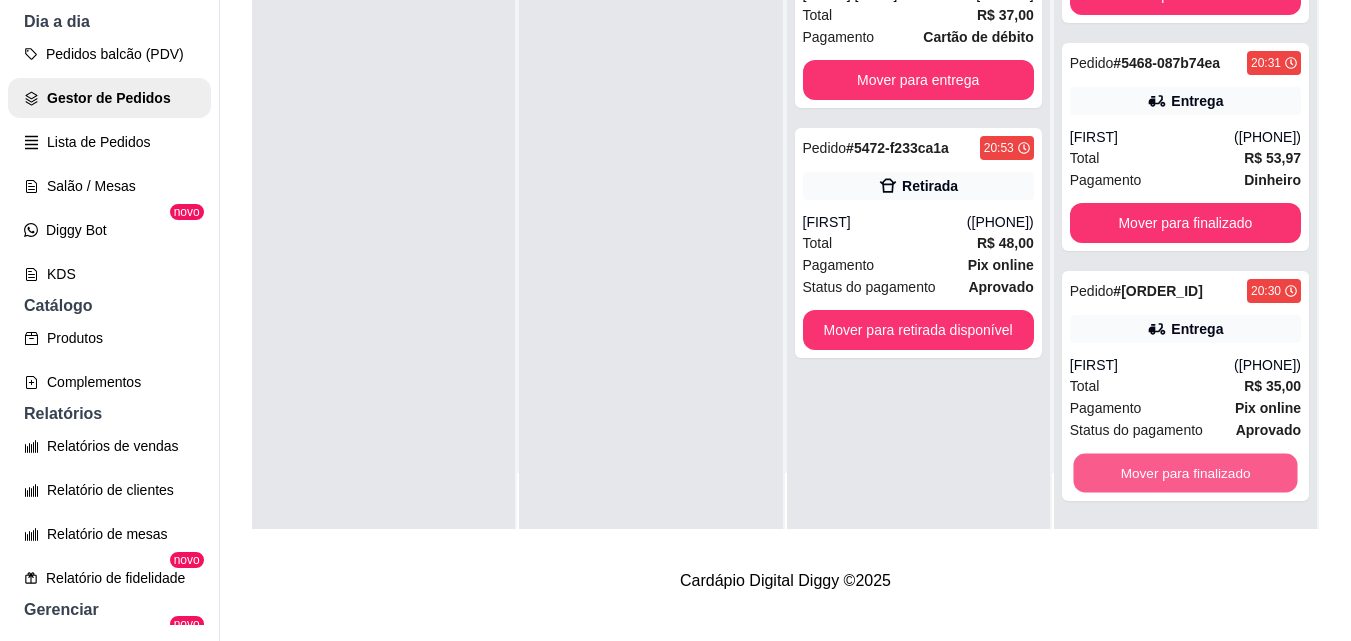 click on "Mover para finalizado" at bounding box center (1185, 473) 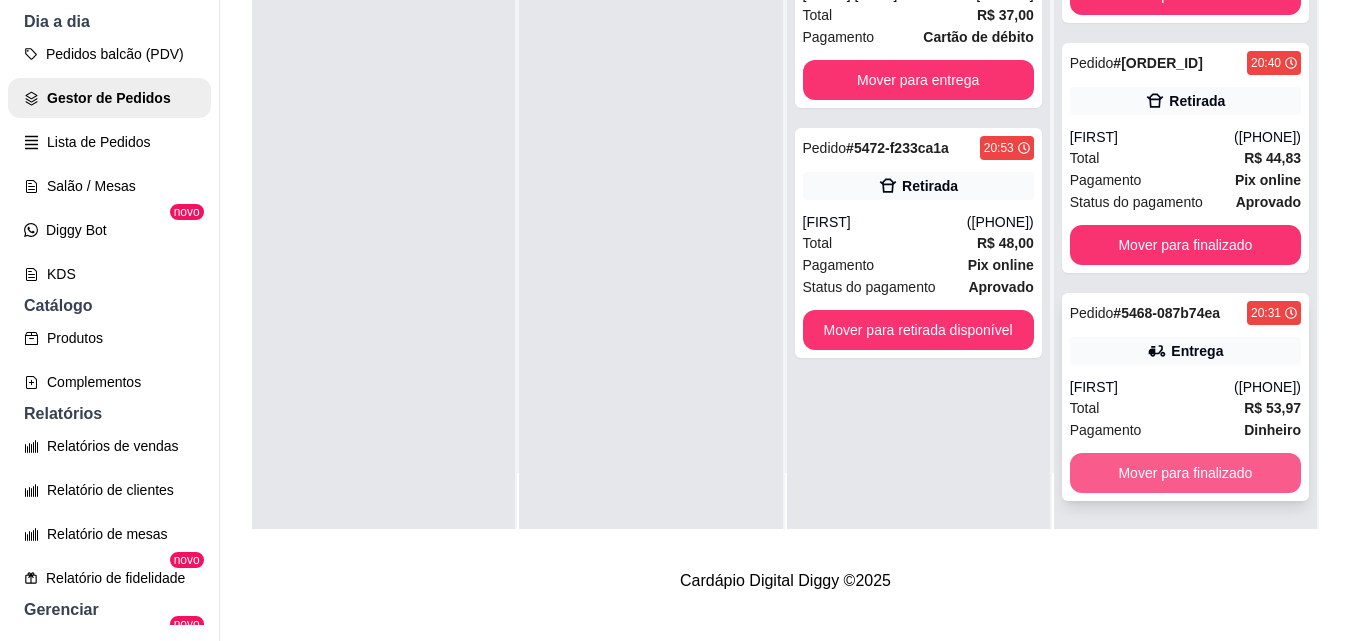 scroll, scrollTop: 359, scrollLeft: 0, axis: vertical 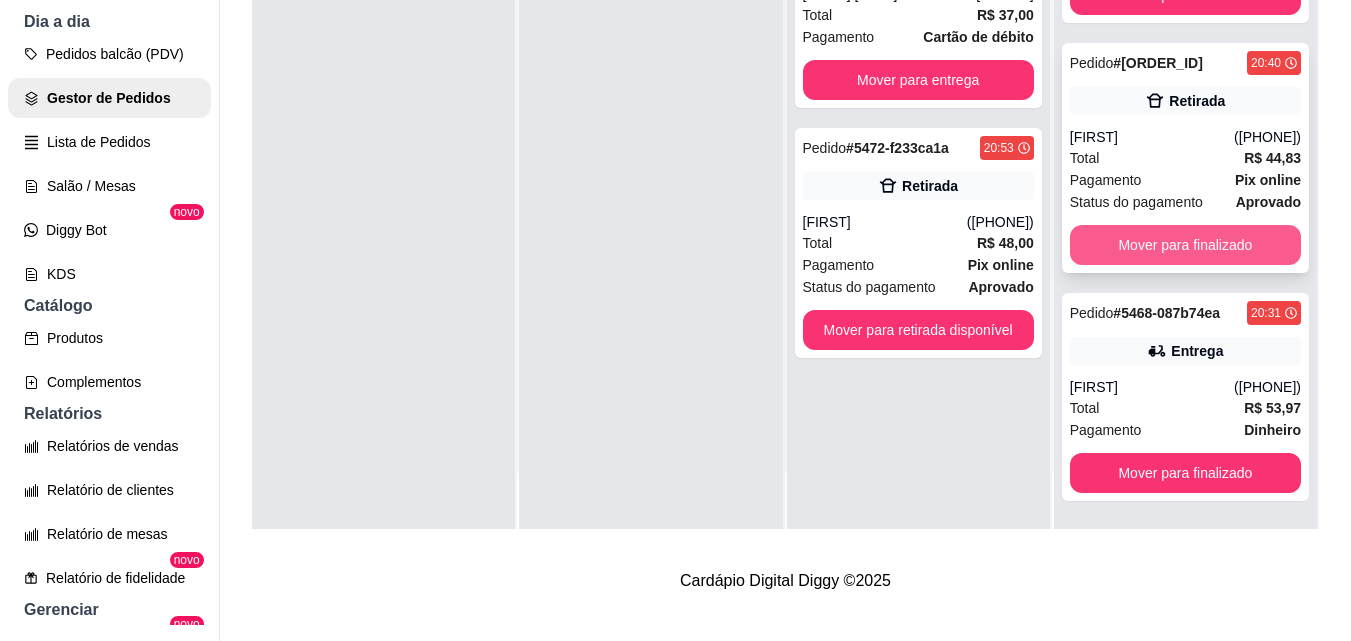 click on "Mover para finalizado" at bounding box center (1185, 245) 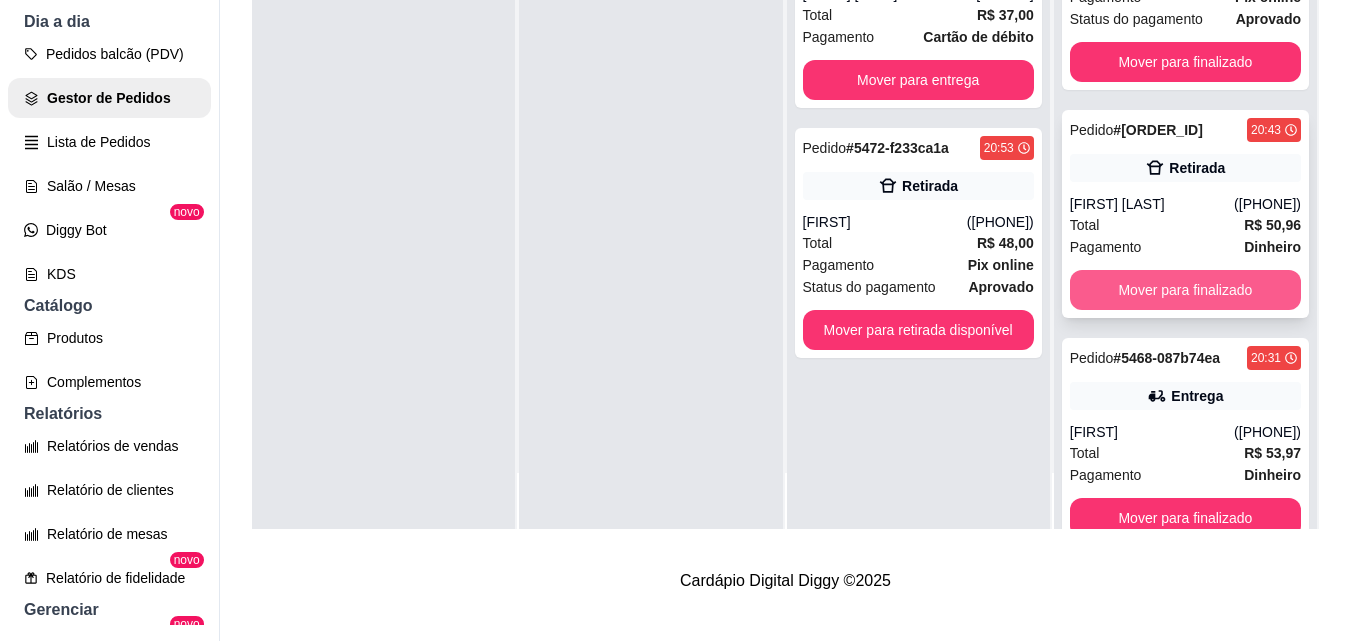 scroll, scrollTop: 0, scrollLeft: 0, axis: both 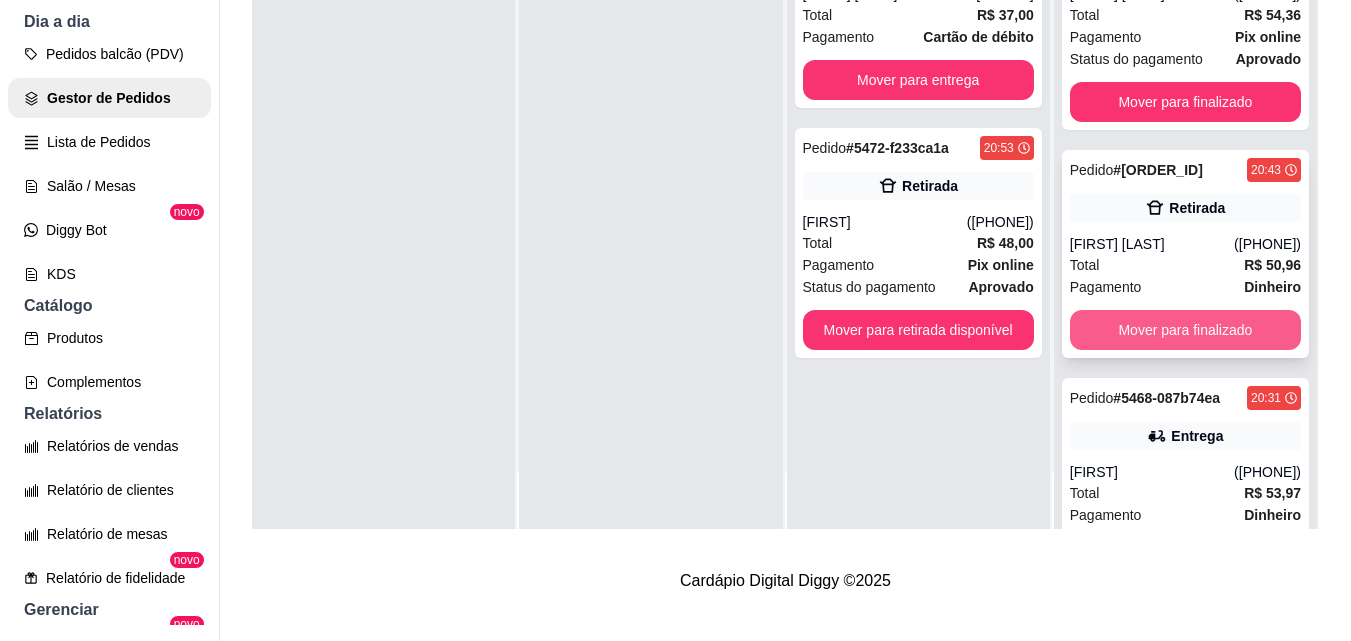 click on "Mover para finalizado" at bounding box center (1185, 330) 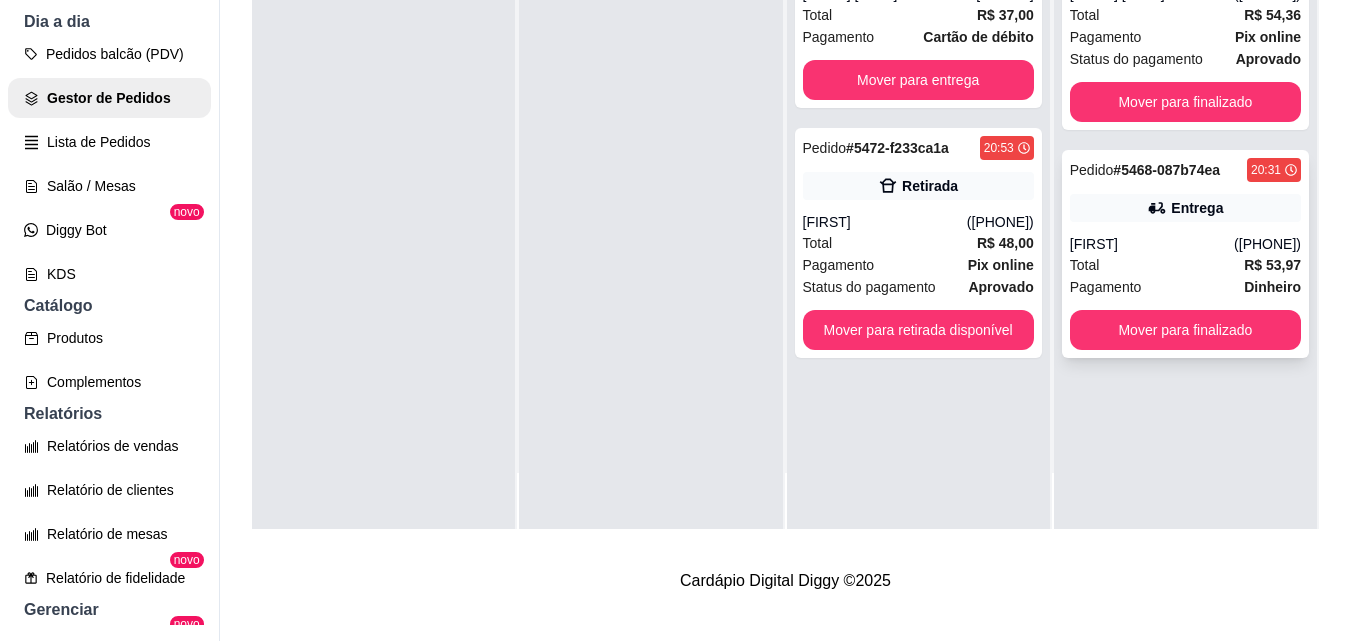 scroll, scrollTop: 0, scrollLeft: 0, axis: both 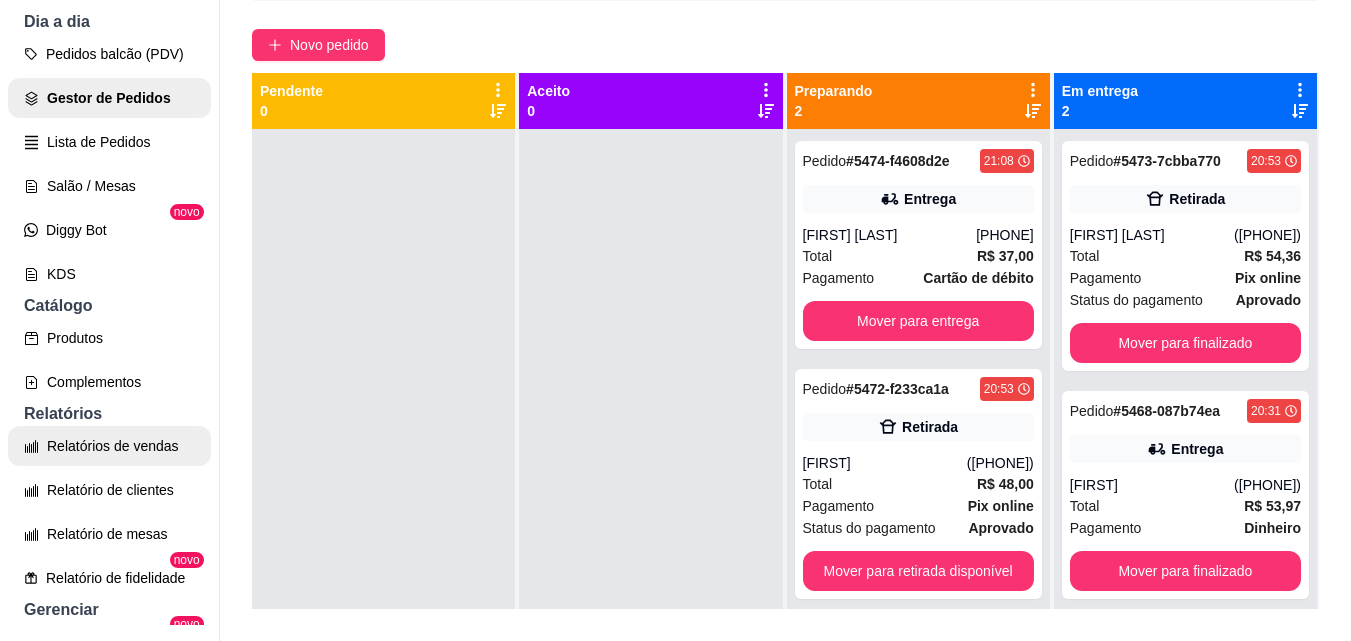 click on "Relatórios de vendas" at bounding box center [109, 446] 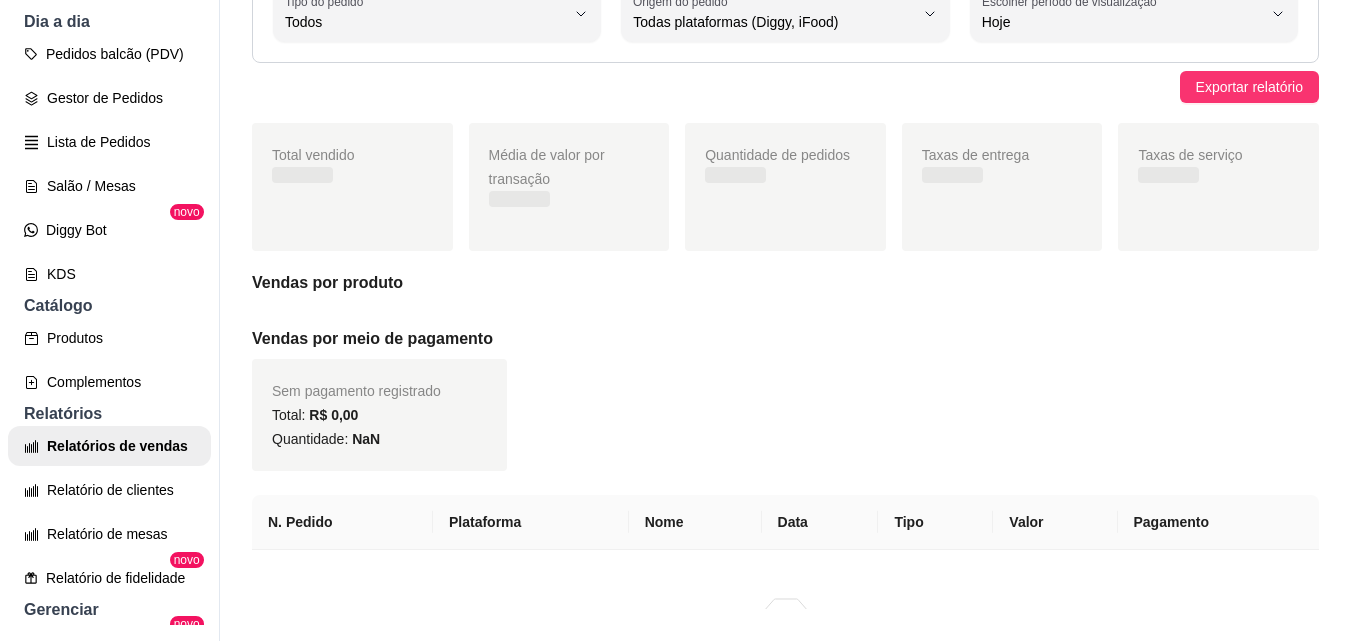 scroll, scrollTop: 0, scrollLeft: 0, axis: both 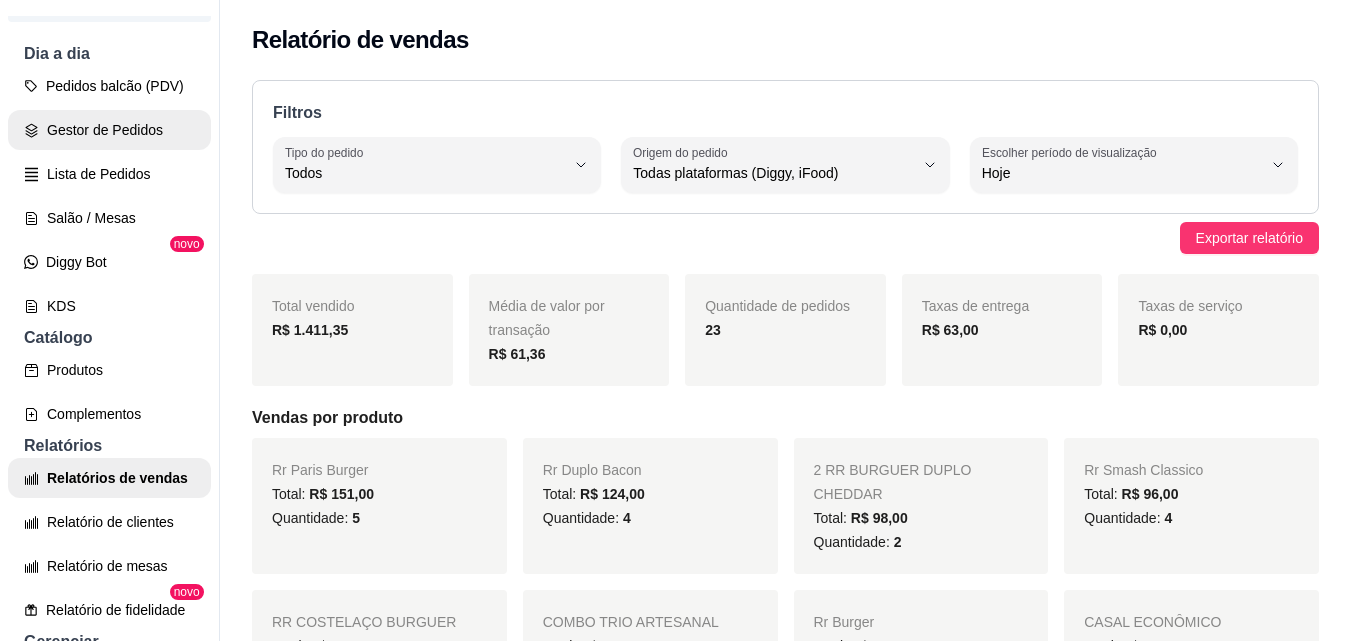 click on "Gestor de Pedidos" at bounding box center (109, 130) 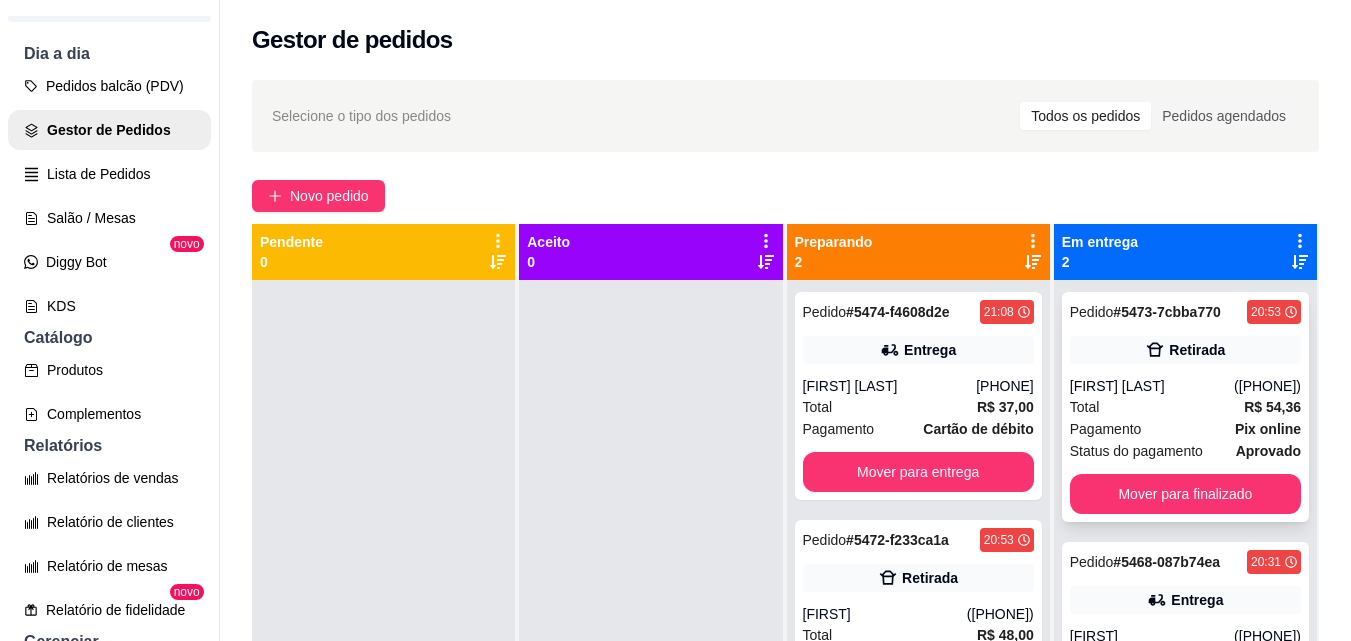 click on "Pedido  # [ORDER_ID] [TIME] Retirada [FIRST] [LAST]  ([PHONE]) Total R$ 54,36 Pagamento Pix online Status do pagamento aprovado Mover para finalizado" at bounding box center (1185, 407) 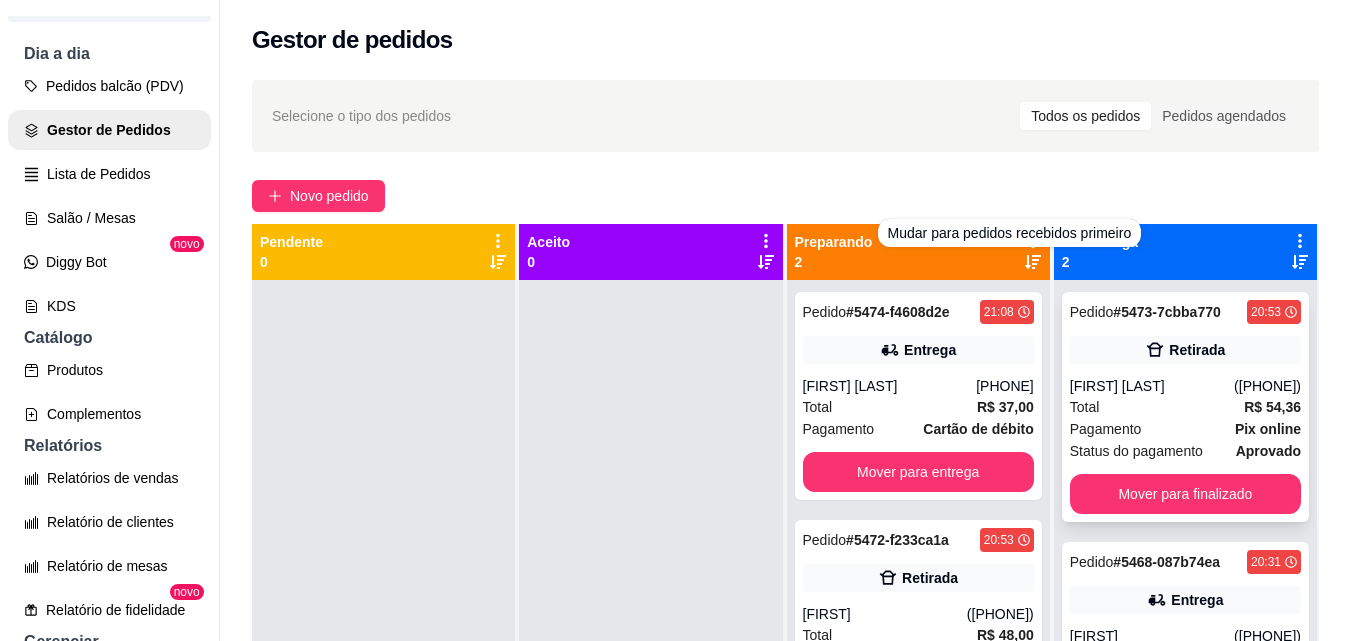 click on "Mover para finalizado" at bounding box center [1185, 494] 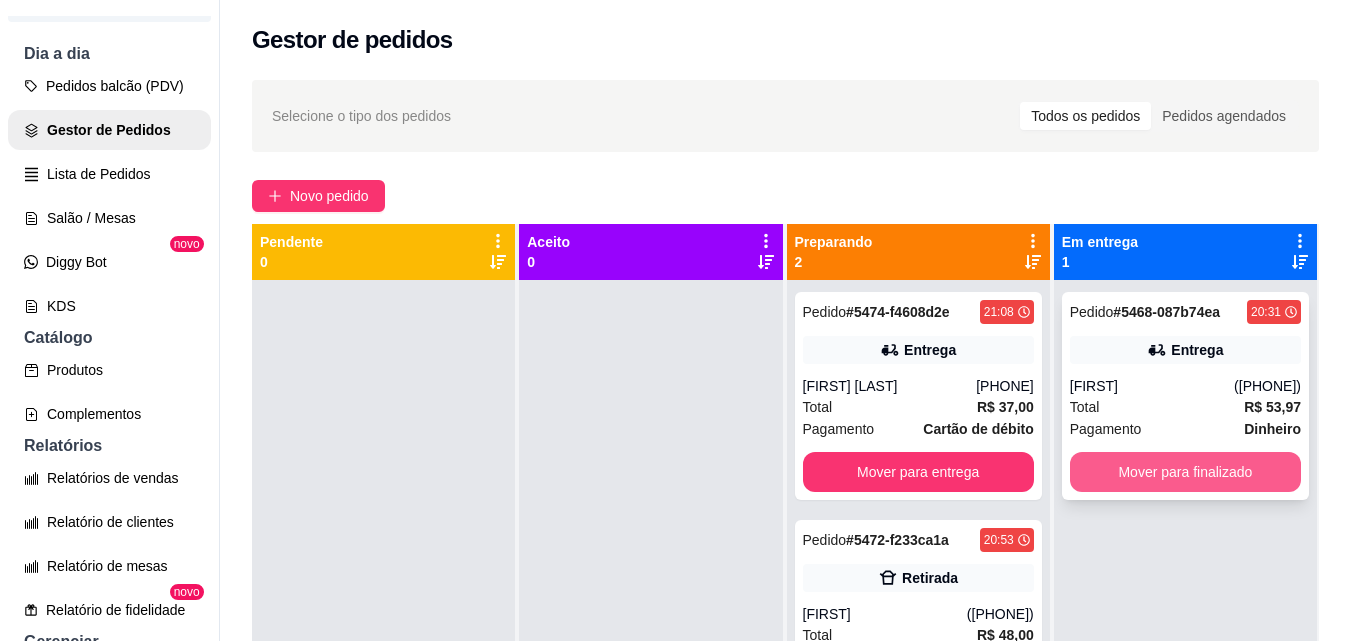 click on "Mover para finalizado" at bounding box center (1185, 472) 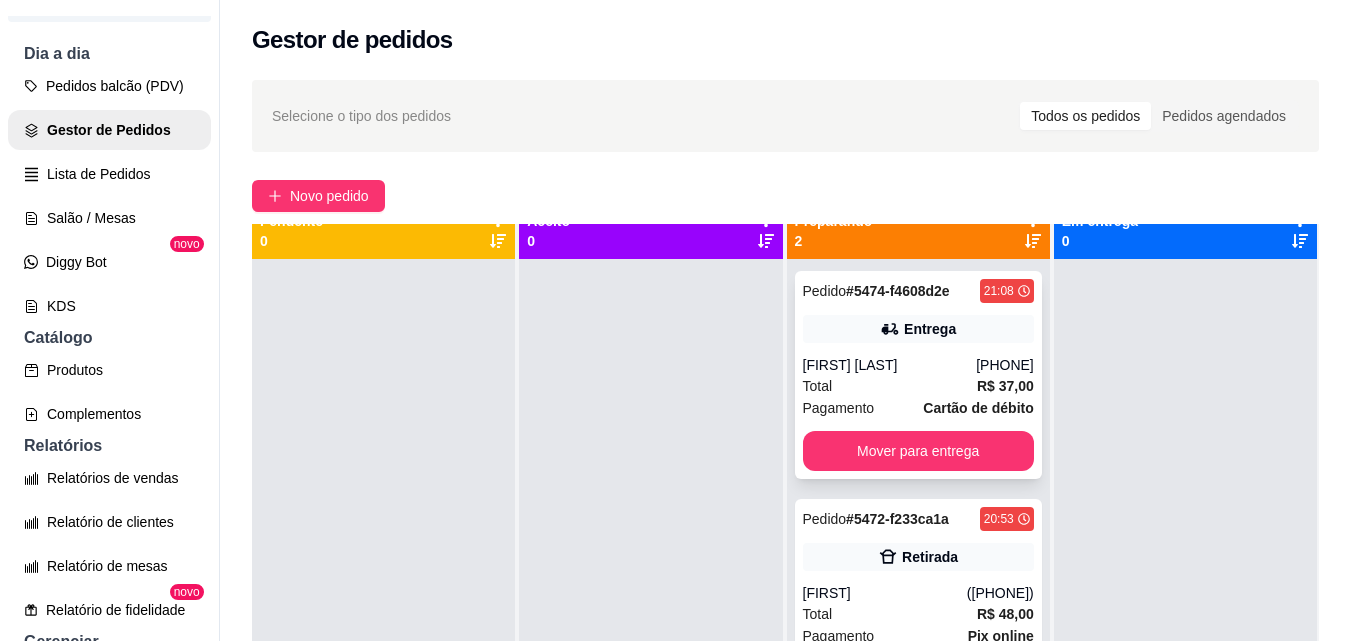scroll, scrollTop: 56, scrollLeft: 0, axis: vertical 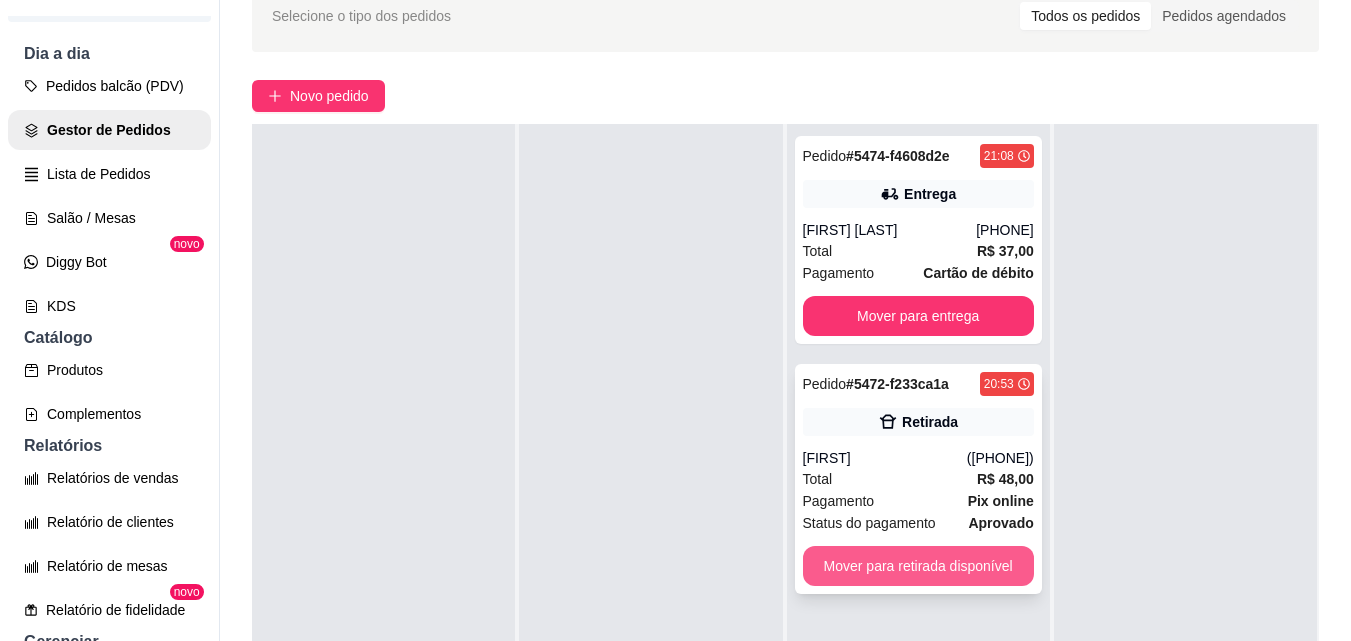 click on "Mover para retirada disponível" at bounding box center (918, 566) 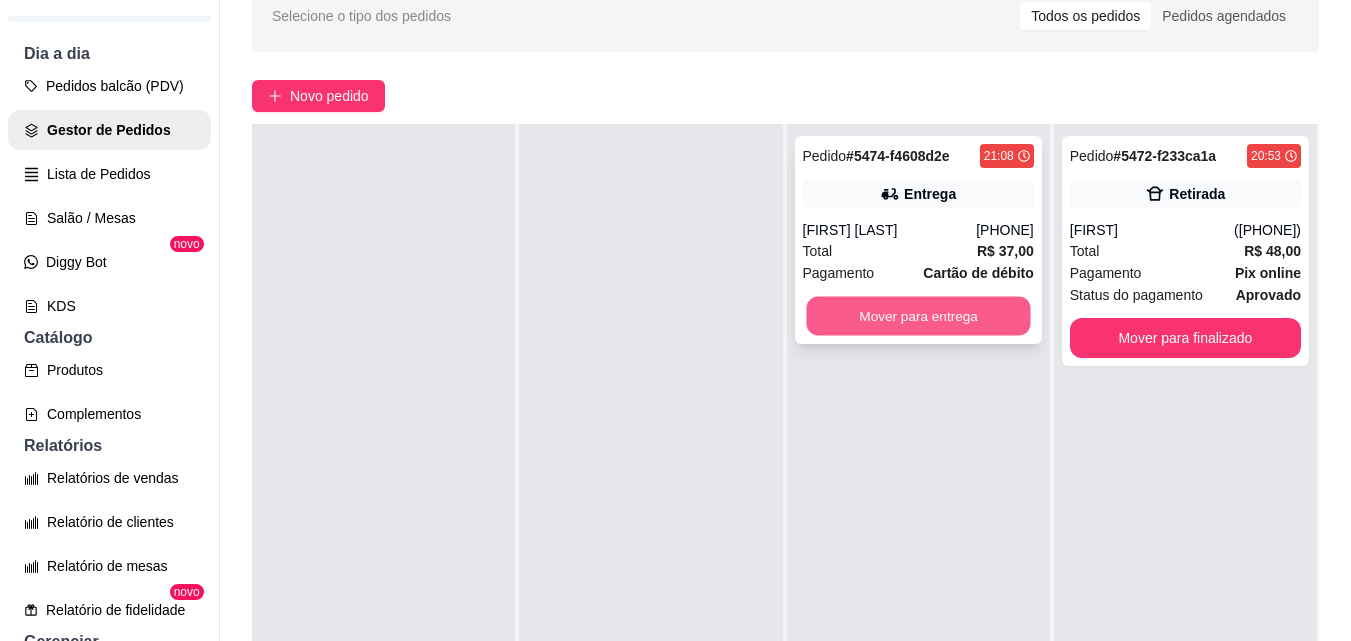 click on "Mover para entrega" at bounding box center (918, 316) 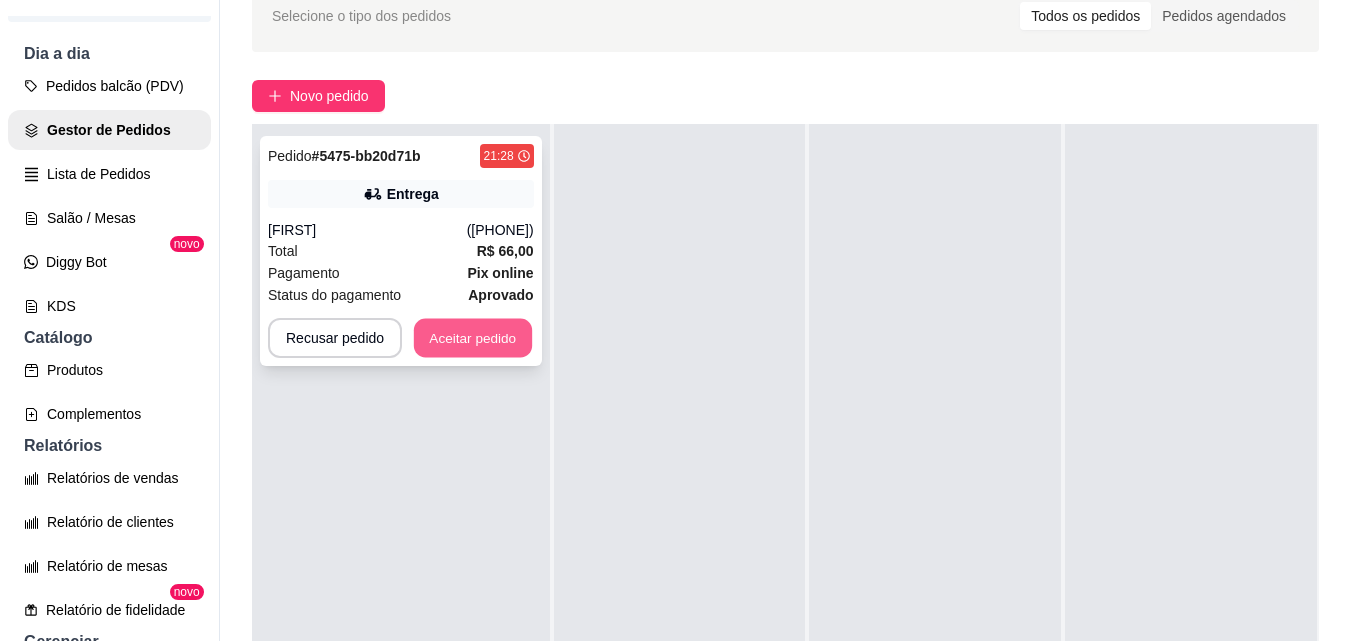 click on "Aceitar pedido" at bounding box center (473, 338) 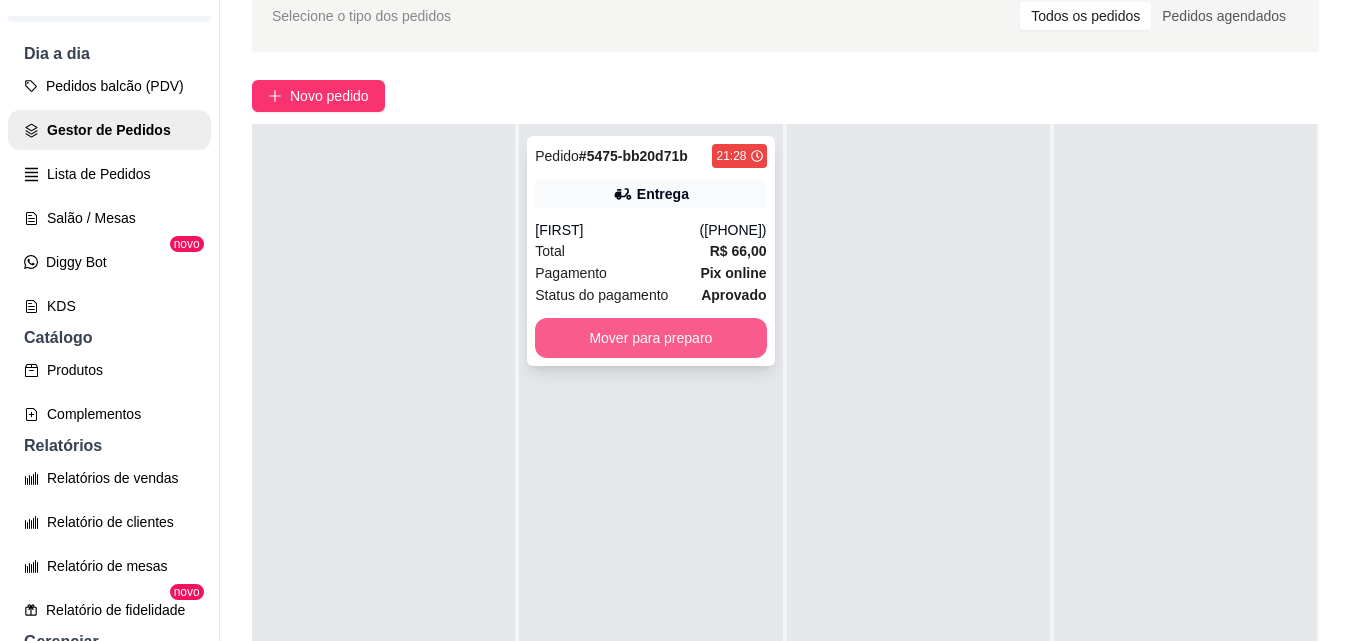 click on "Mover para preparo" at bounding box center [650, 338] 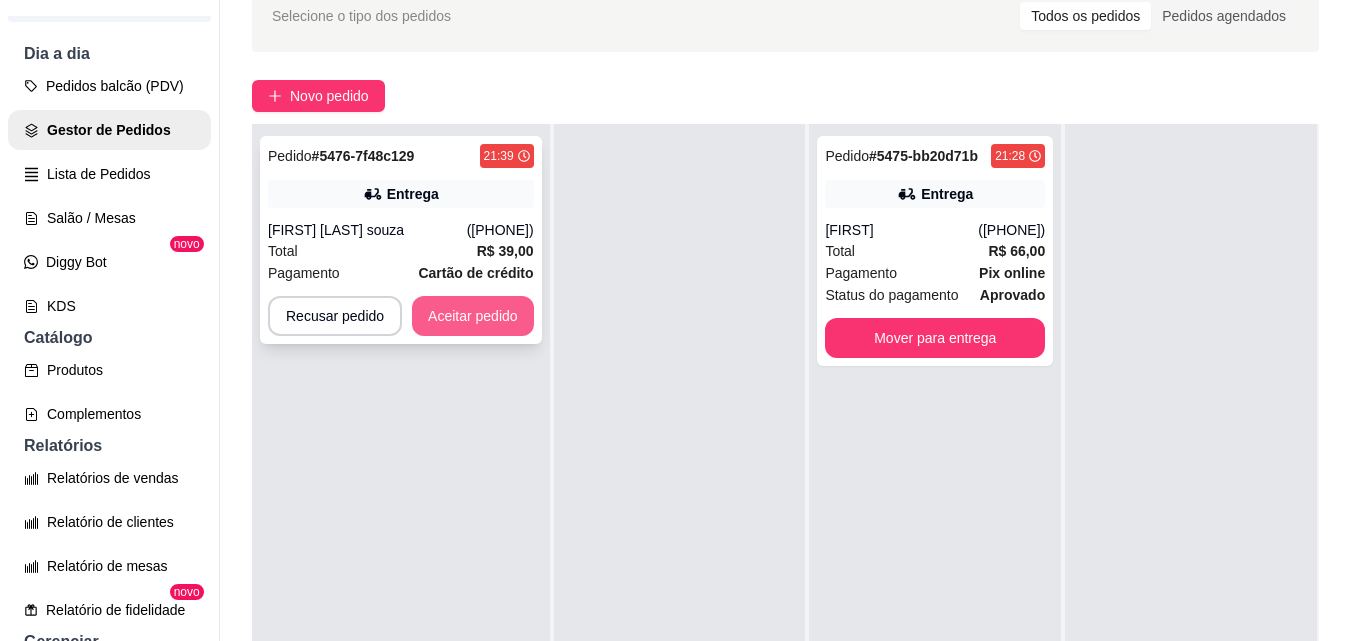 click on "Aceitar pedido" at bounding box center (473, 316) 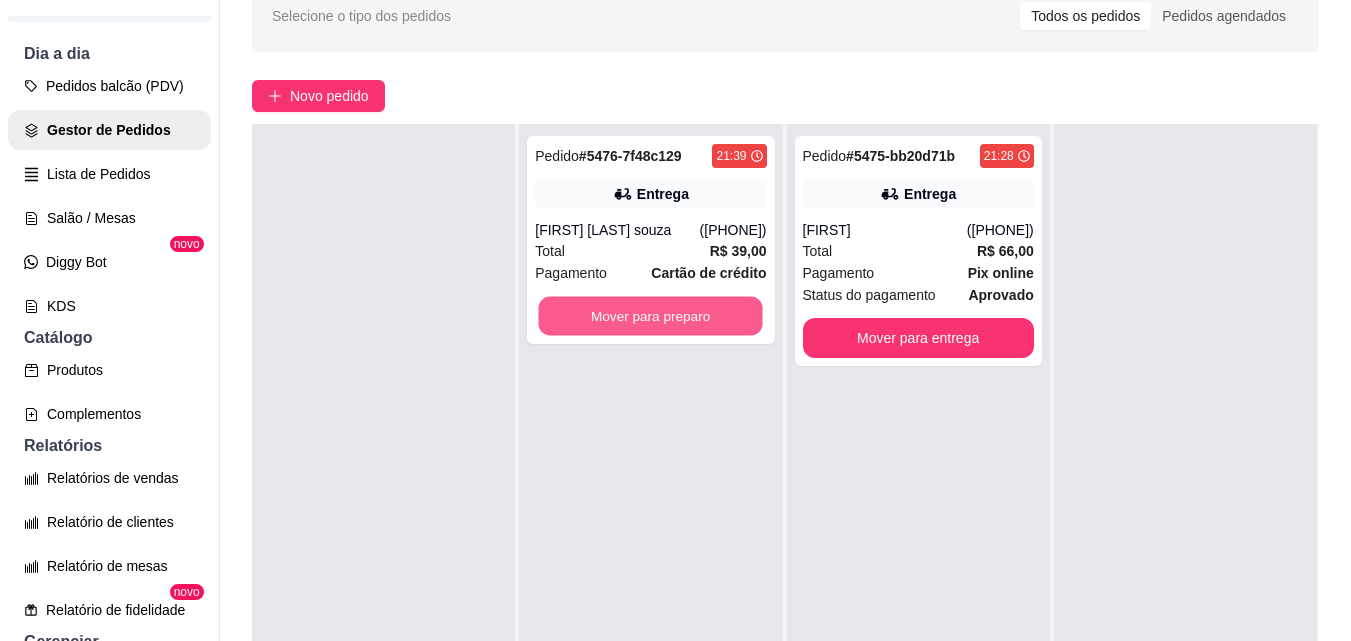 click on "Mover para preparo" at bounding box center (651, 316) 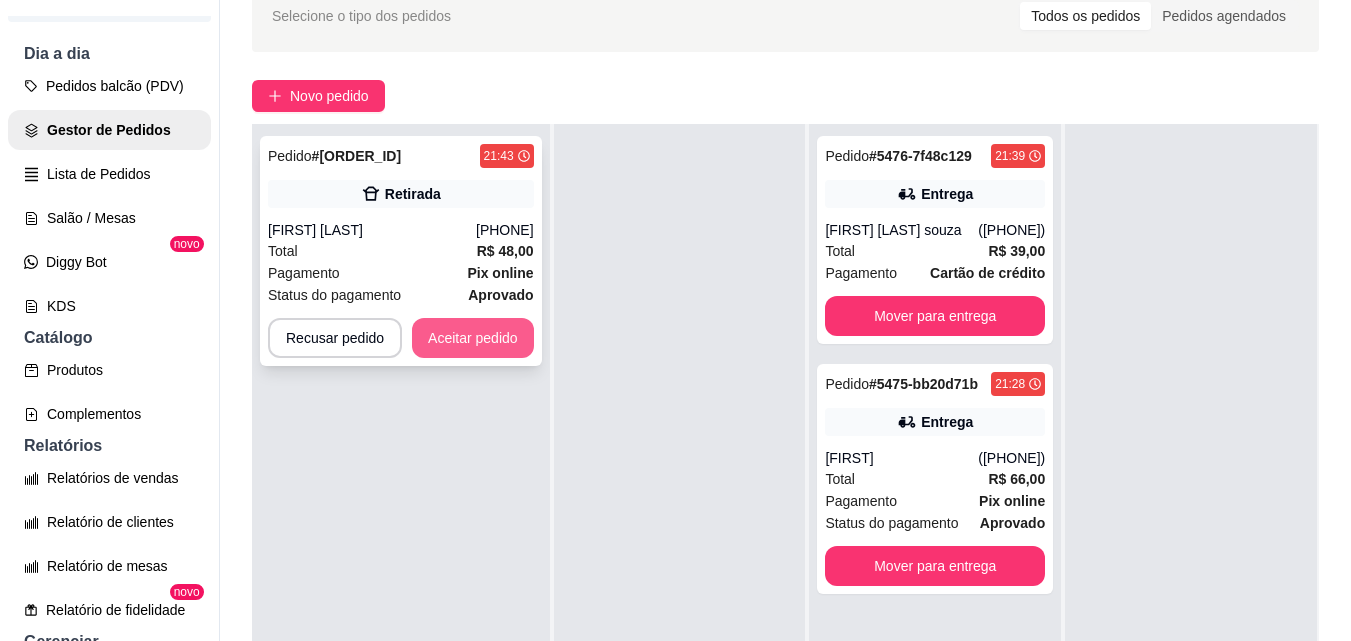 click on "Aceitar pedido" at bounding box center (473, 338) 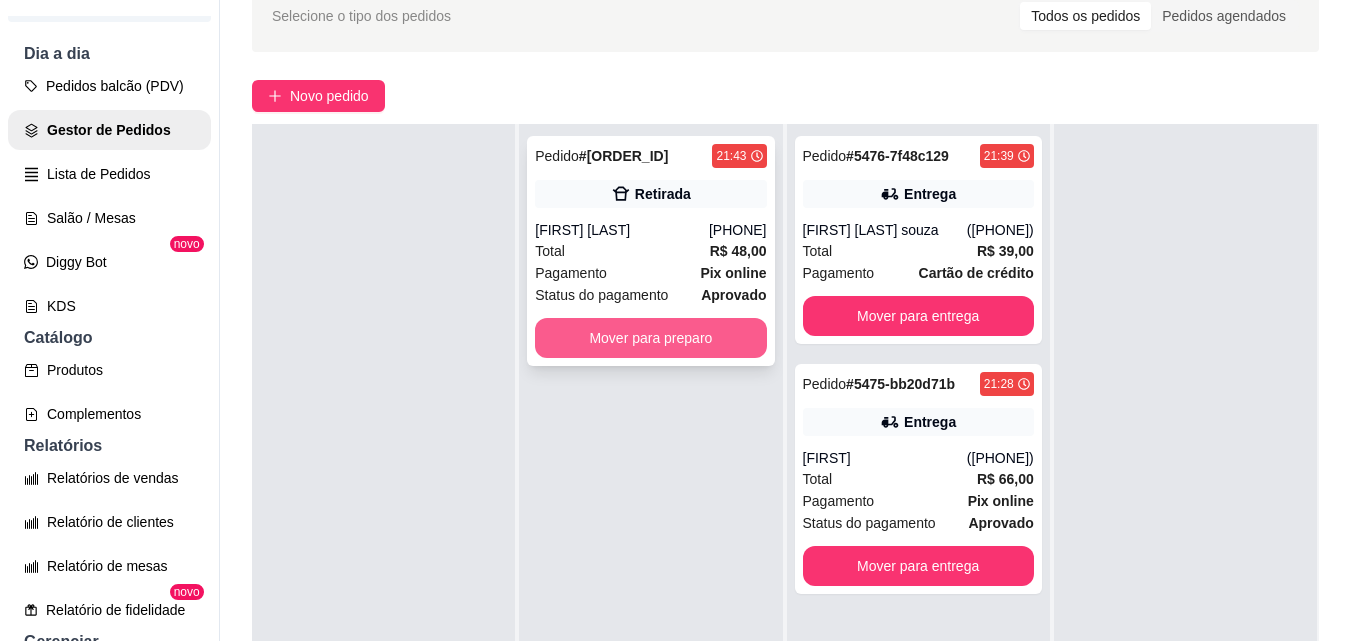 click on "Mover para preparo" at bounding box center [650, 338] 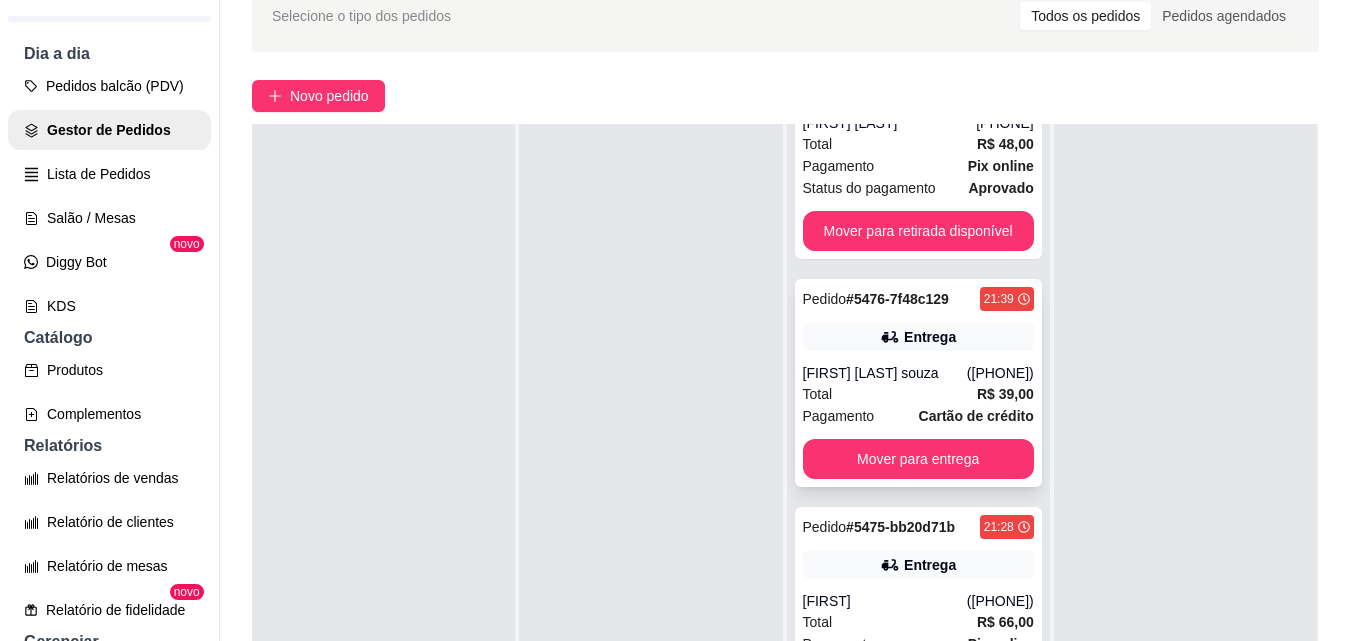 scroll, scrollTop: 127, scrollLeft: 0, axis: vertical 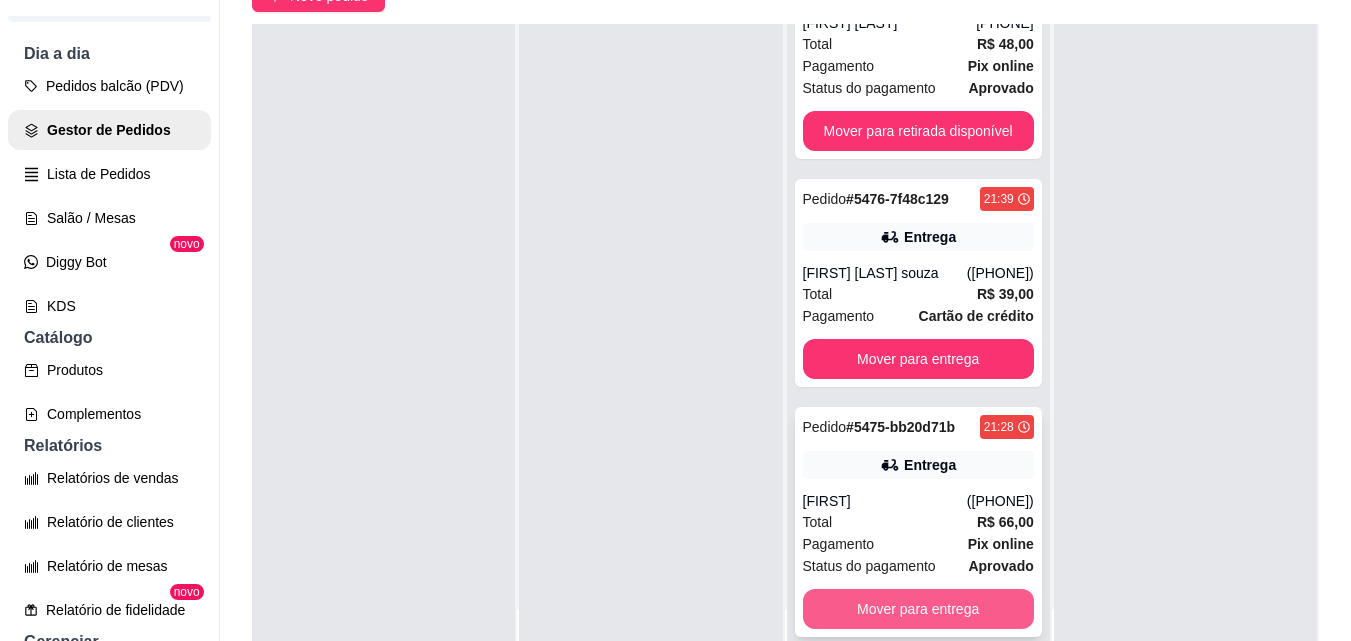click on "Mover para entrega" at bounding box center [918, 609] 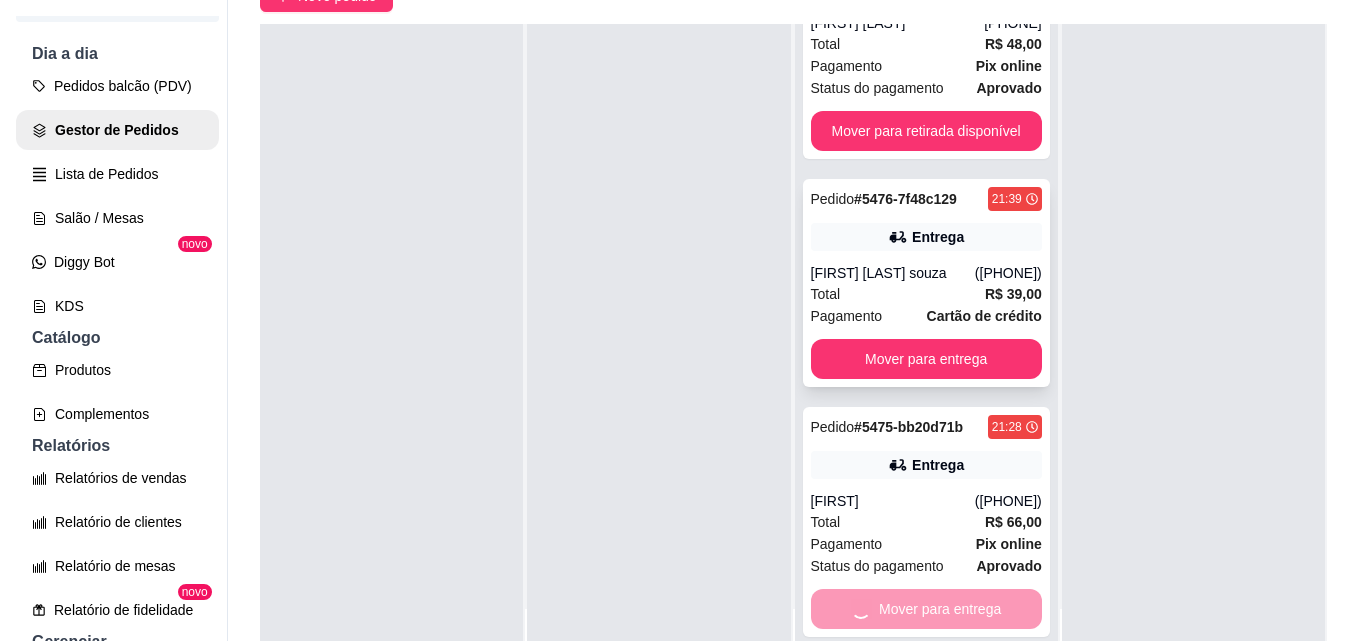 scroll, scrollTop: 0, scrollLeft: 0, axis: both 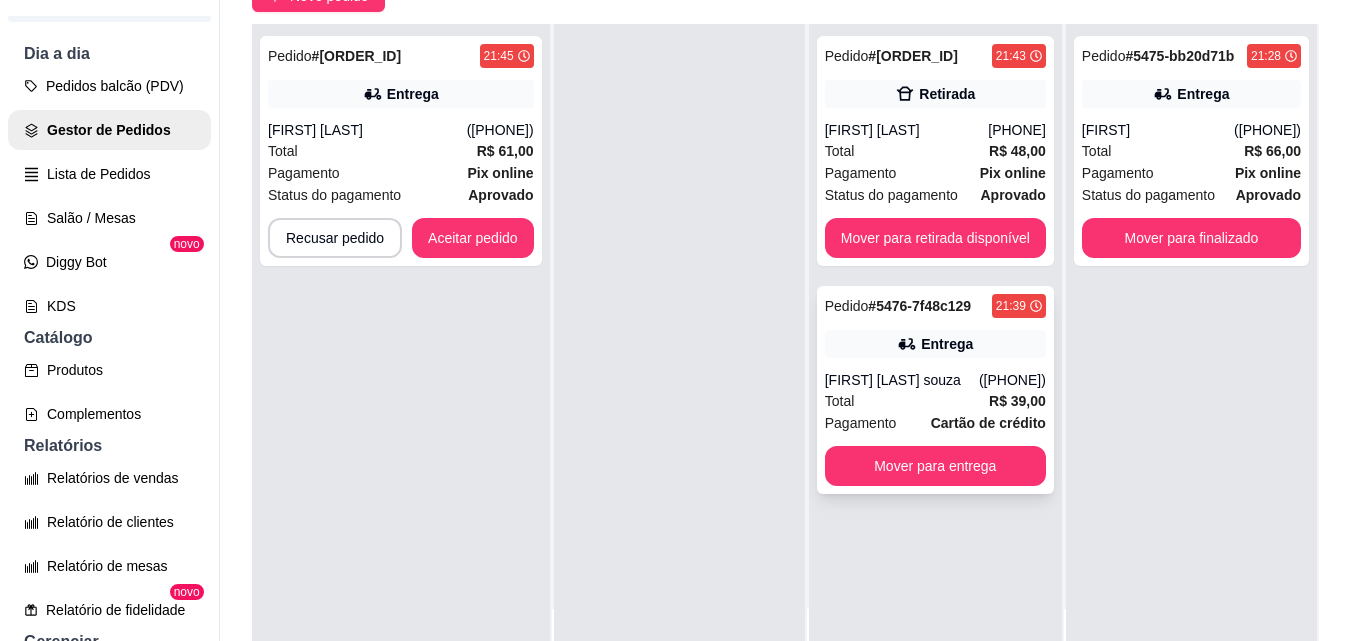 click on "([PHONE])" at bounding box center [1012, 380] 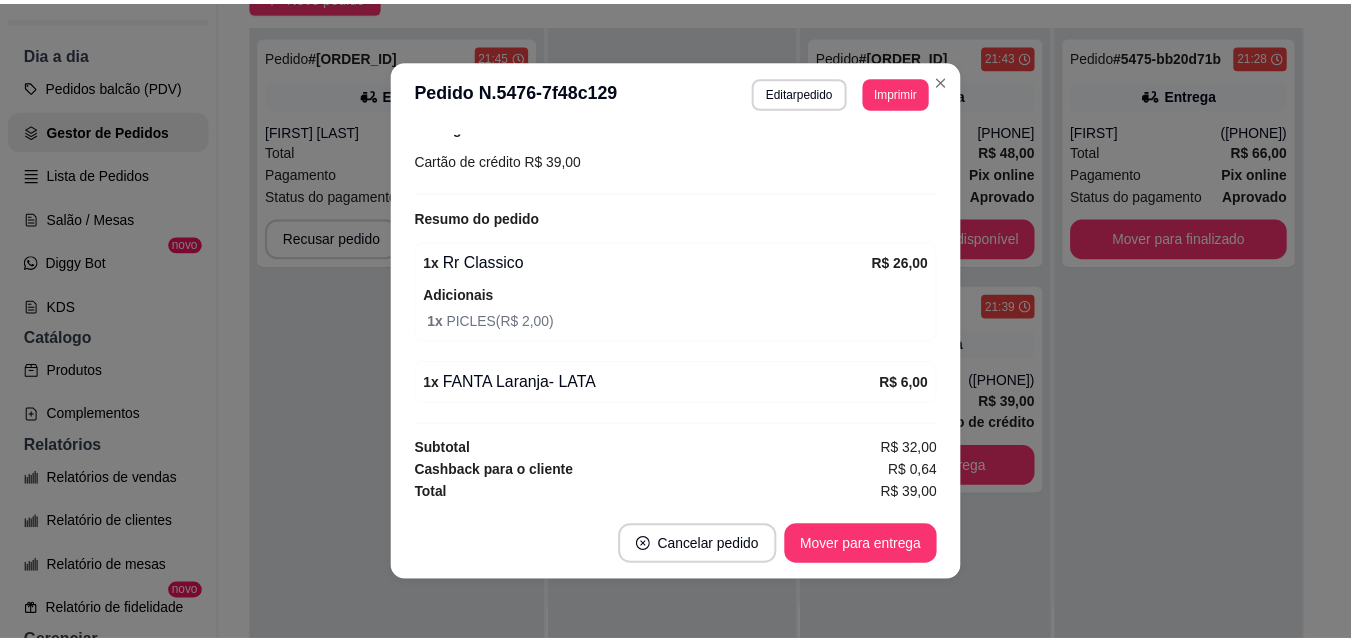 scroll, scrollTop: 550, scrollLeft: 0, axis: vertical 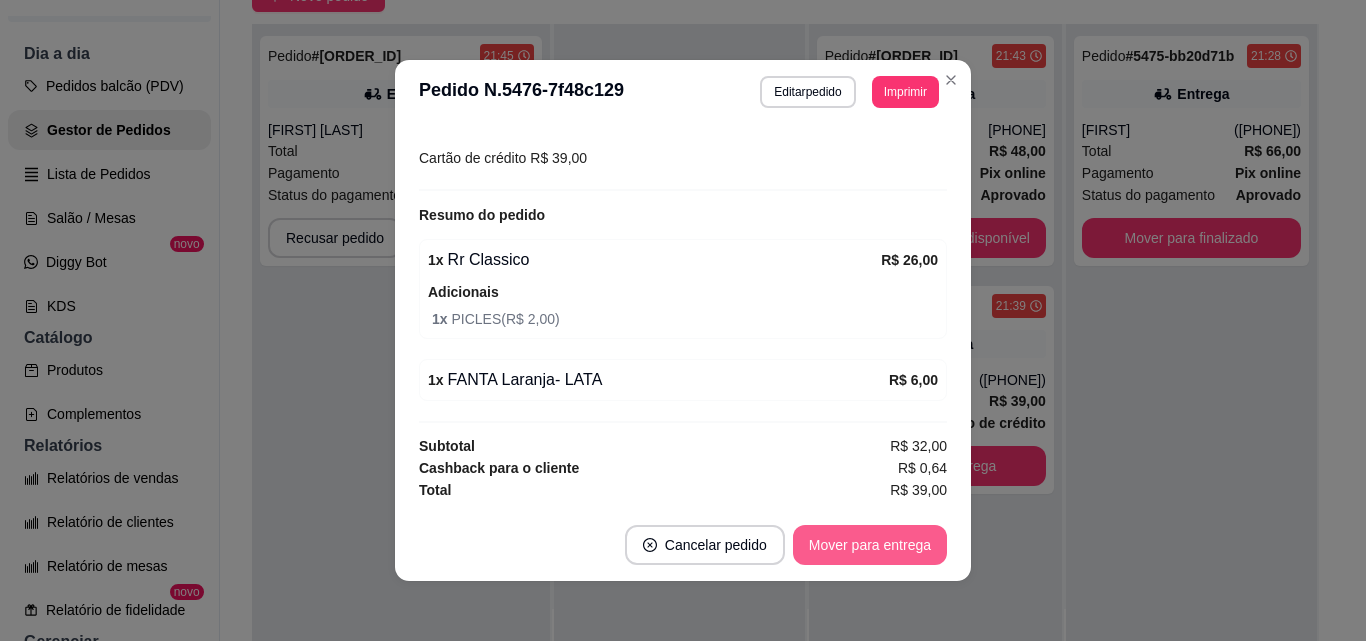 click on "Mover para entrega" at bounding box center [870, 545] 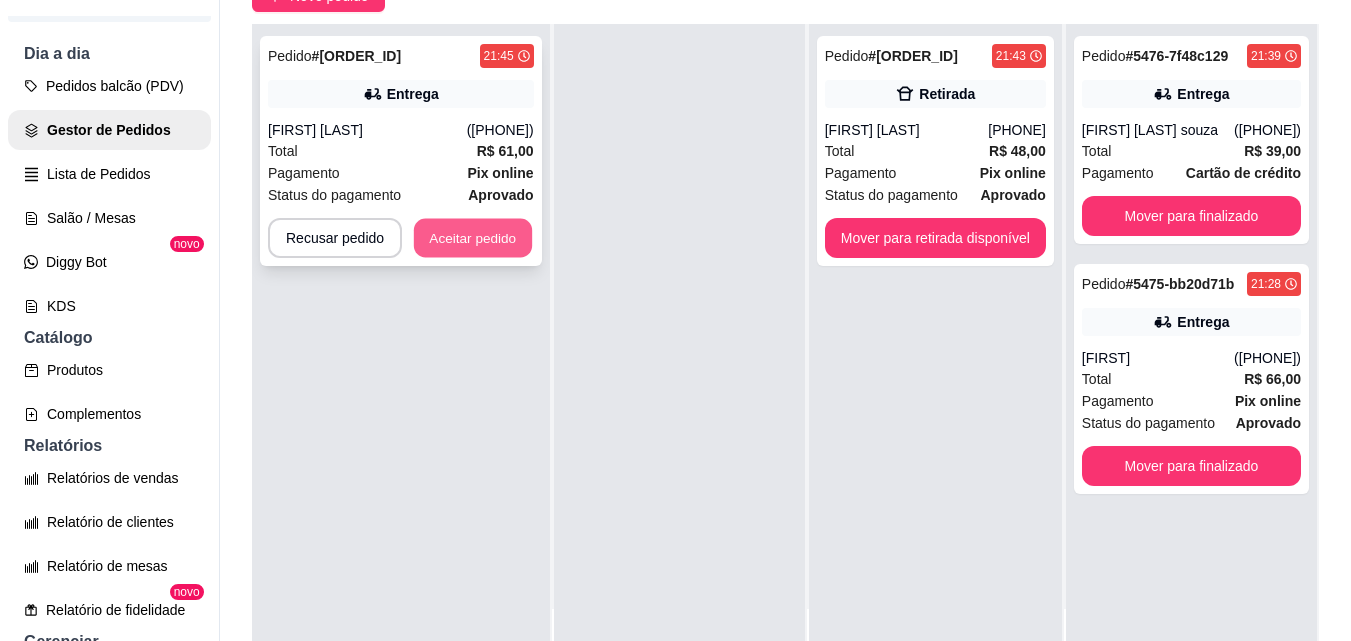 click on "Aceitar pedido" at bounding box center (473, 238) 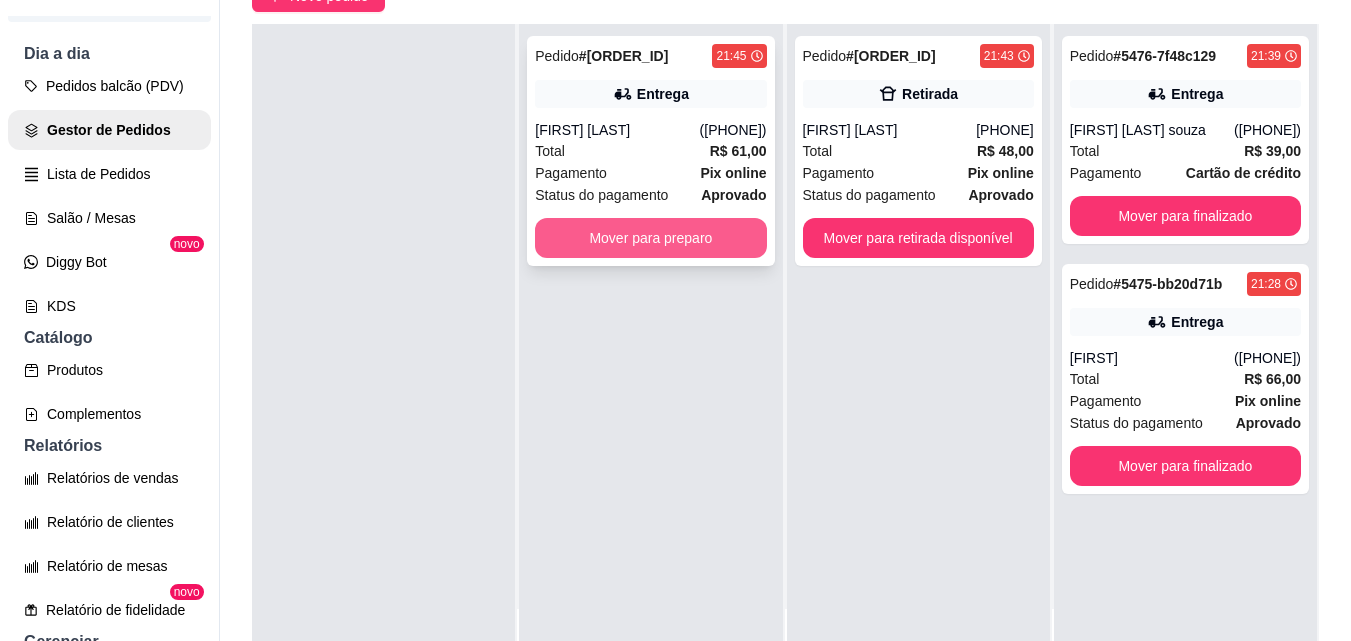 click on "Mover para preparo" at bounding box center [650, 238] 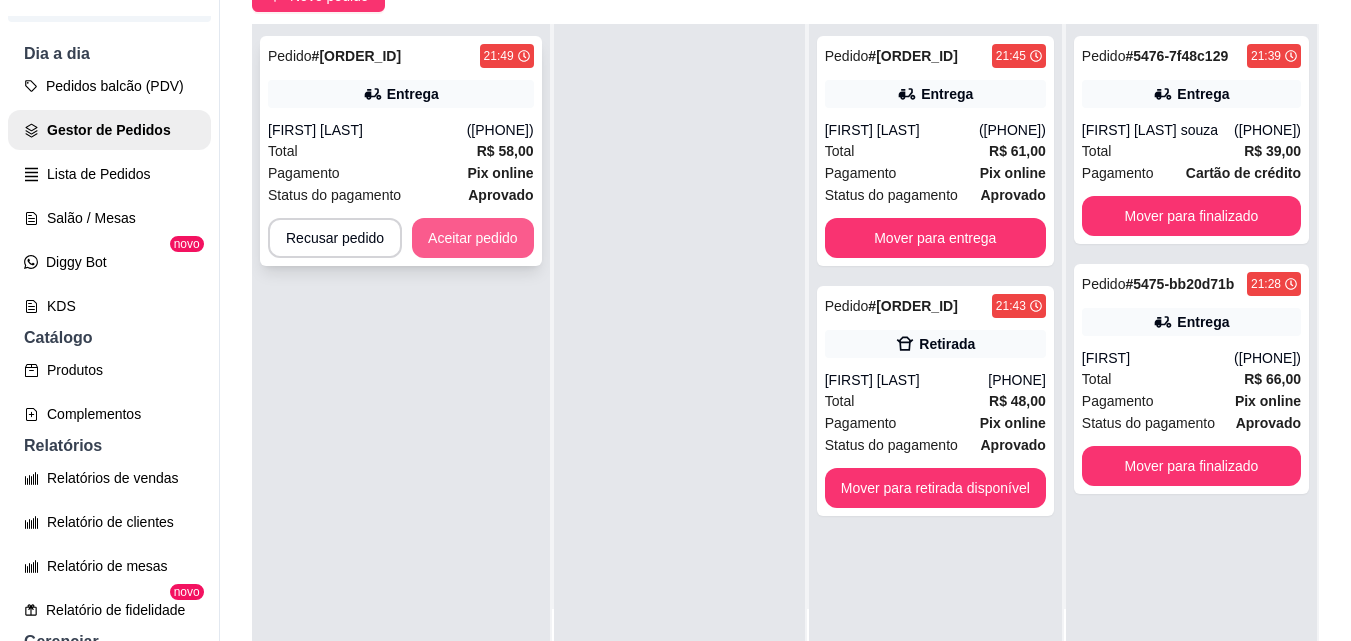 click on "Aceitar pedido" at bounding box center [473, 238] 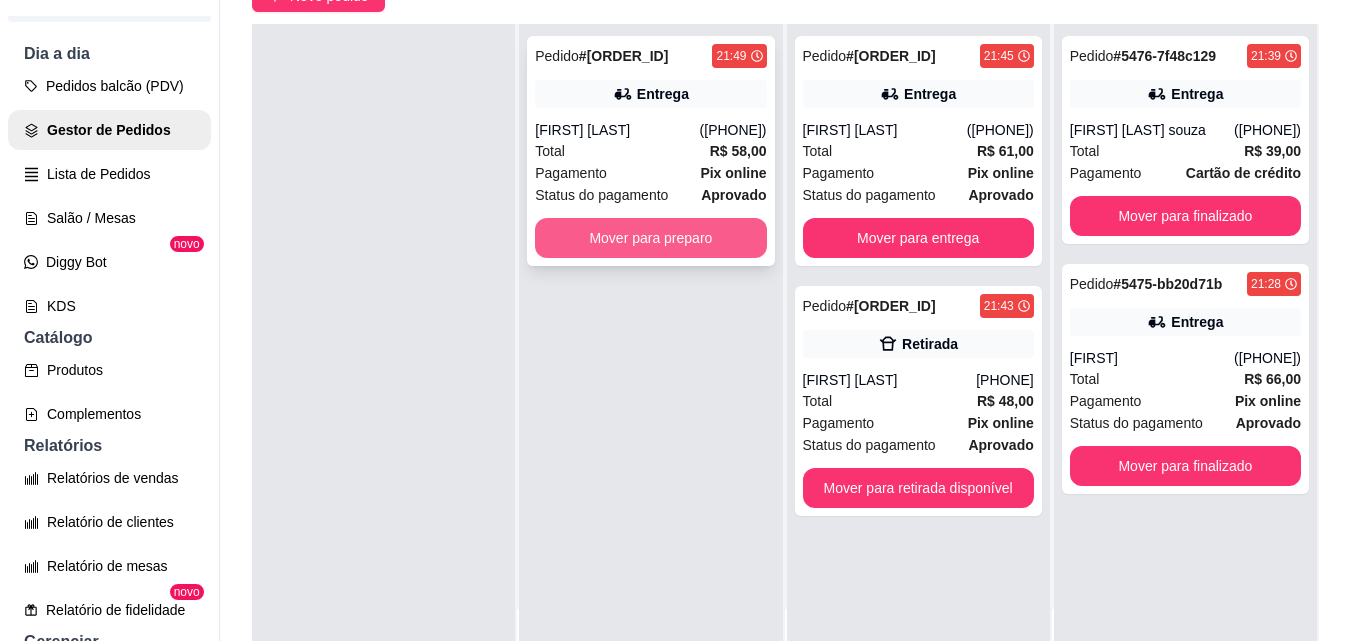 click on "Mover para preparo" at bounding box center (650, 238) 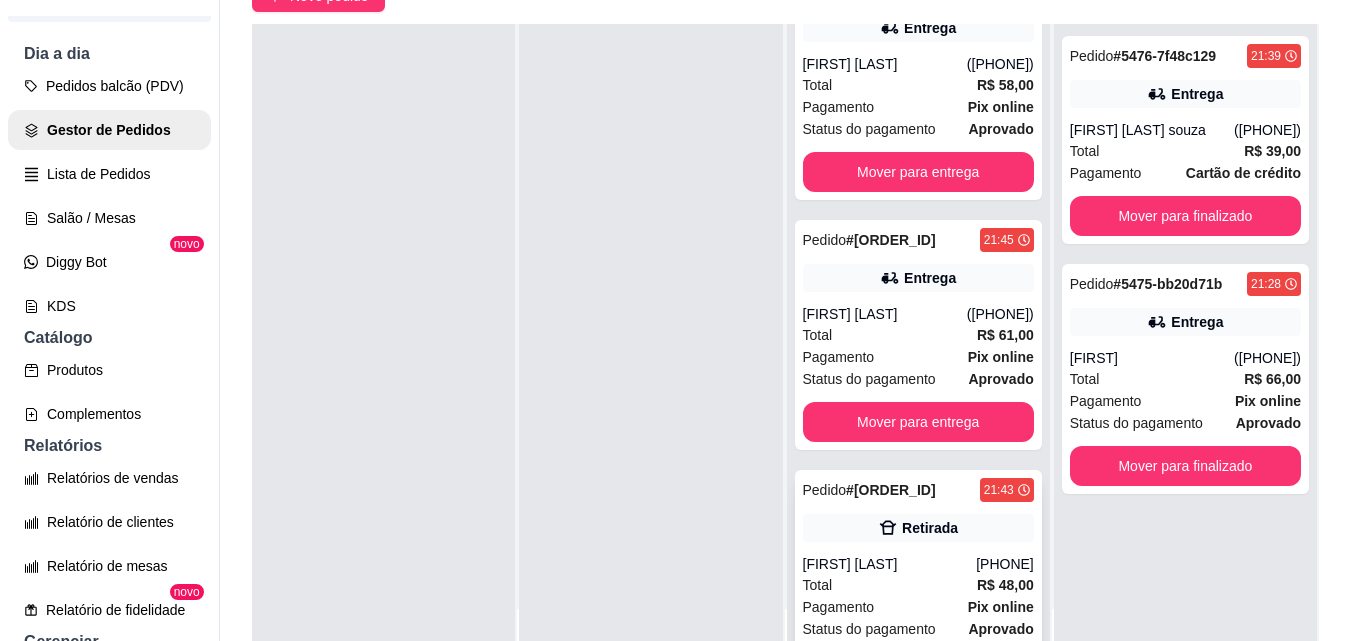 scroll, scrollTop: 0, scrollLeft: 0, axis: both 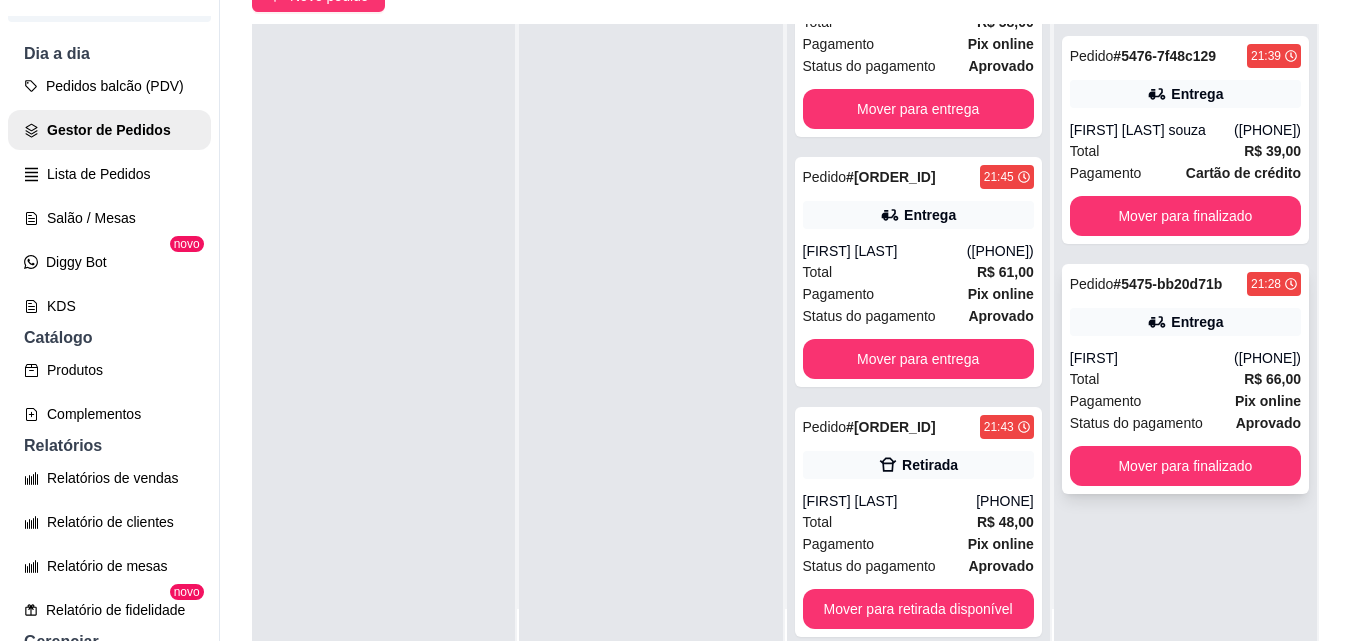click on "Entrega" at bounding box center [1185, 322] 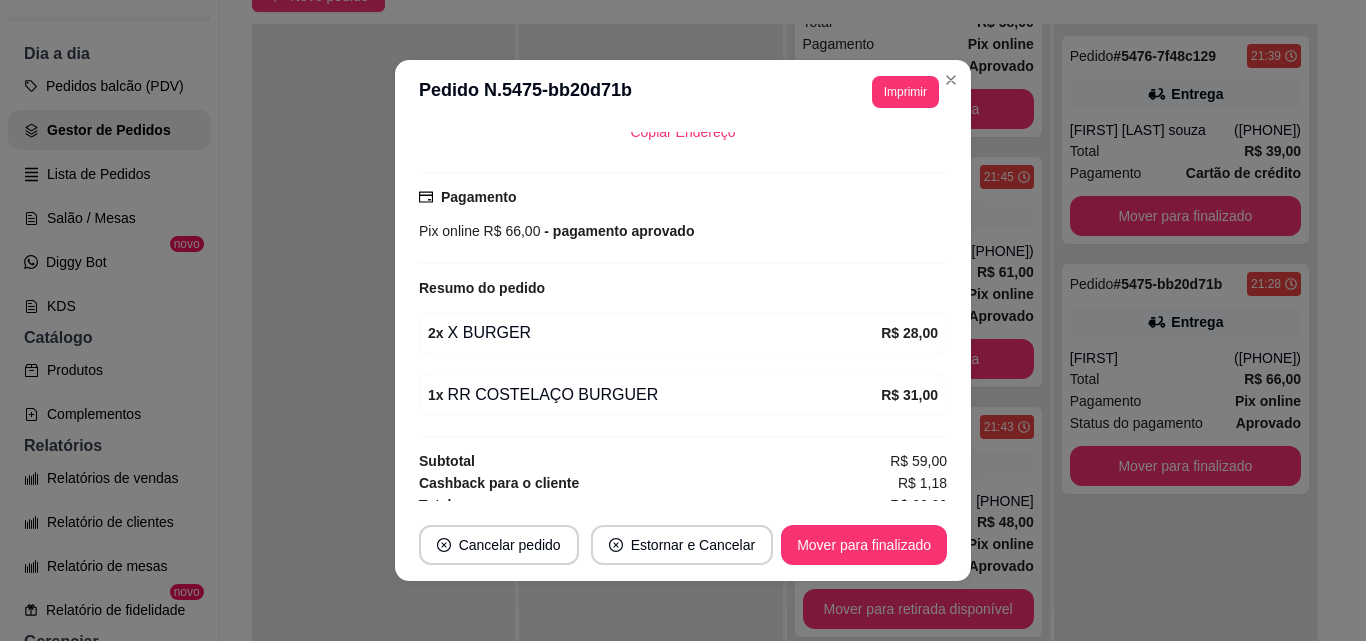 scroll, scrollTop: 492, scrollLeft: 0, axis: vertical 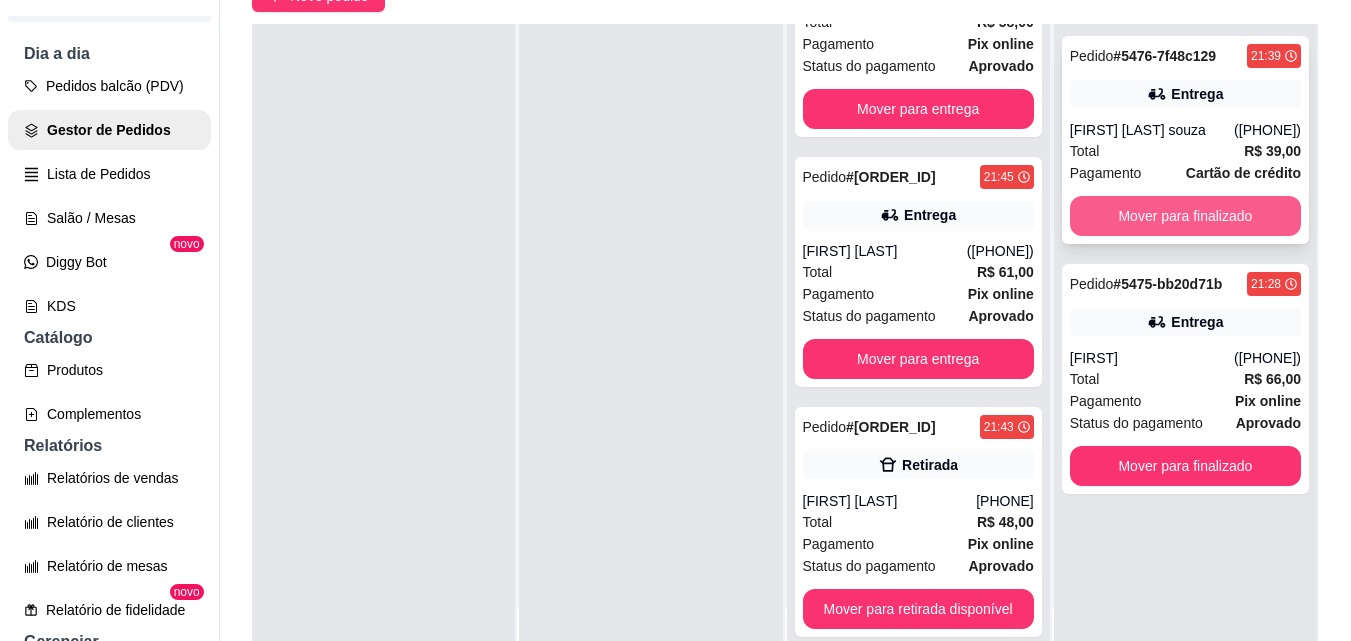 click on "Mover para finalizado" at bounding box center (1185, 216) 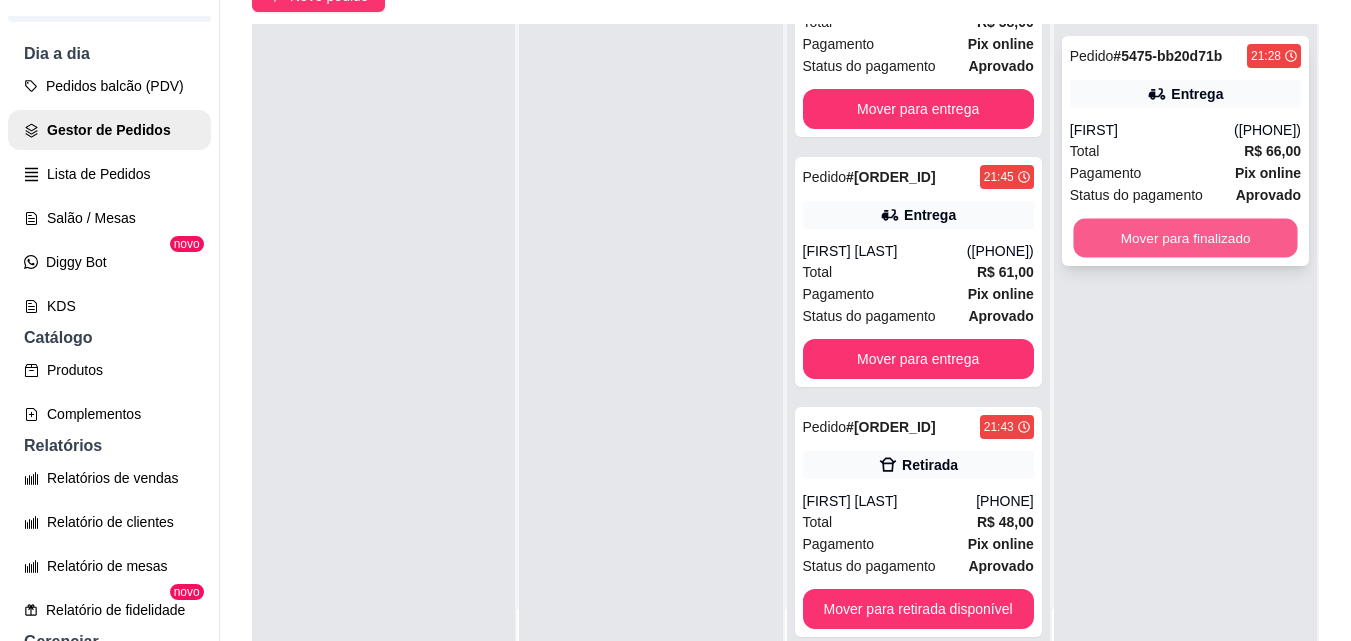 click on "Mover para finalizado" at bounding box center (1185, 238) 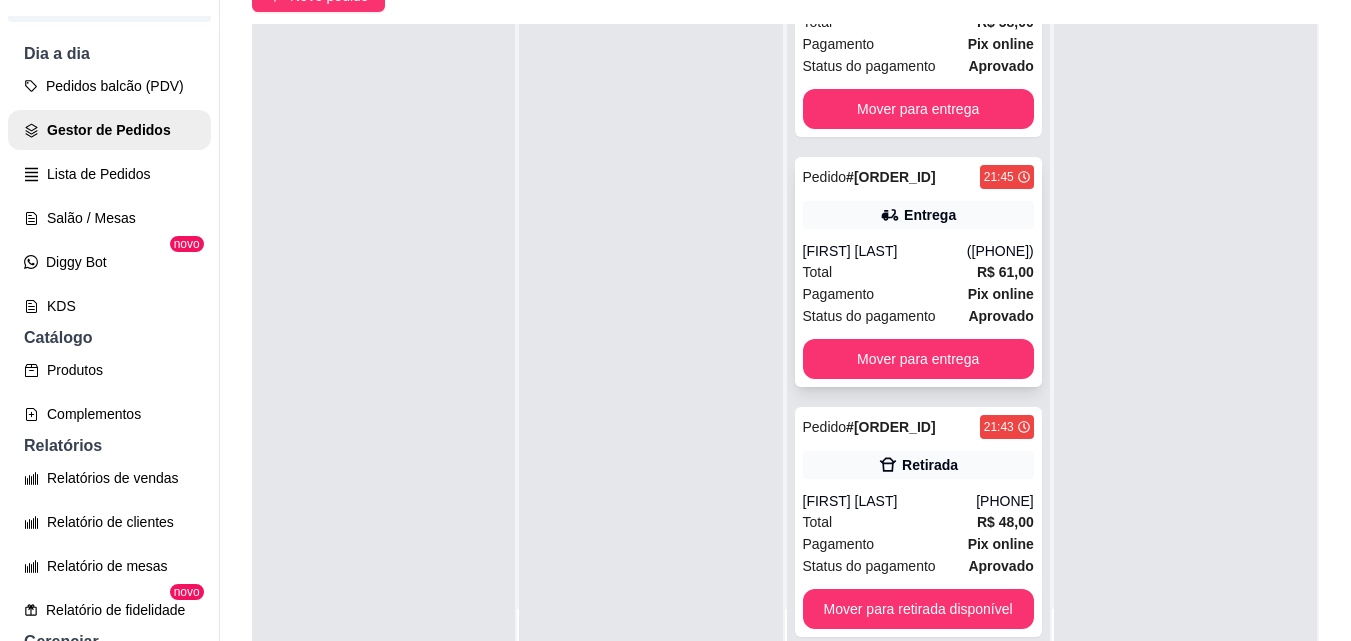 scroll, scrollTop: 0, scrollLeft: 0, axis: both 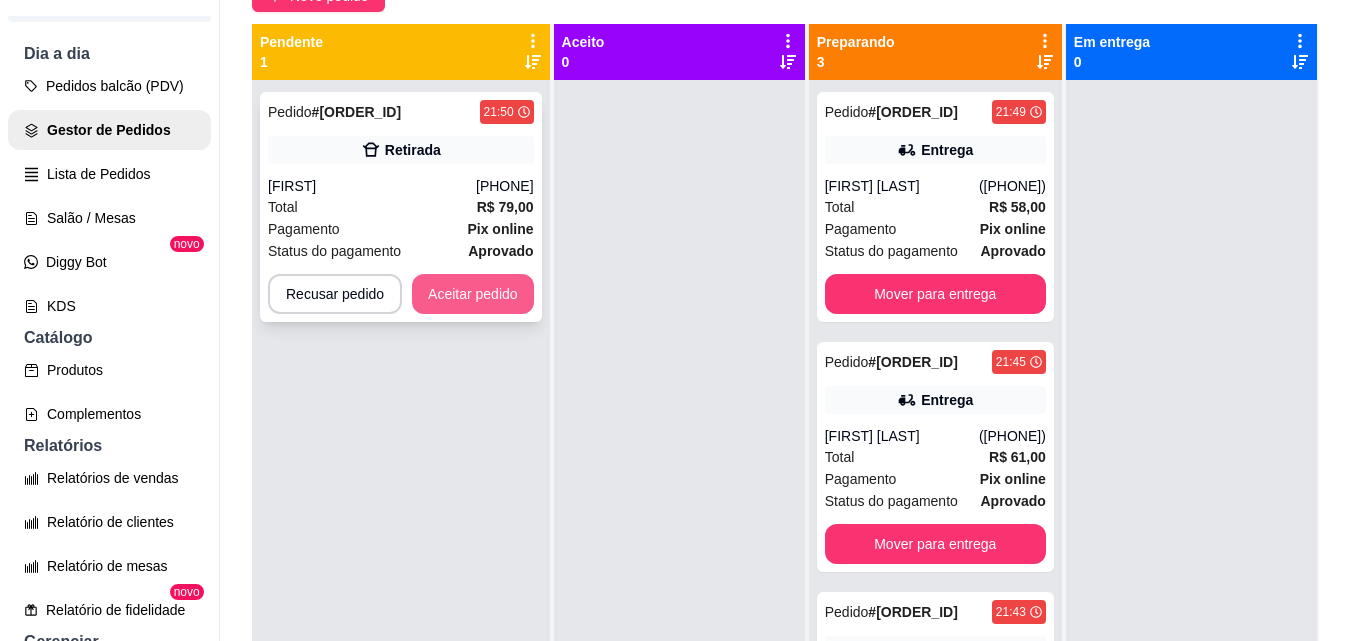 click on "Aceitar pedido" at bounding box center [473, 294] 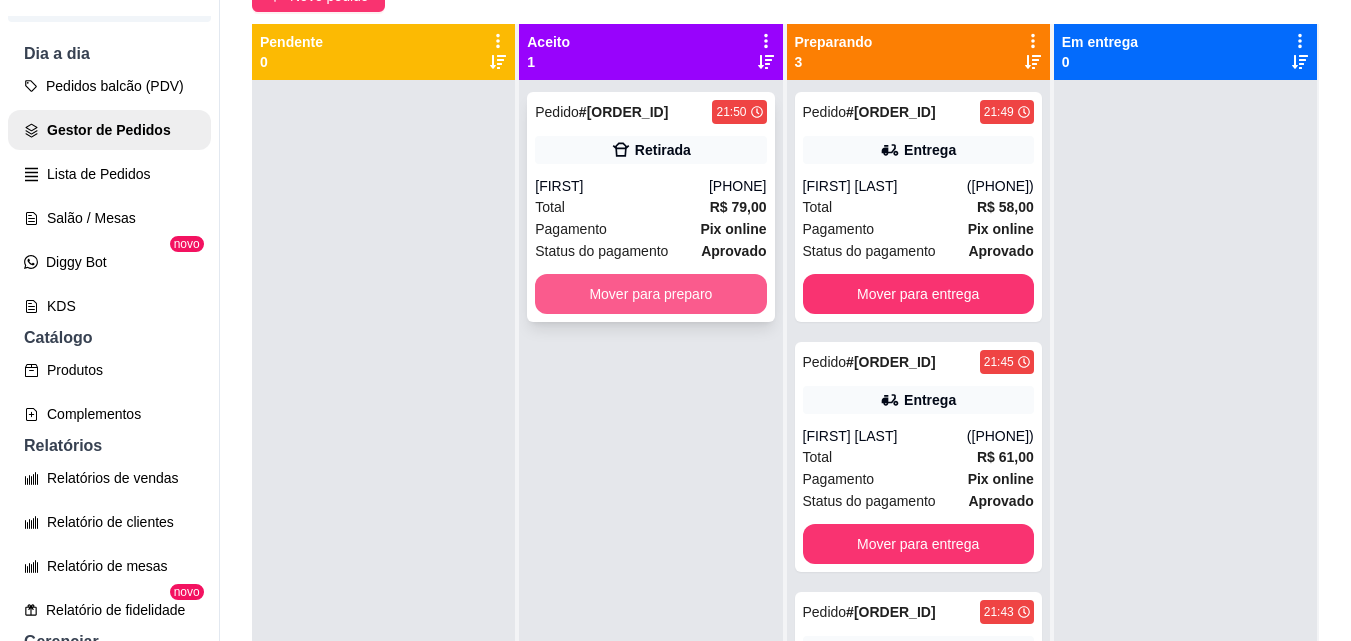 click on "Mover para preparo" at bounding box center (650, 294) 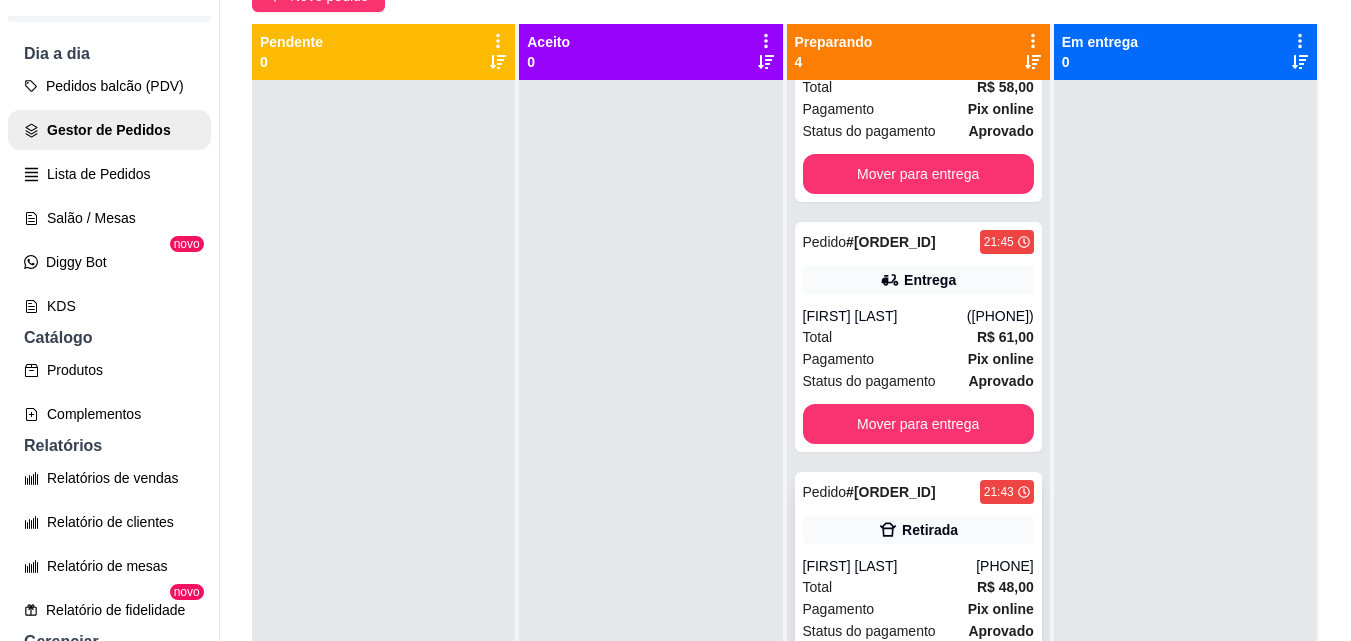 scroll, scrollTop: 379, scrollLeft: 0, axis: vertical 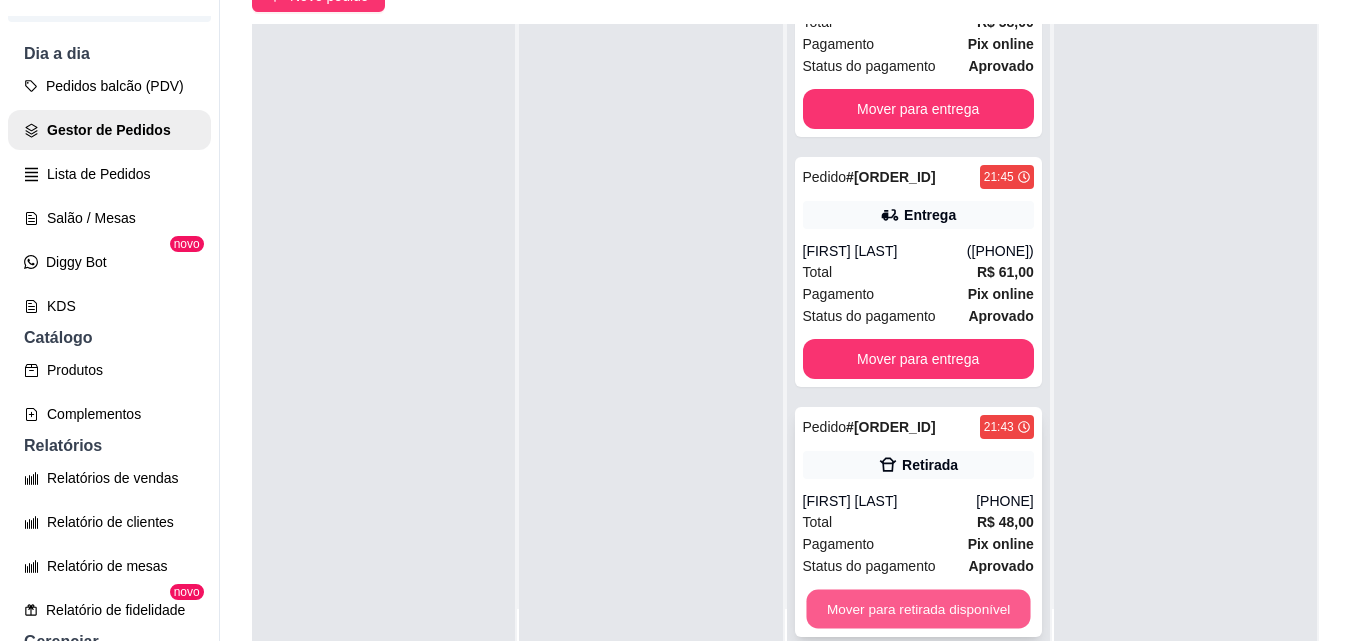 click on "Mover para retirada disponível" at bounding box center [918, 609] 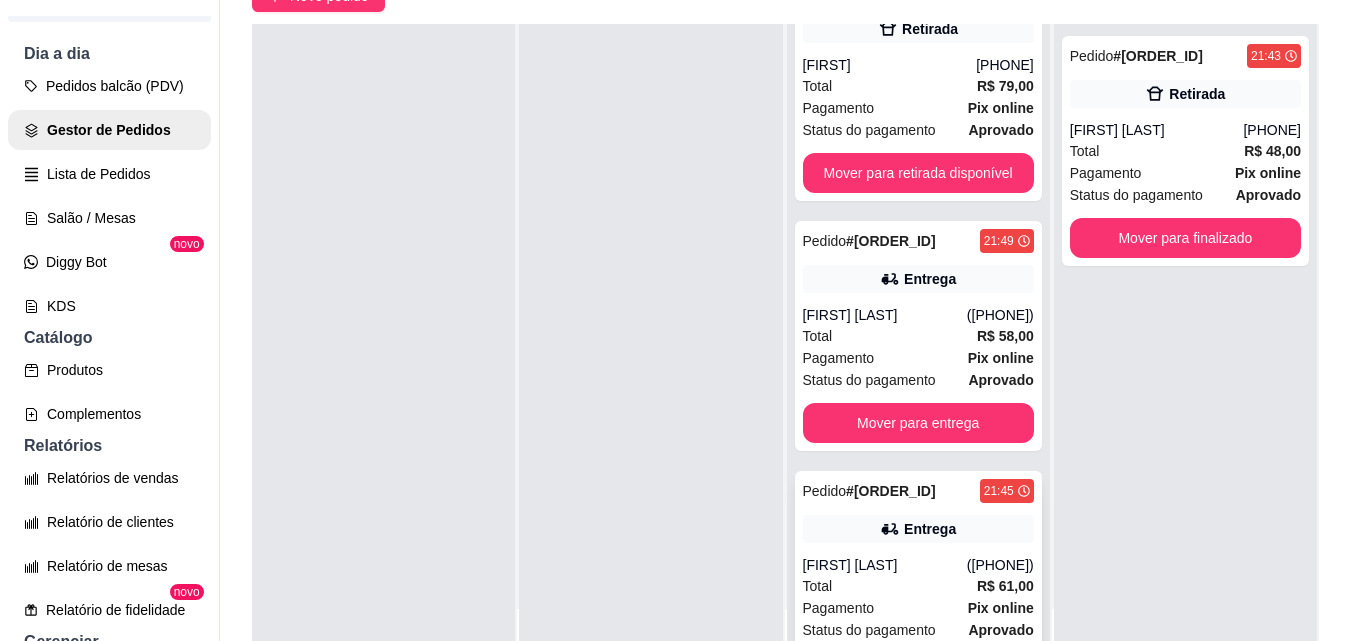 scroll, scrollTop: 0, scrollLeft: 0, axis: both 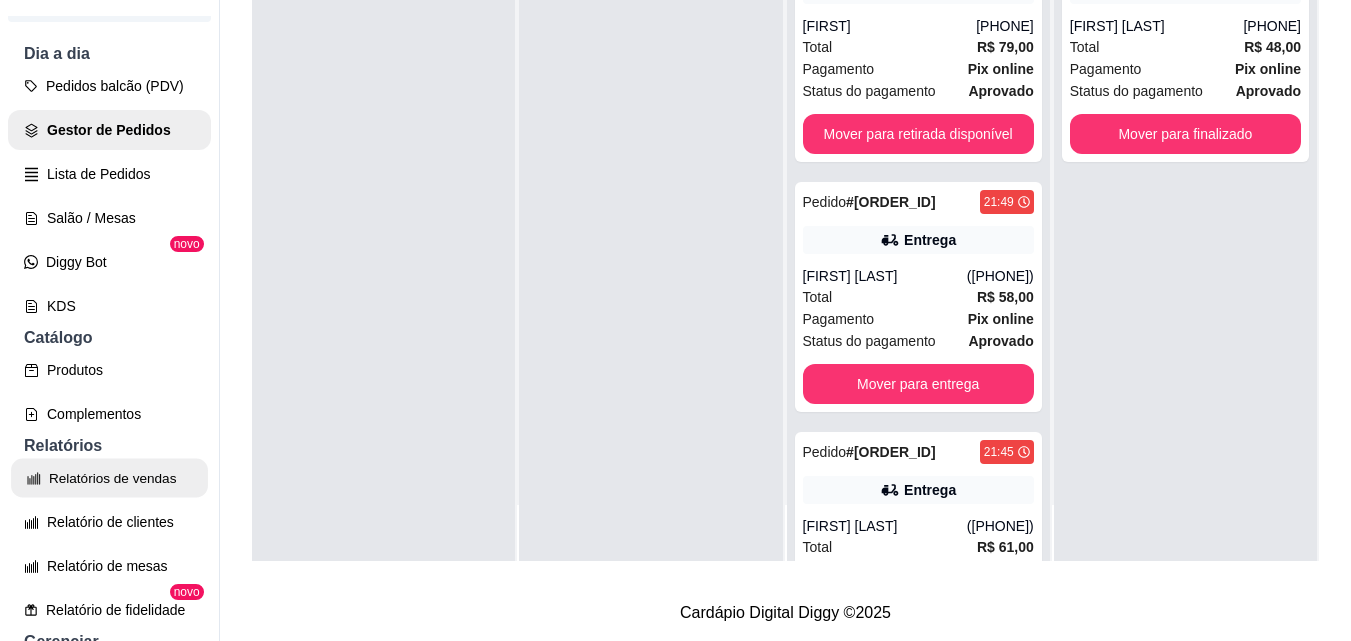 click on "Relatórios de vendas" at bounding box center (109, 478) 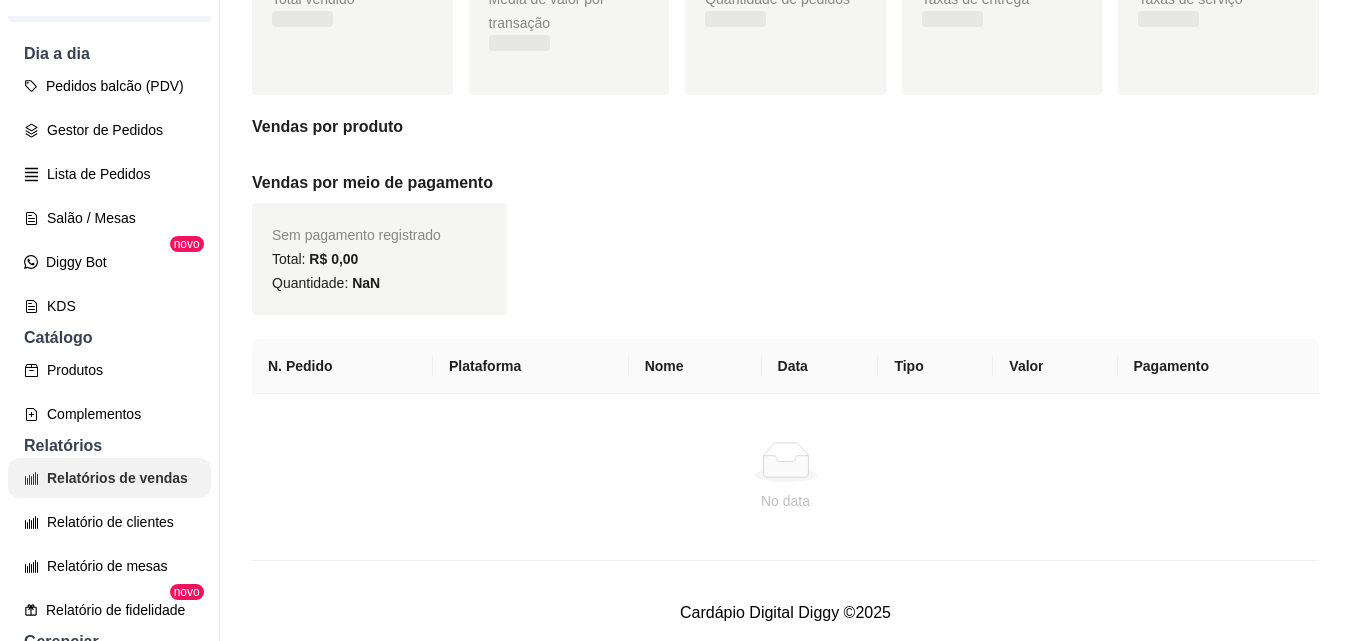 scroll, scrollTop: 0, scrollLeft: 0, axis: both 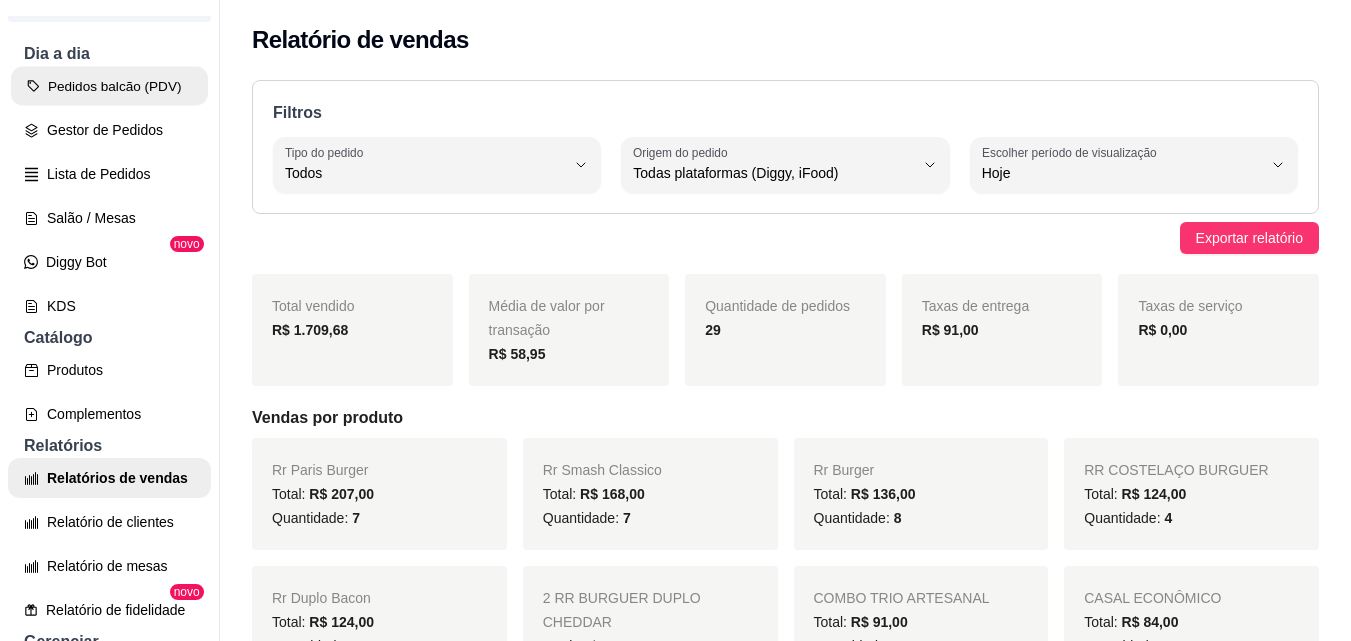 click on "Pedidos balcão (PDV)" at bounding box center [109, 86] 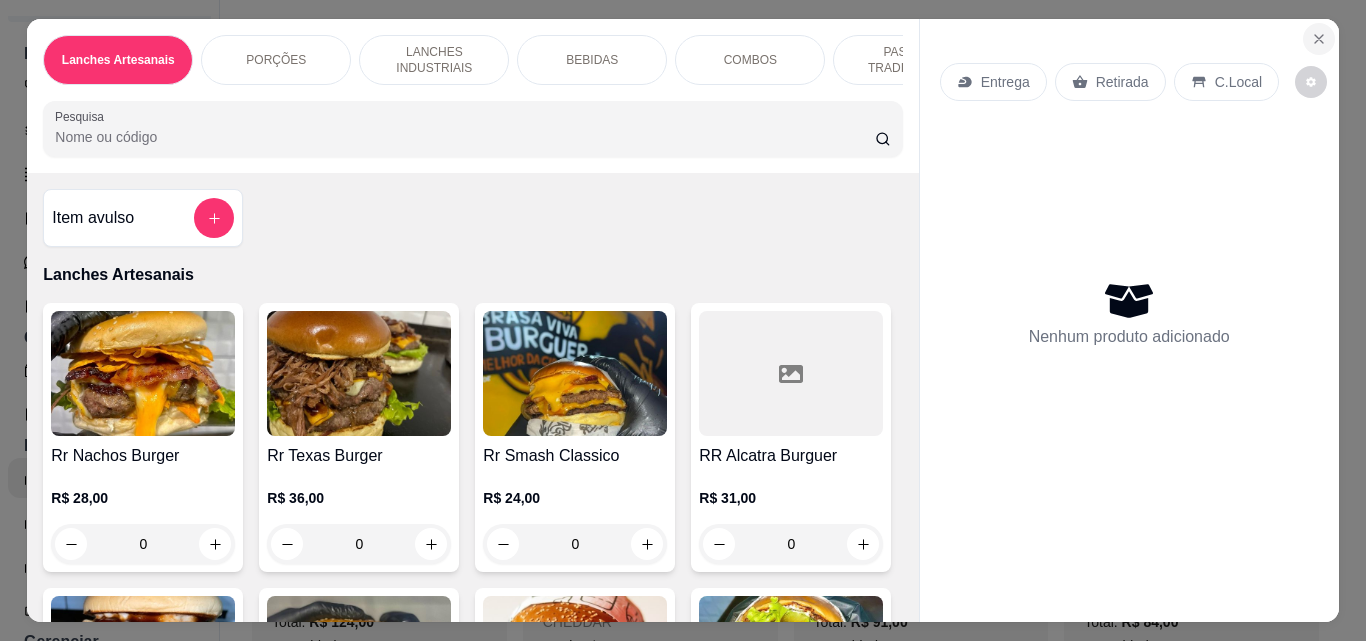 click 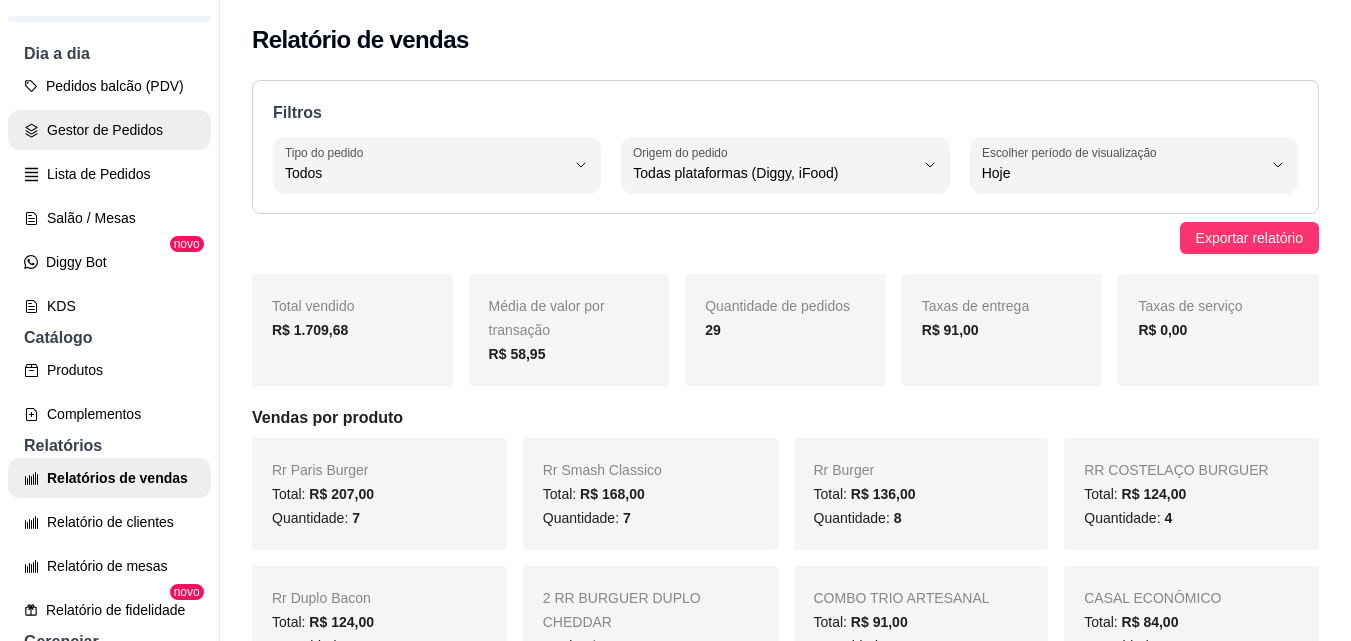 click on "Gestor de Pedidos" at bounding box center (109, 130) 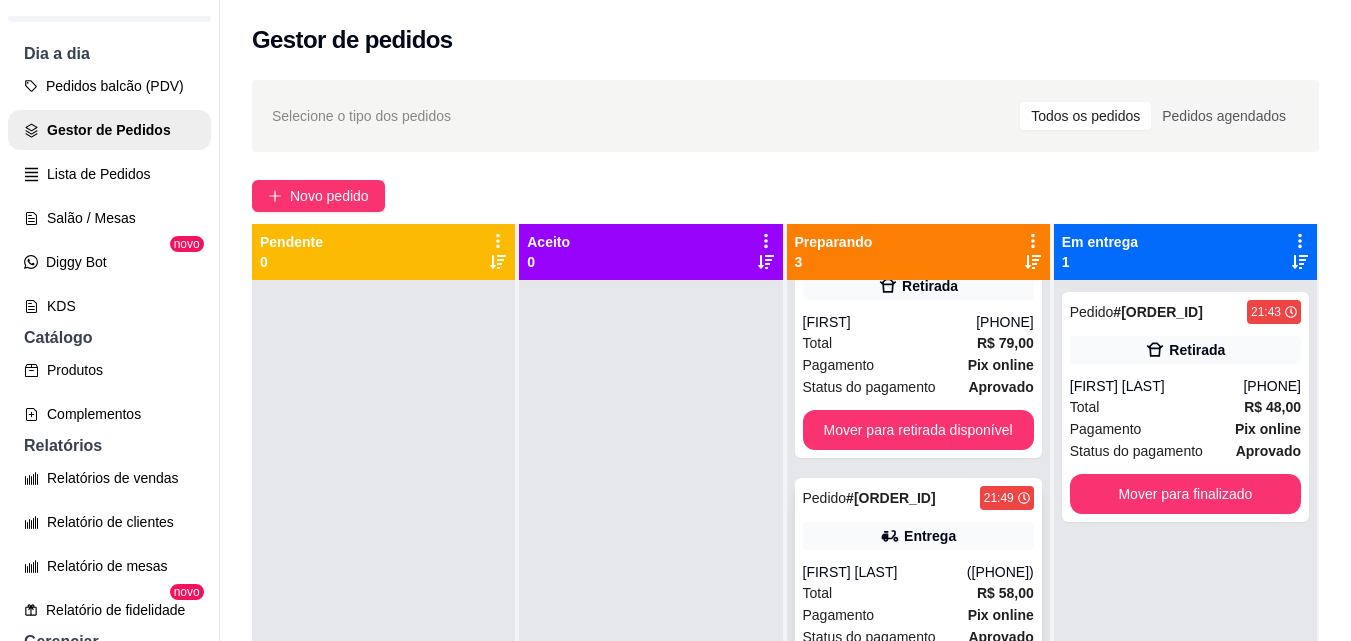 scroll, scrollTop: 129, scrollLeft: 0, axis: vertical 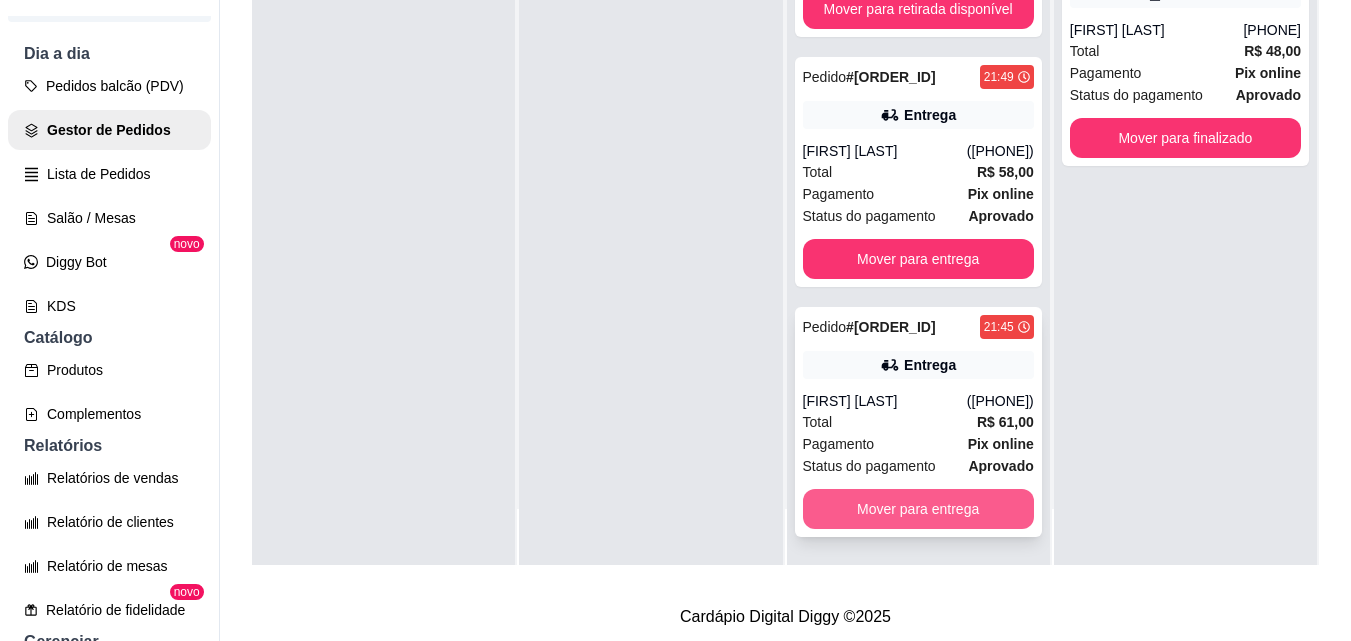 click on "Mover para entrega" at bounding box center [918, 509] 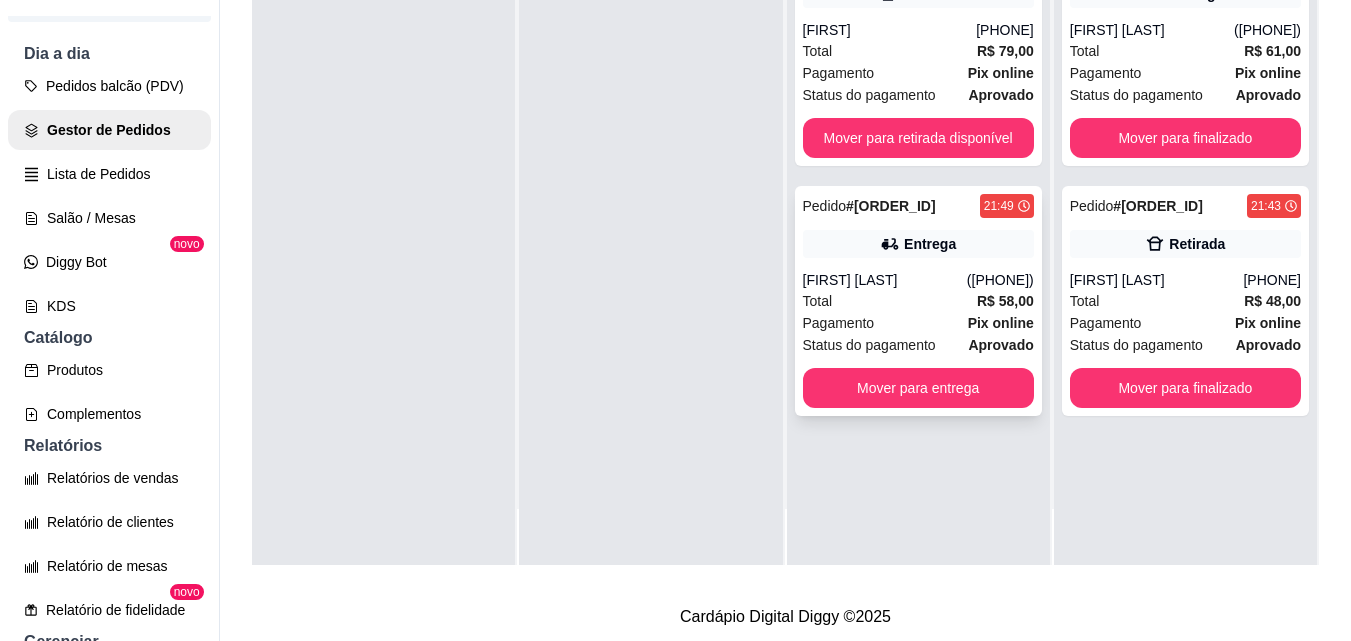 scroll, scrollTop: 0, scrollLeft: 0, axis: both 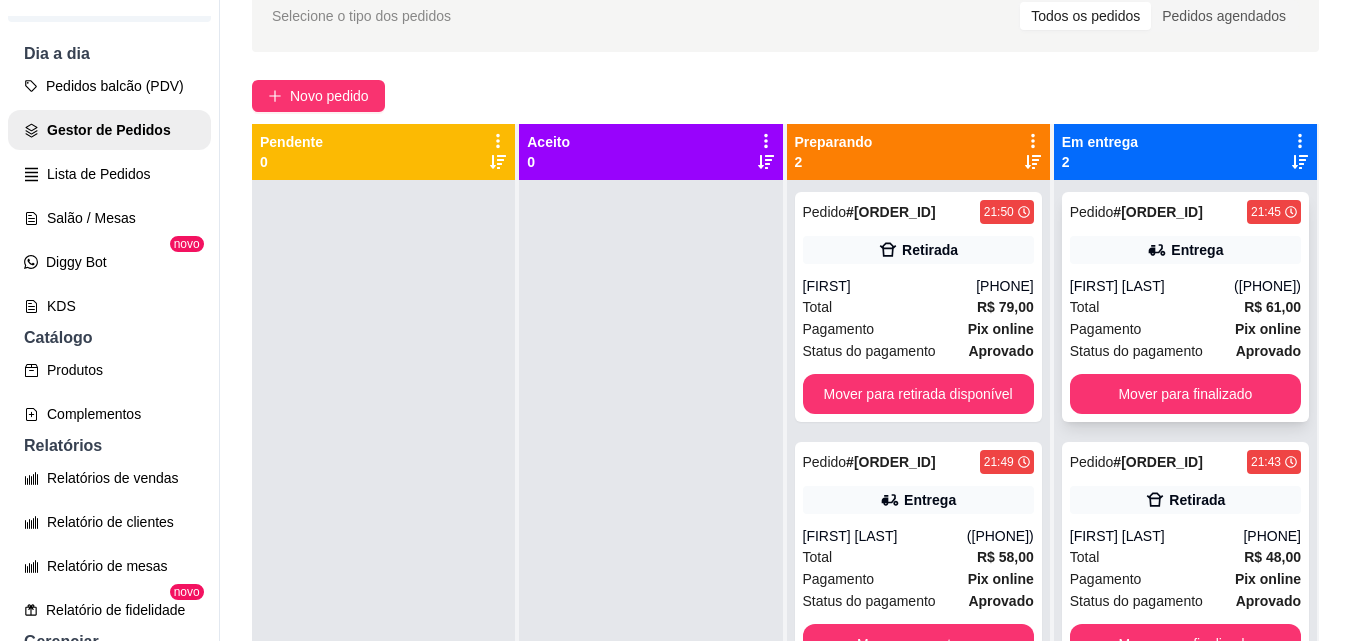 click on "Total R$ 61,00" at bounding box center [1185, 307] 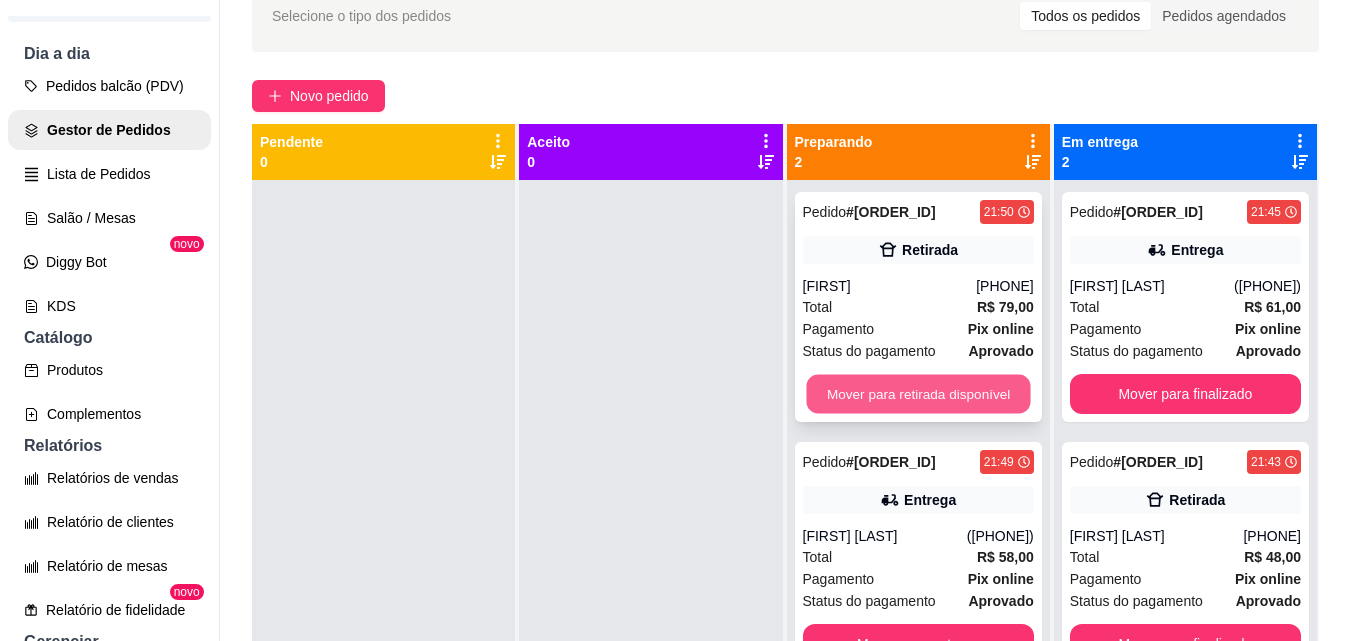click on "Mover para retirada disponível" at bounding box center [918, 394] 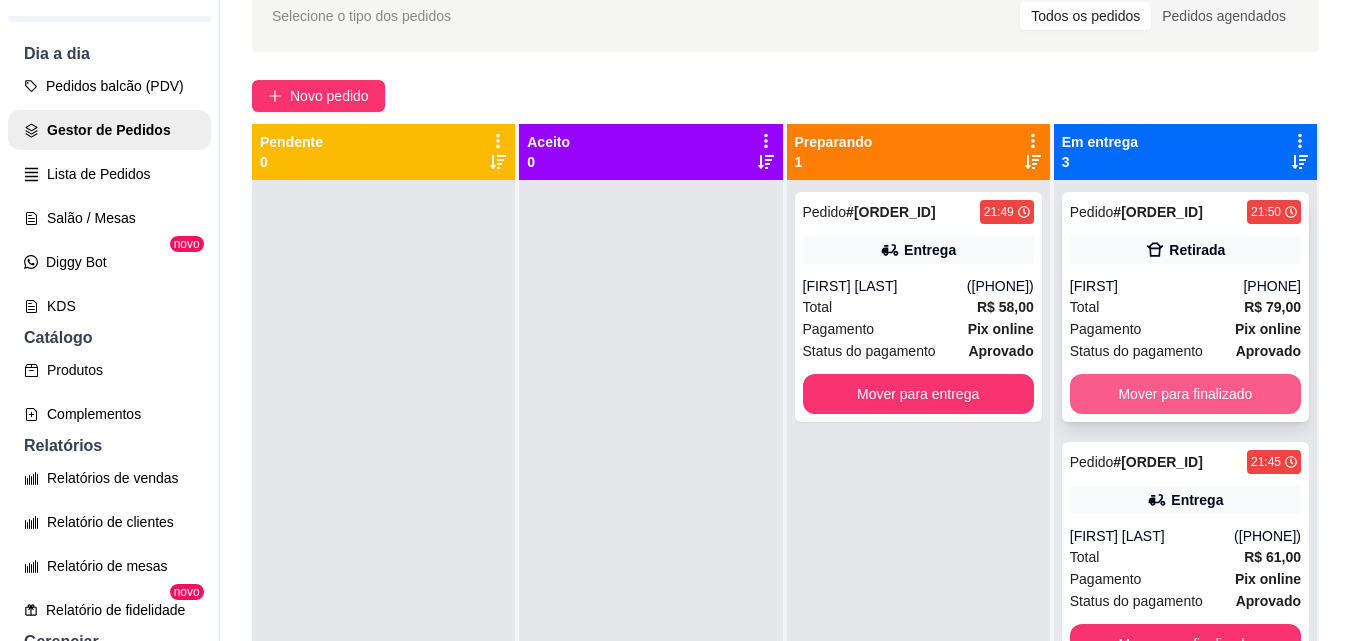 click on "Mover para finalizado" at bounding box center (1185, 394) 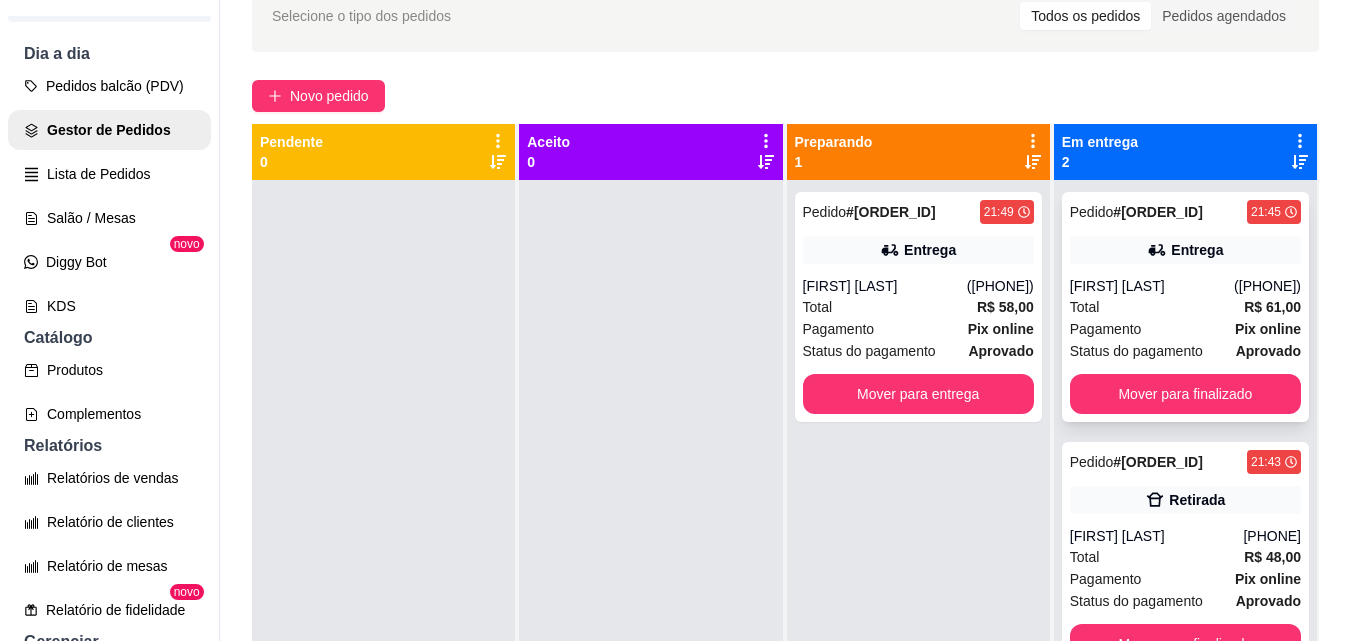 click on "R$ 61,00" at bounding box center (1272, 307) 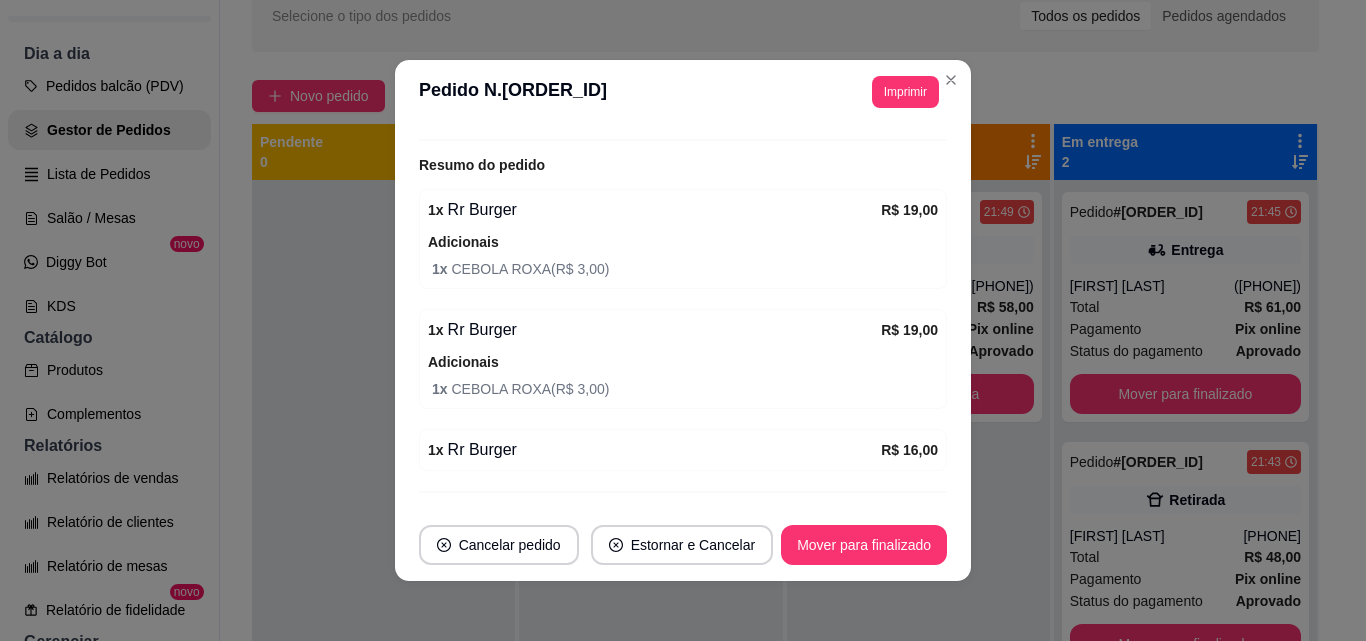 scroll, scrollTop: 670, scrollLeft: 0, axis: vertical 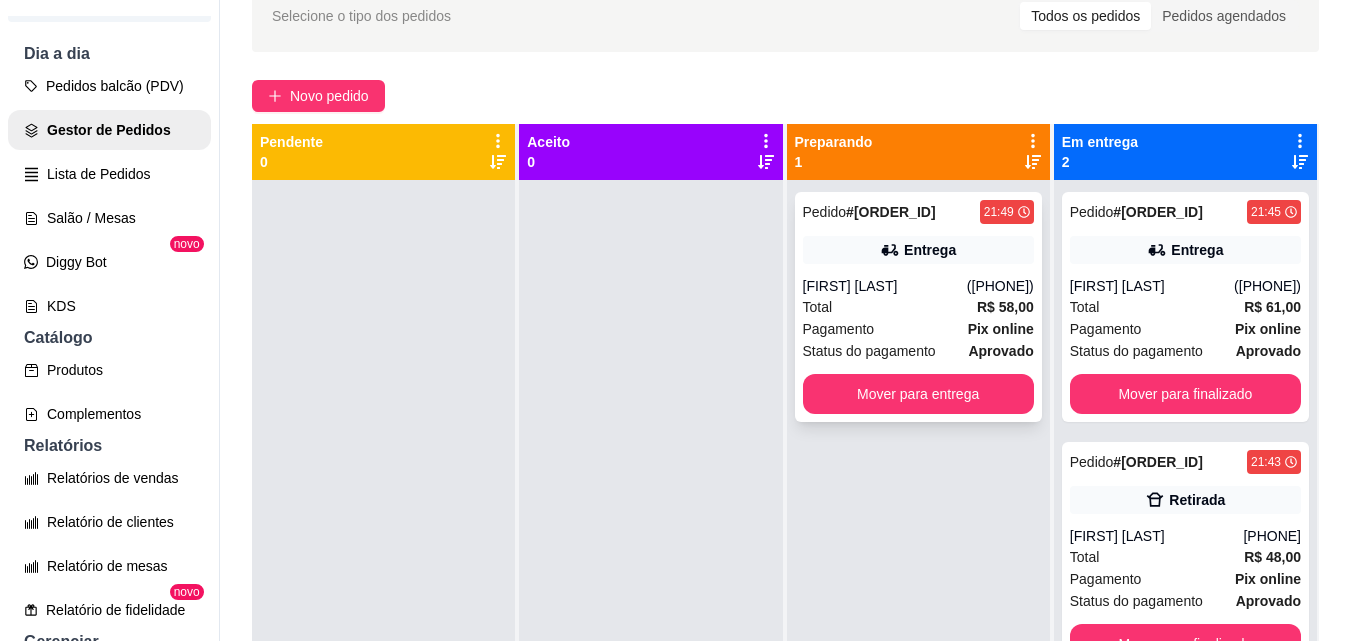 click on "([PHONE])" at bounding box center [1000, 286] 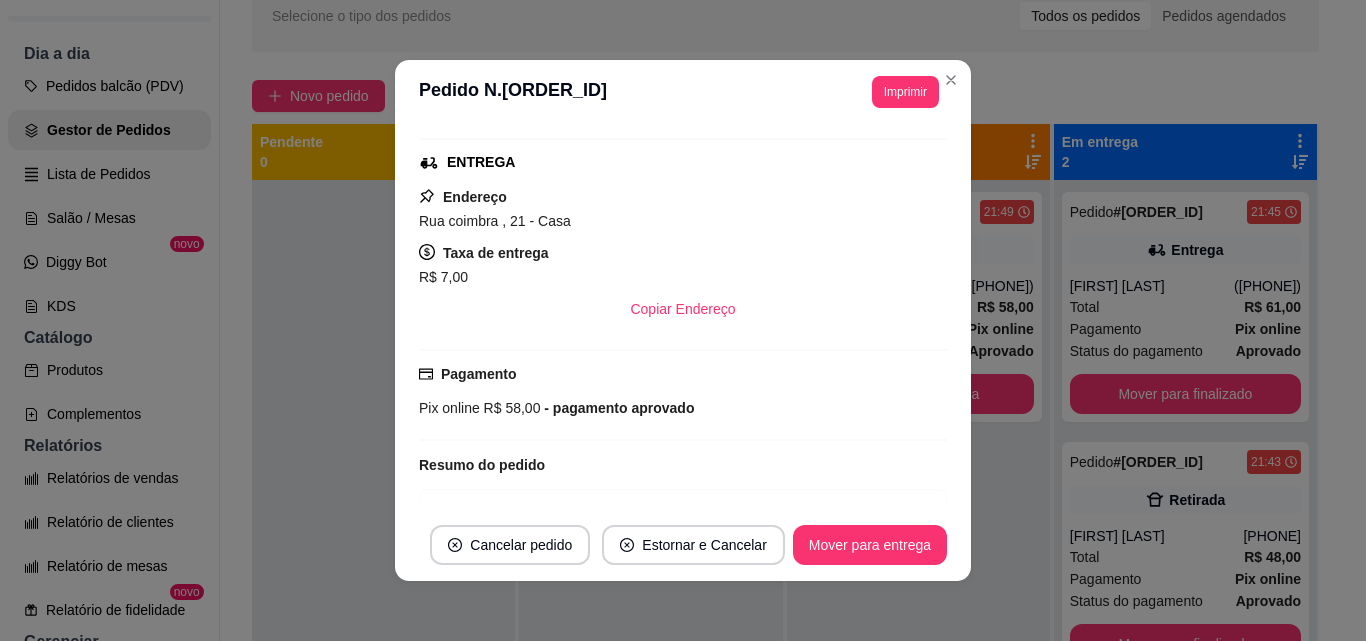 scroll, scrollTop: 292, scrollLeft: 0, axis: vertical 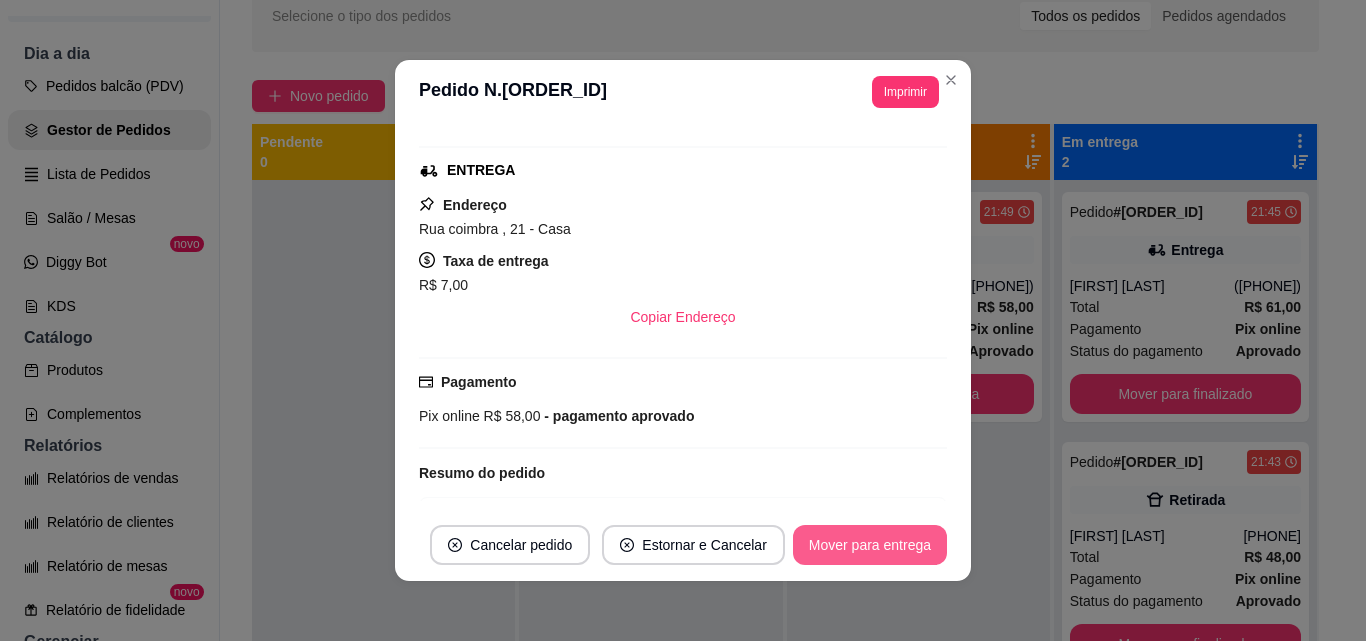click on "Mover para entrega" at bounding box center (870, 545) 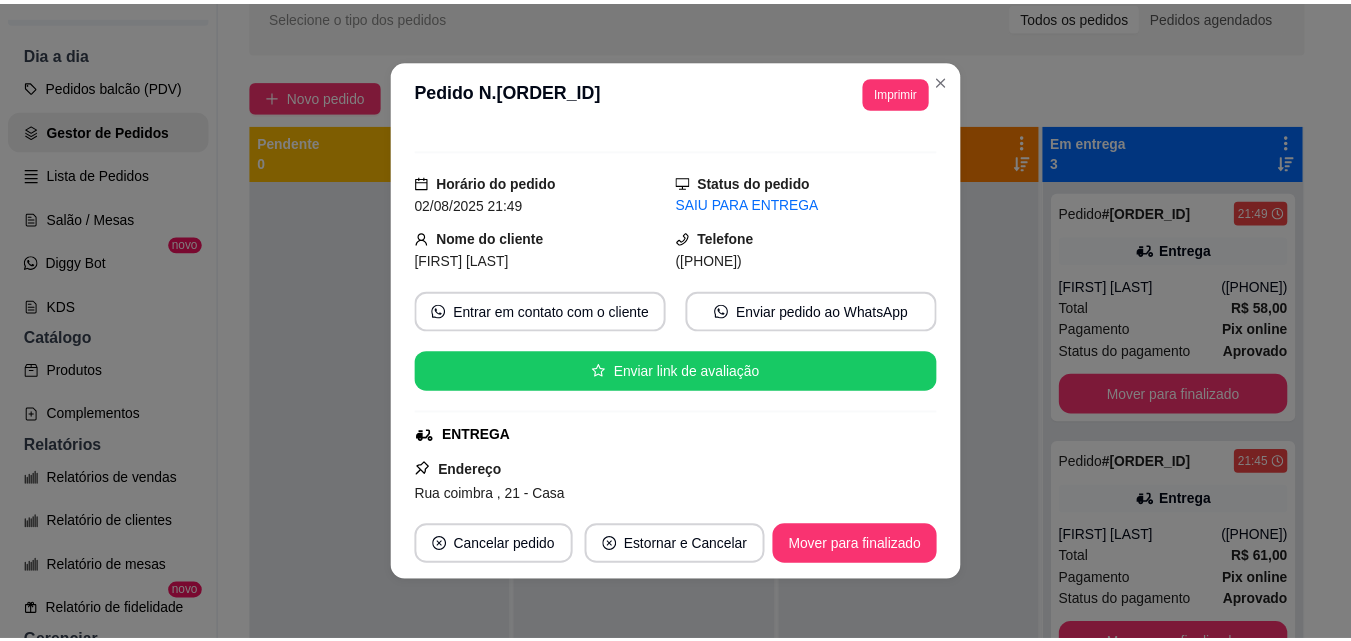 scroll, scrollTop: 0, scrollLeft: 0, axis: both 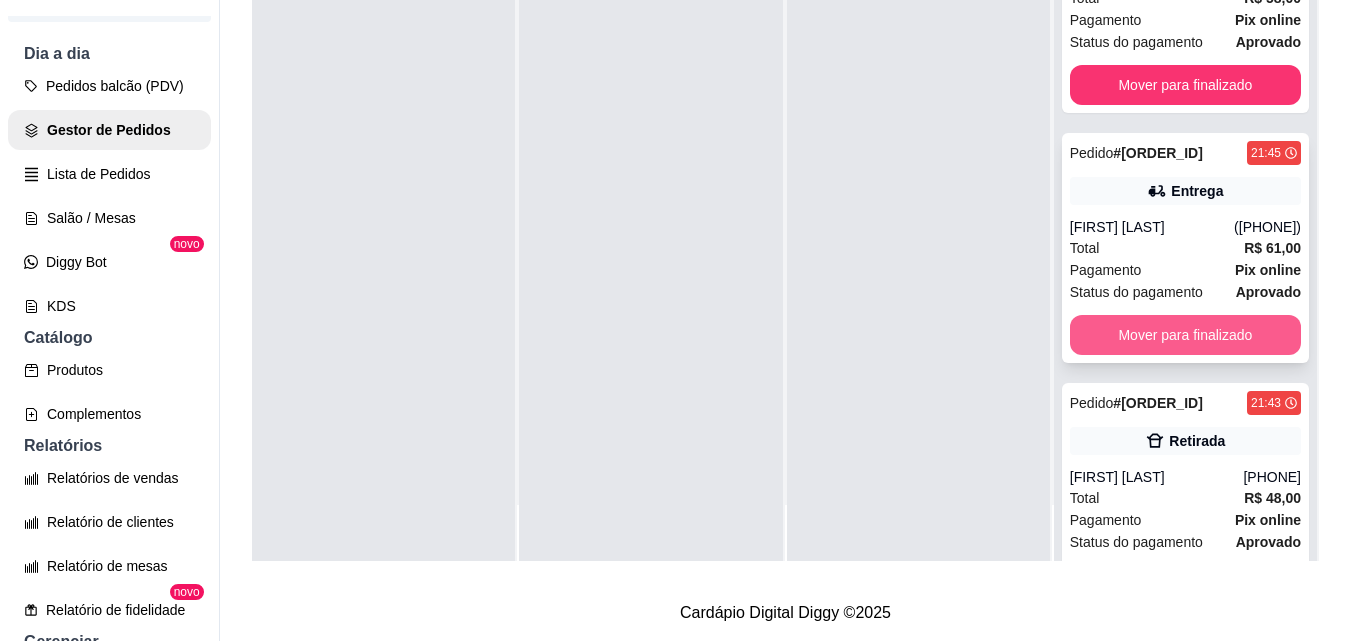click on "Mover para finalizado" at bounding box center [1185, 335] 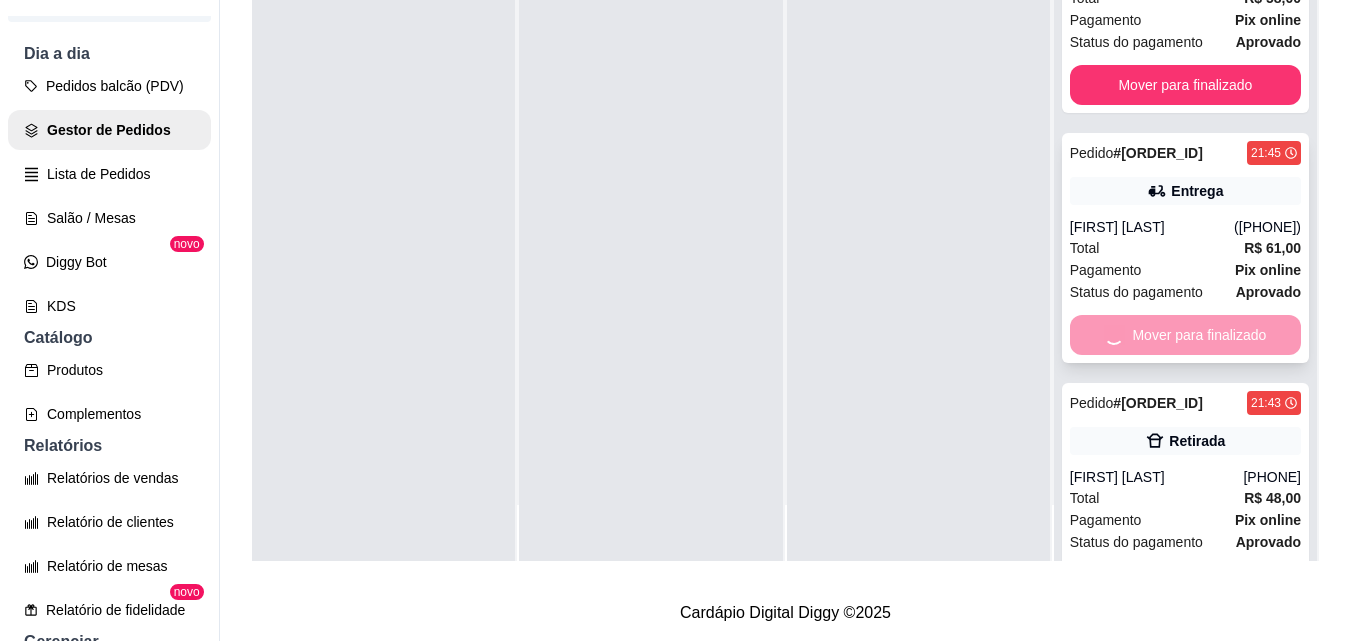 scroll, scrollTop: 0, scrollLeft: 0, axis: both 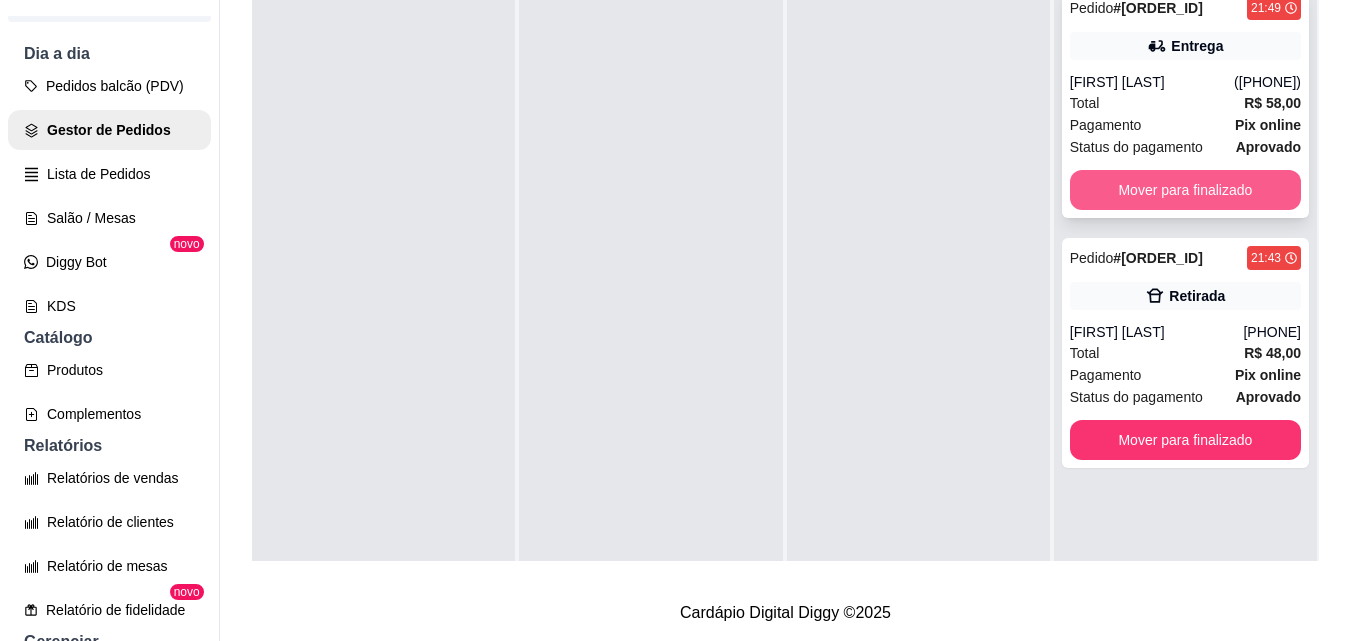 click on "Mover para finalizado" at bounding box center (1185, 190) 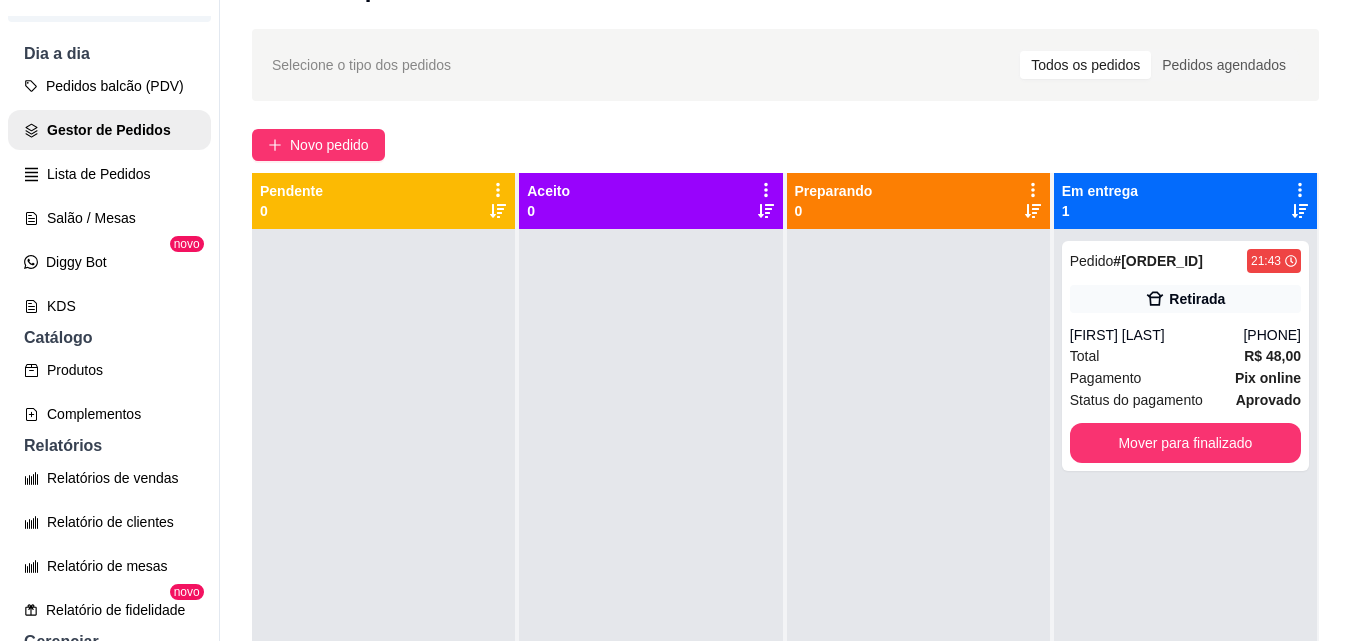scroll, scrollTop: 0, scrollLeft: 0, axis: both 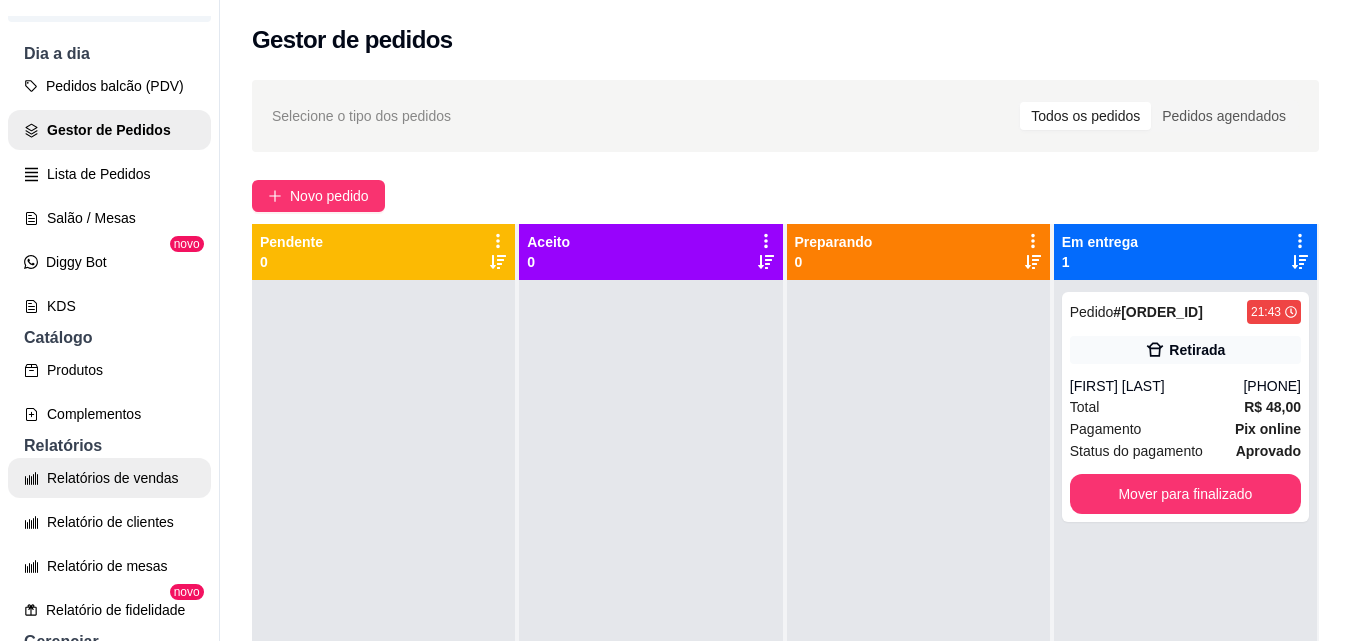 click on "Relatórios de vendas" at bounding box center [109, 478] 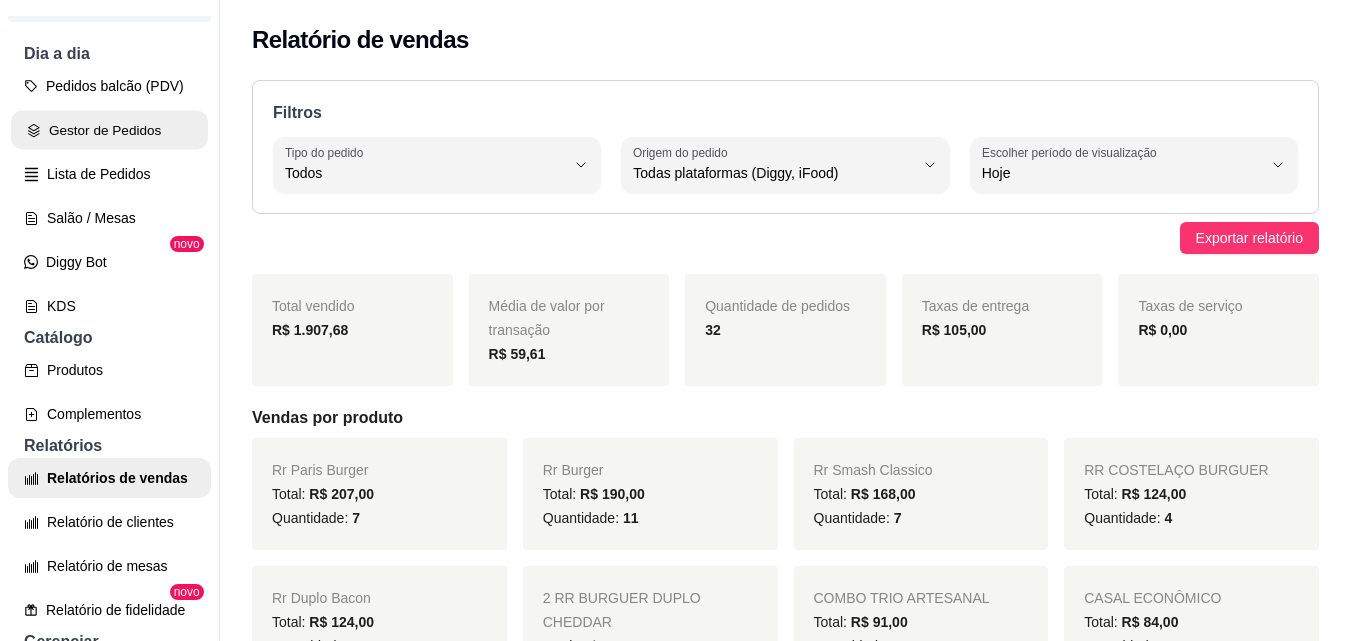 click on "Gestor de Pedidos" at bounding box center [109, 130] 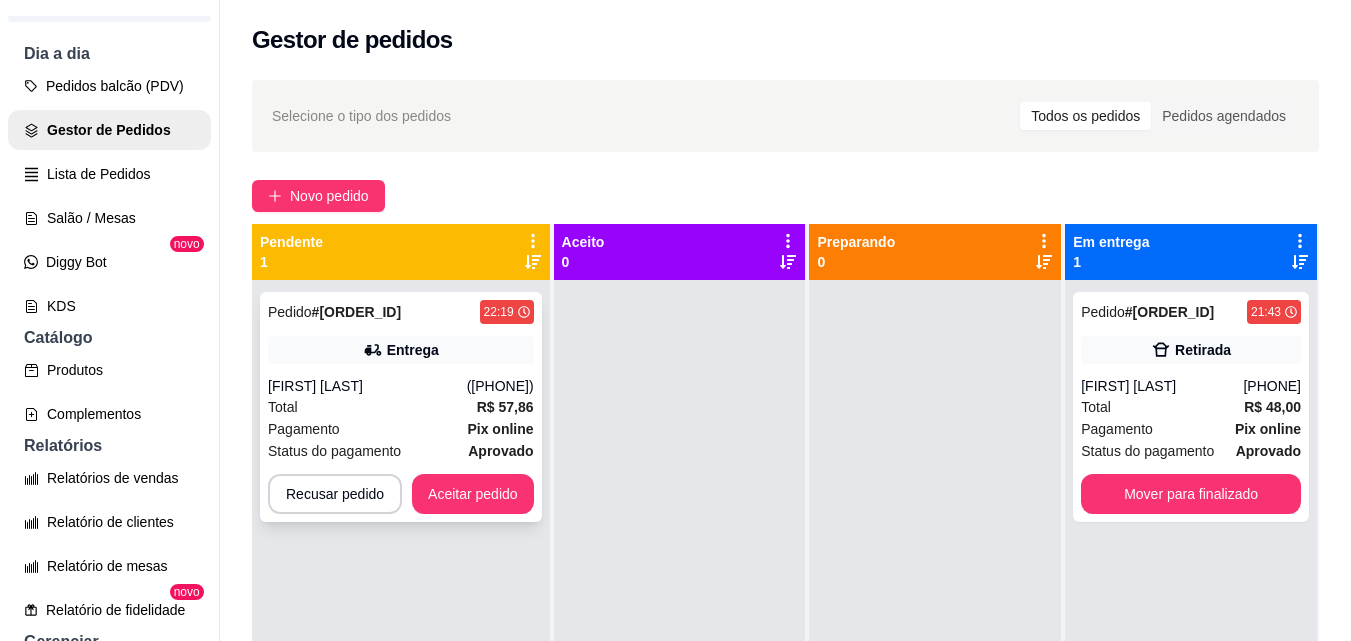 click on "Pedido  # 5481-bd8a43e0 22:19 Entrega [FIRST] [LAST]  ([PHONE]) Total R$ 57,86 Pagamento Pix online Status do pagamento aprovado Recusar pedido Aceitar pedido" at bounding box center (401, 407) 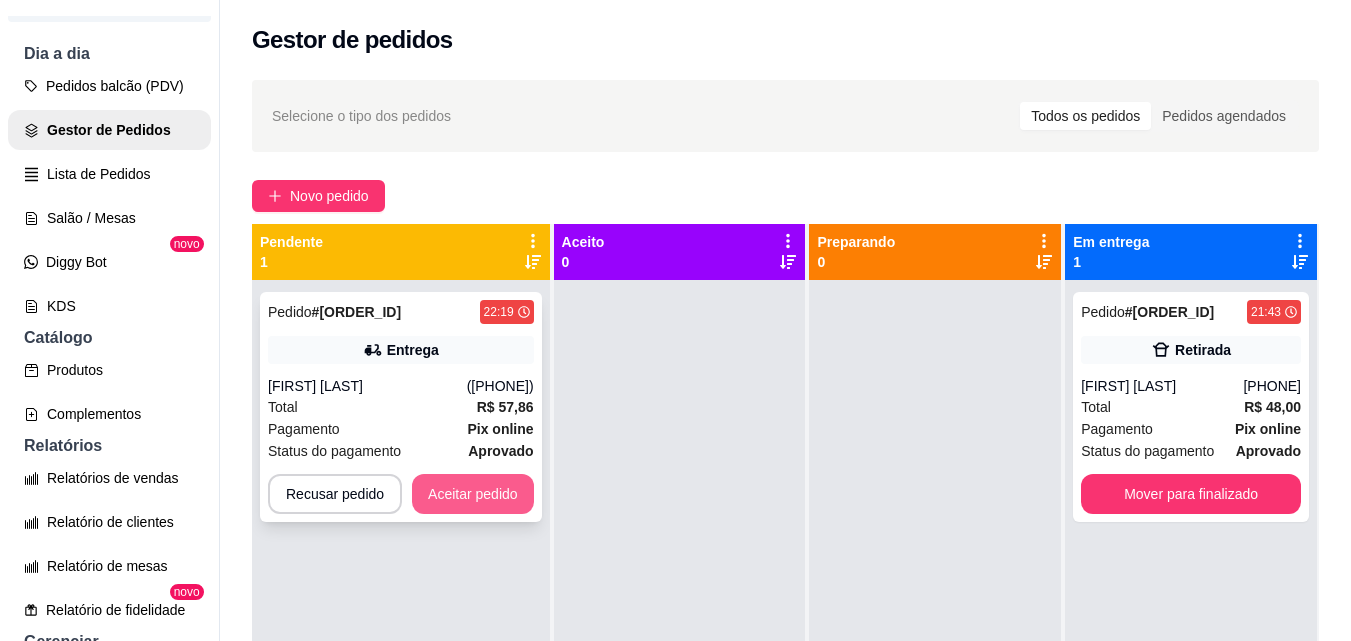 click on "Aceitar pedido" at bounding box center (473, 494) 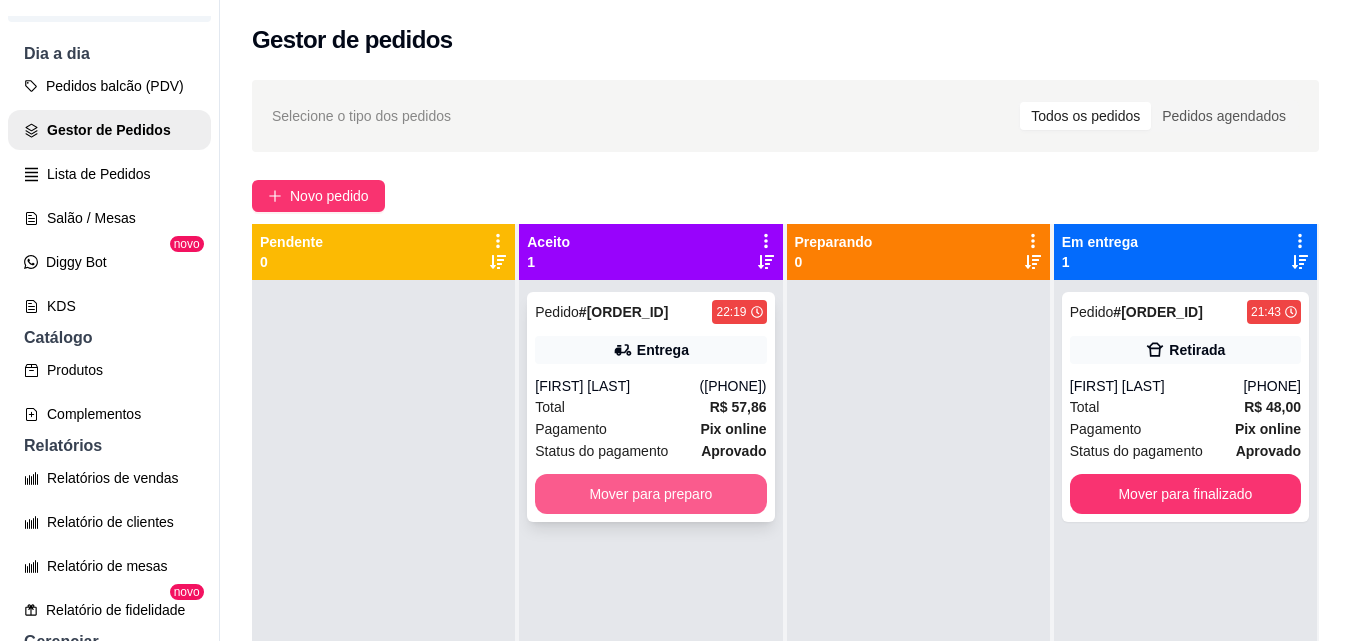 click on "Mover para preparo" at bounding box center (650, 494) 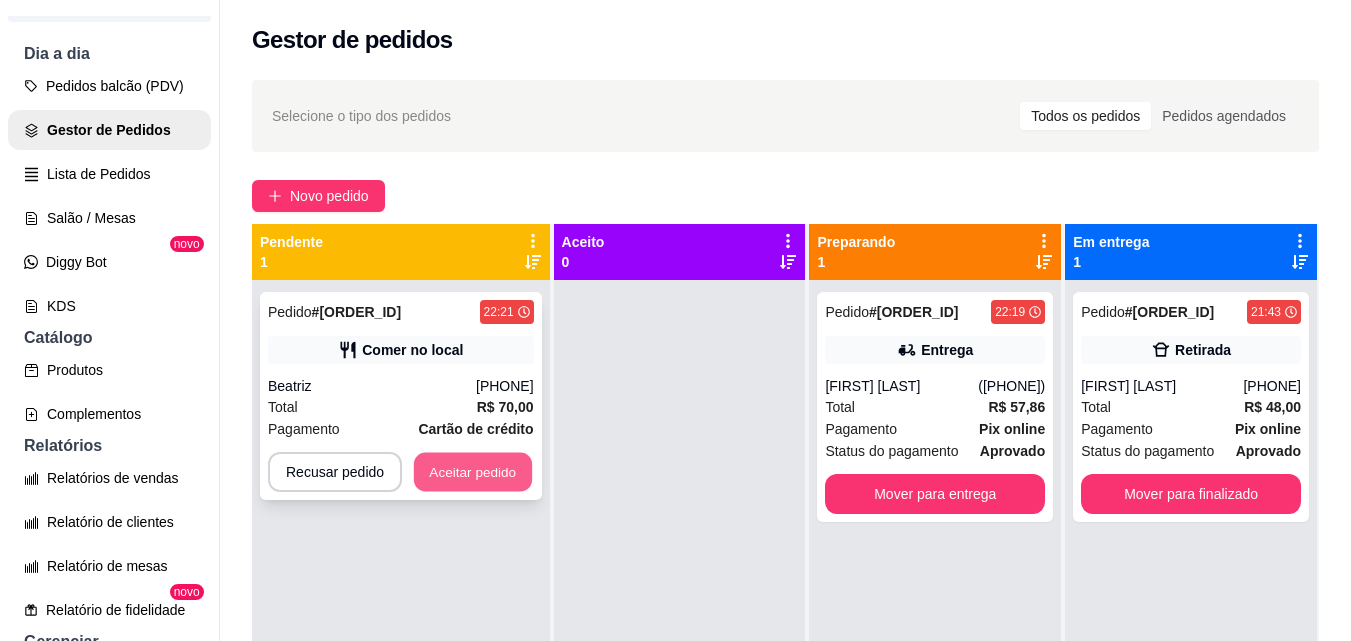 click on "Aceitar pedido" at bounding box center [473, 472] 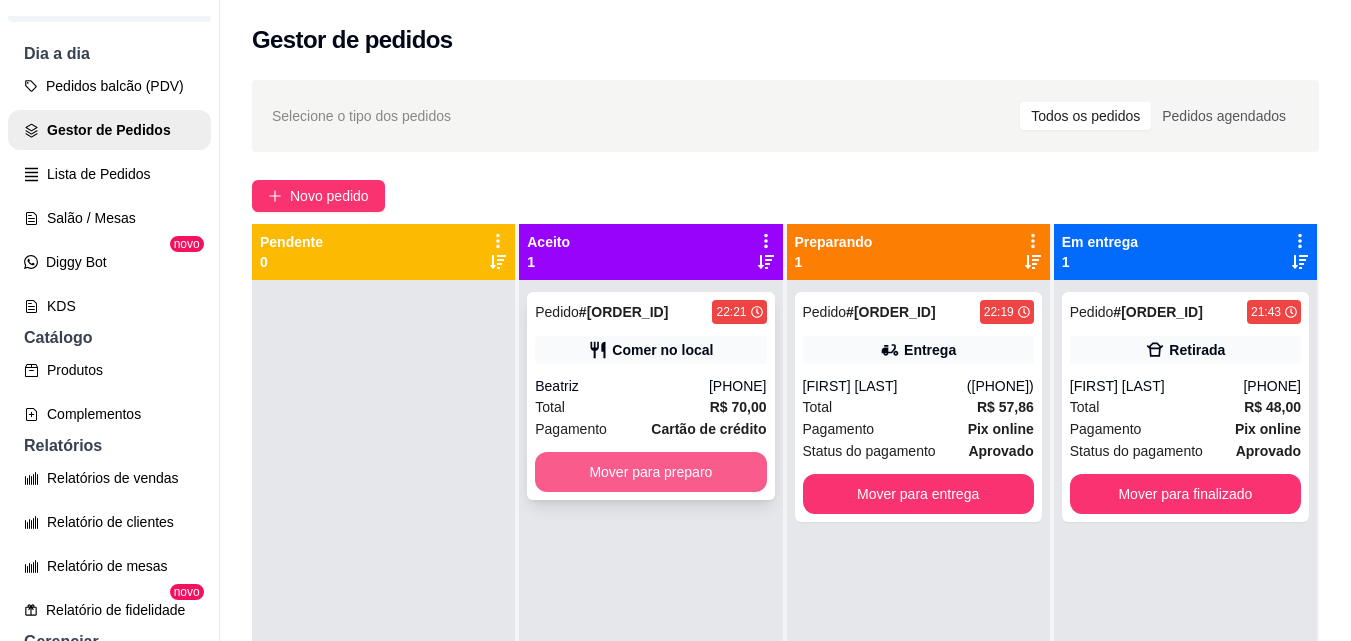 click on "Mover para preparo" at bounding box center [650, 472] 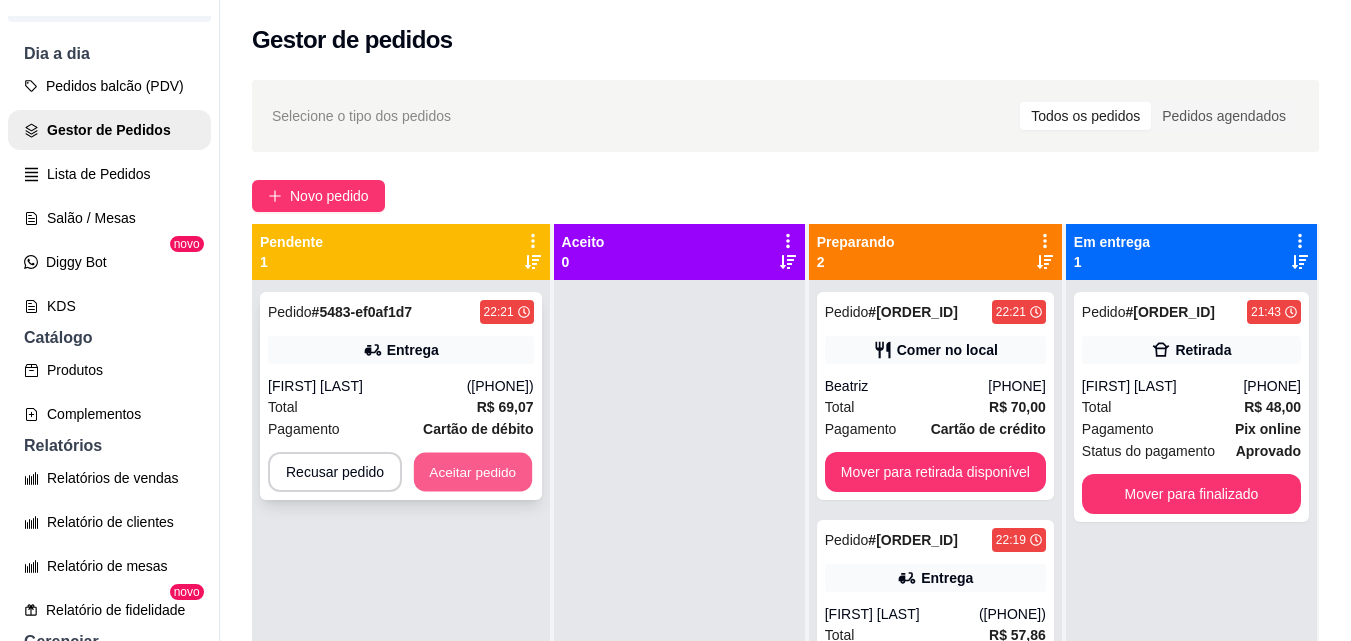 click on "Aceitar pedido" at bounding box center [473, 472] 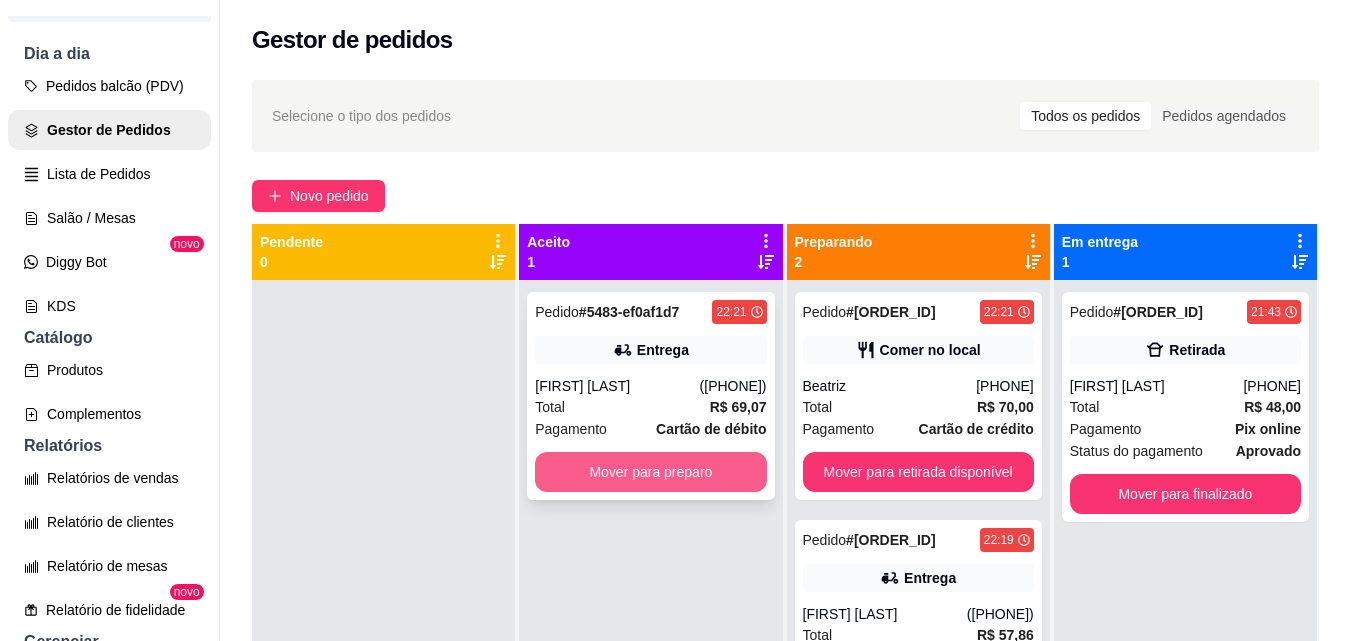 click on "Mover para preparo" at bounding box center [650, 472] 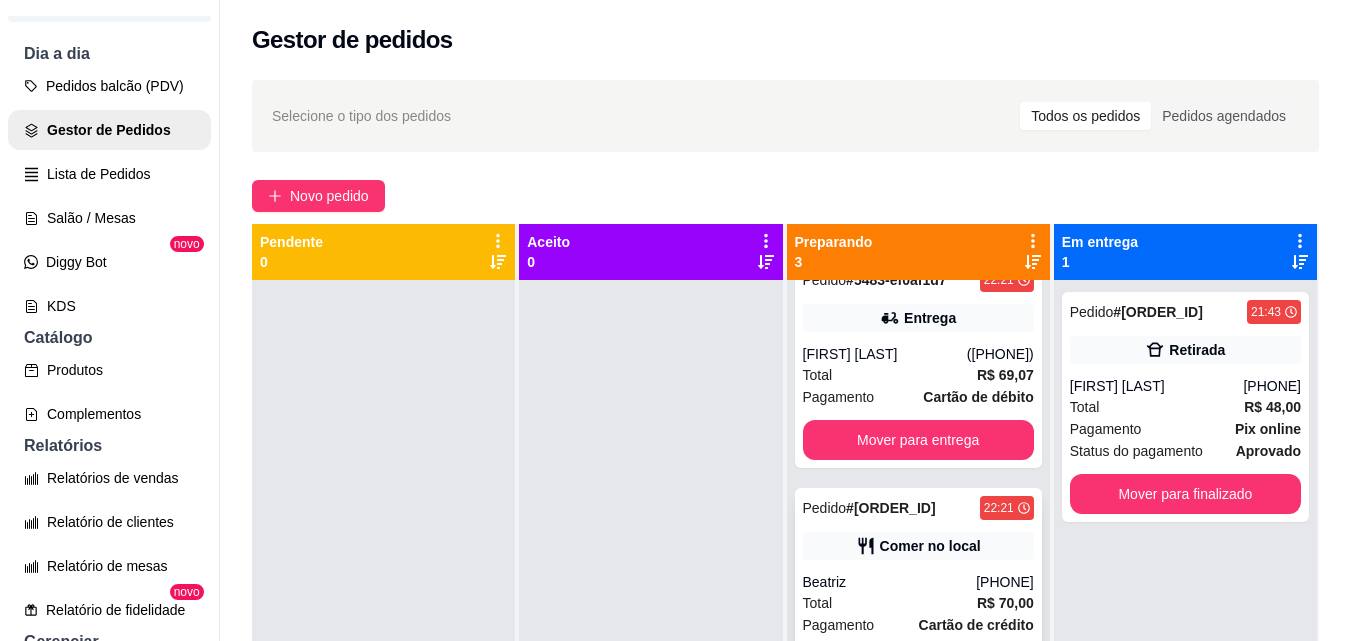scroll, scrollTop: 85, scrollLeft: 0, axis: vertical 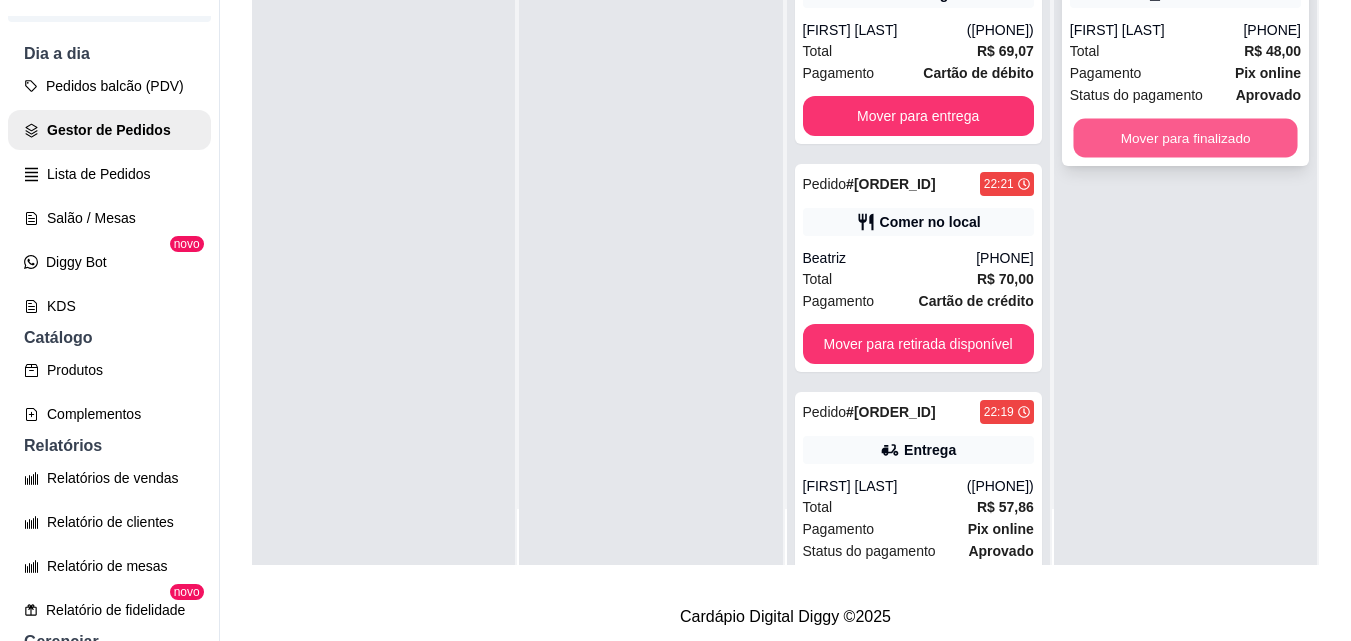 click on "Mover para finalizado" at bounding box center [1185, 138] 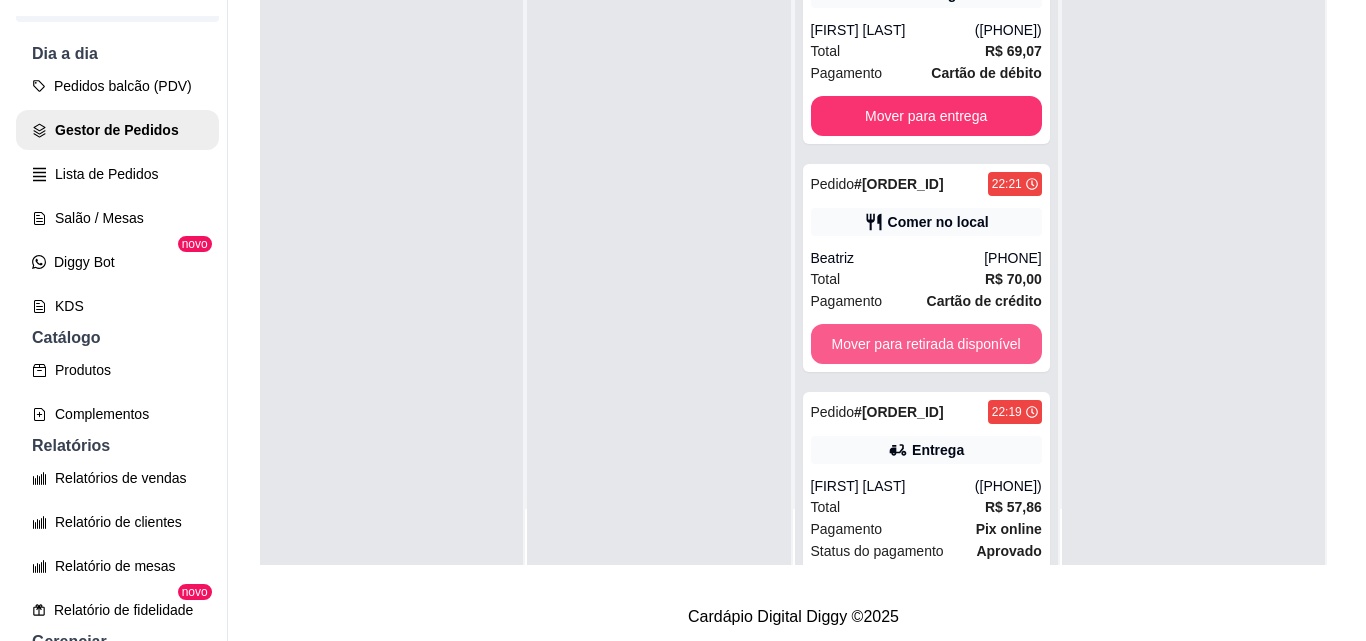 scroll, scrollTop: 85, scrollLeft: 0, axis: vertical 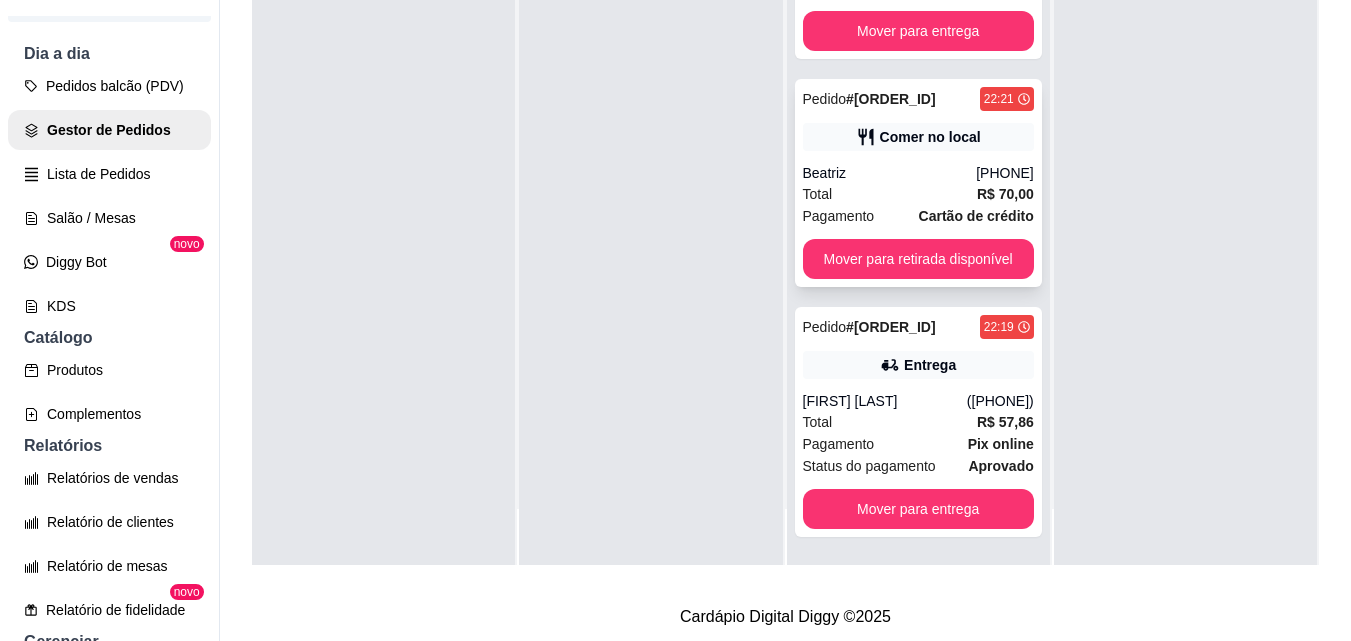 click on "Beatriz" at bounding box center [890, 173] 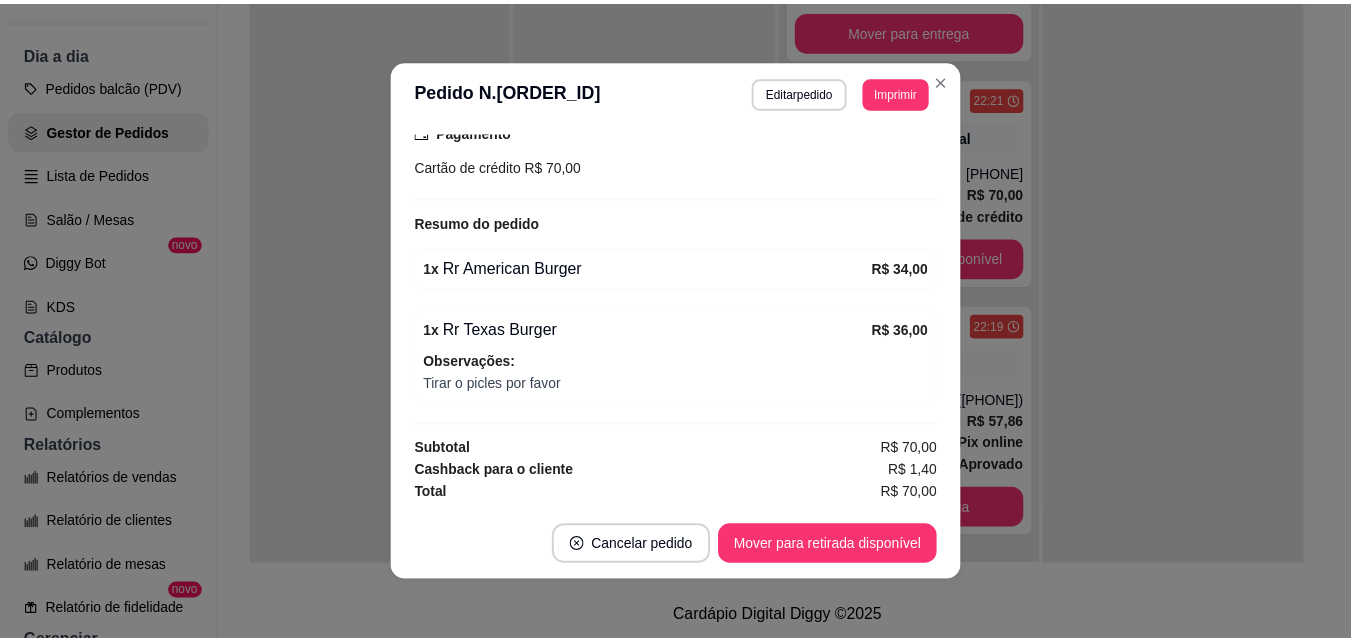 scroll, scrollTop: 328, scrollLeft: 0, axis: vertical 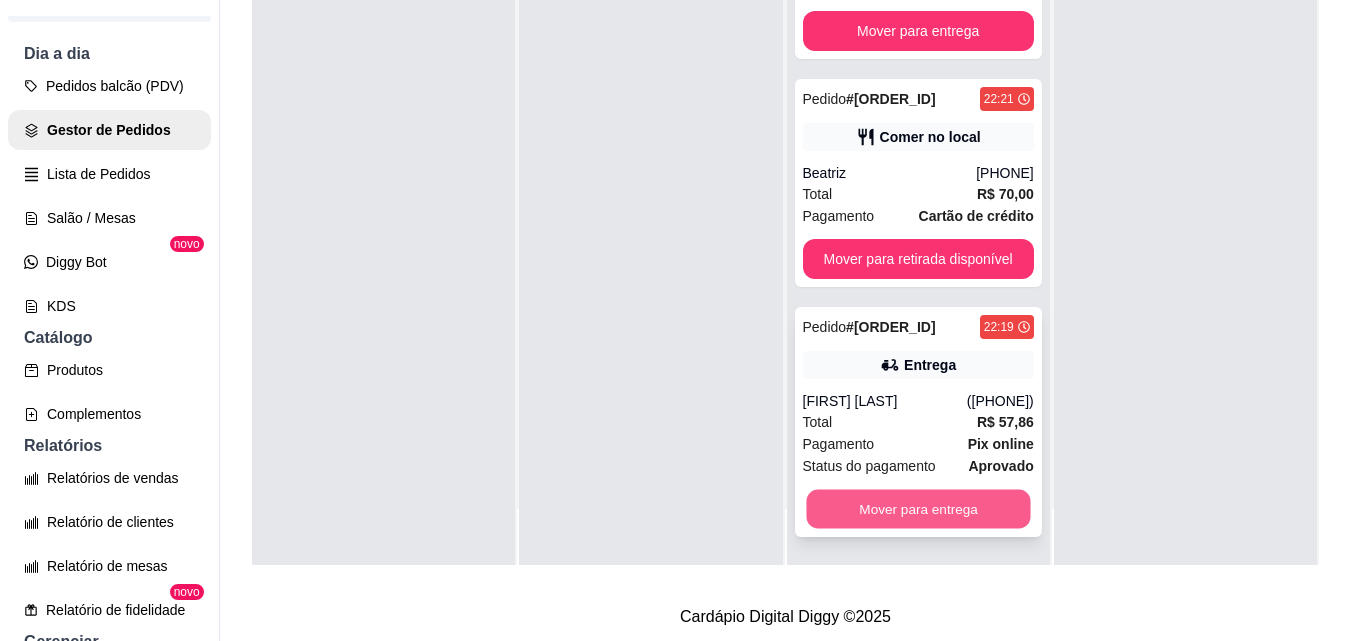 click on "Mover para entrega" at bounding box center [918, 509] 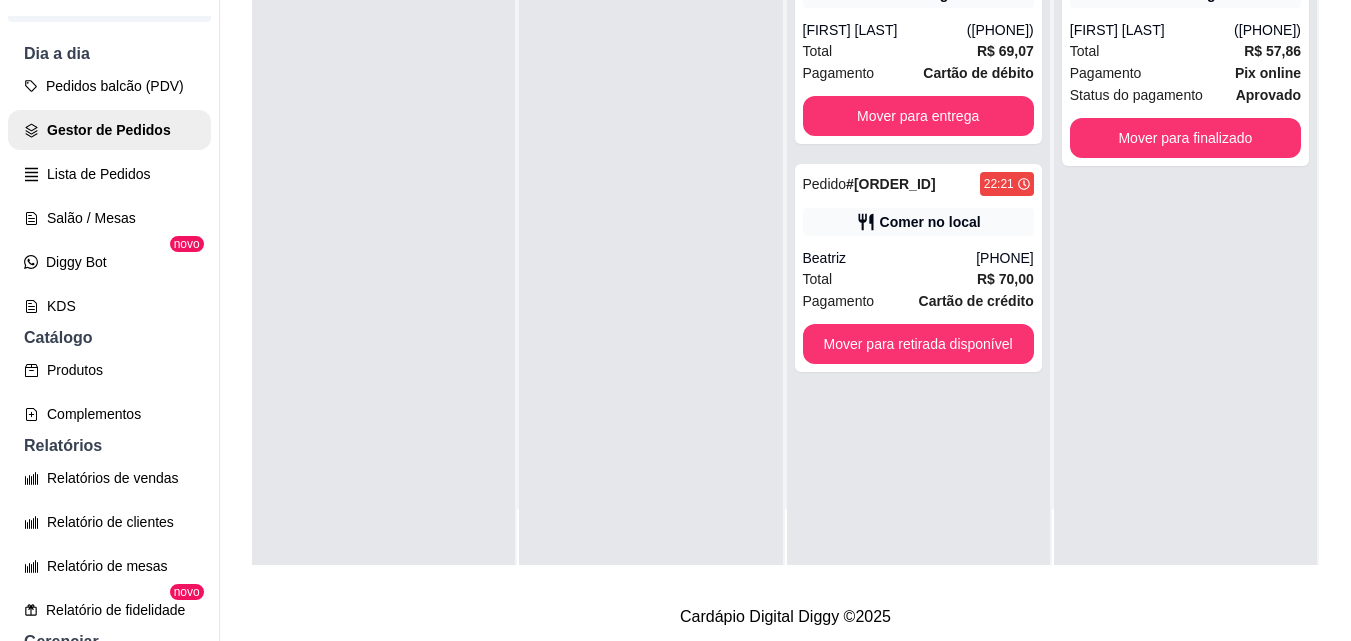 scroll, scrollTop: 0, scrollLeft: 0, axis: both 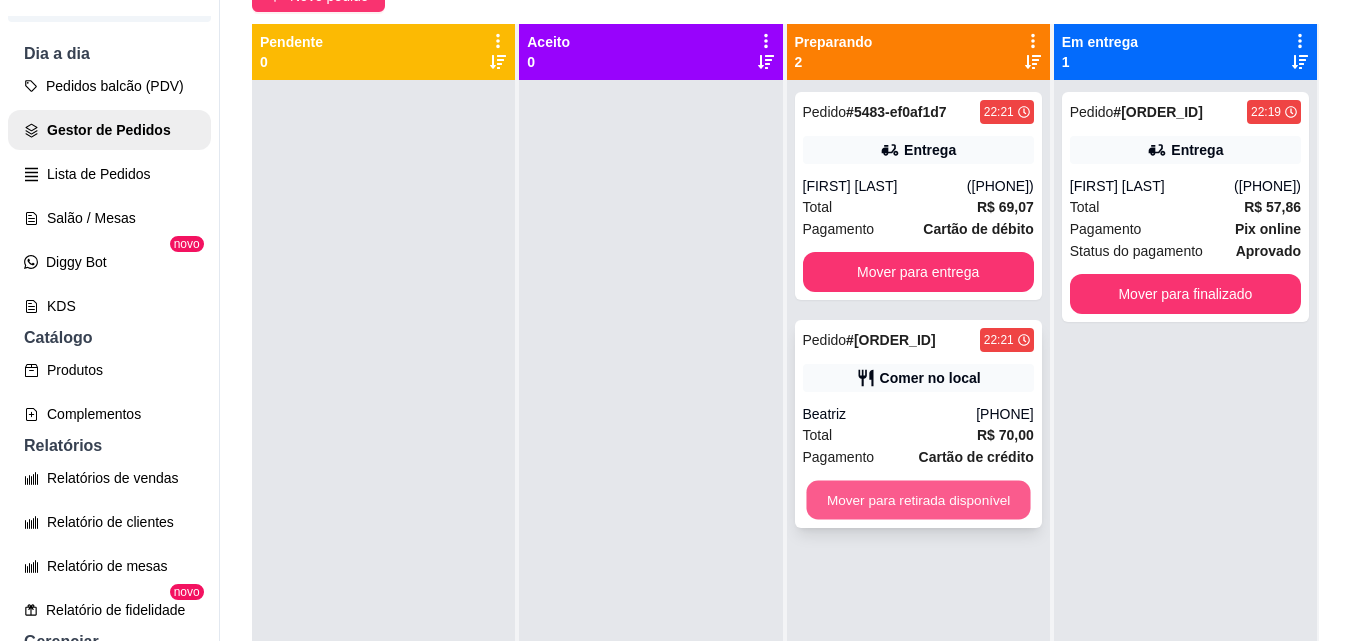 click on "Mover para retirada disponível" at bounding box center (918, 500) 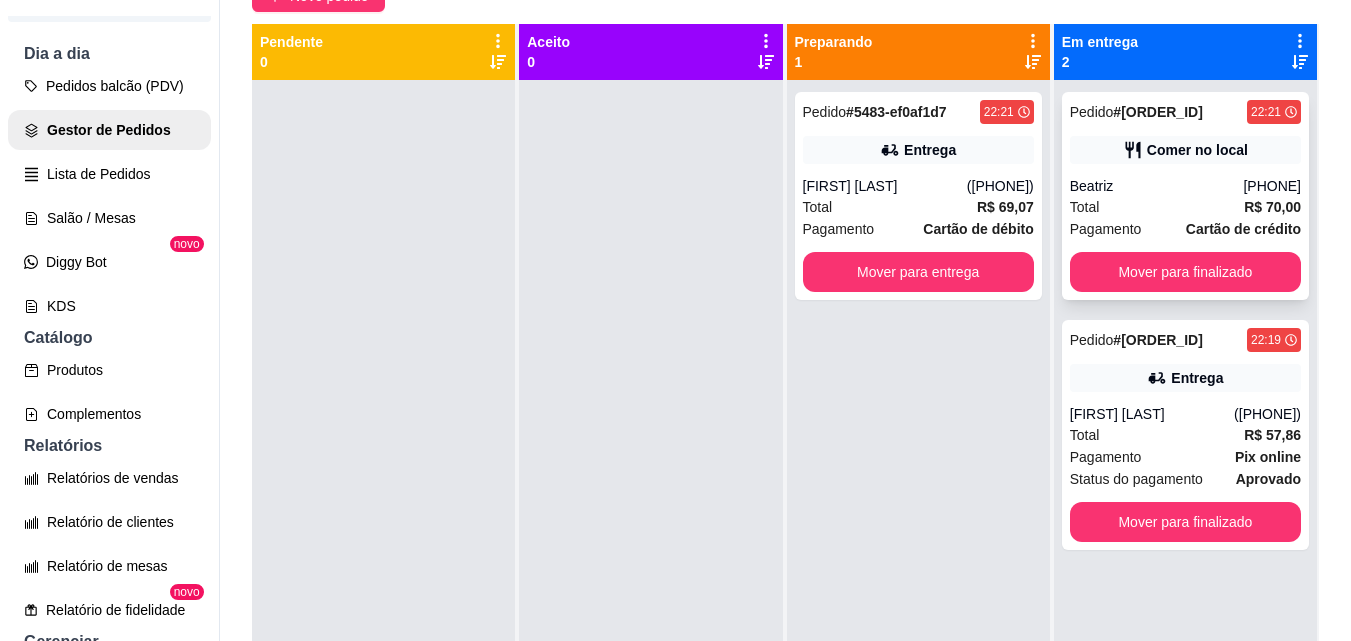 click on "Total R$ 70,00" at bounding box center (1185, 207) 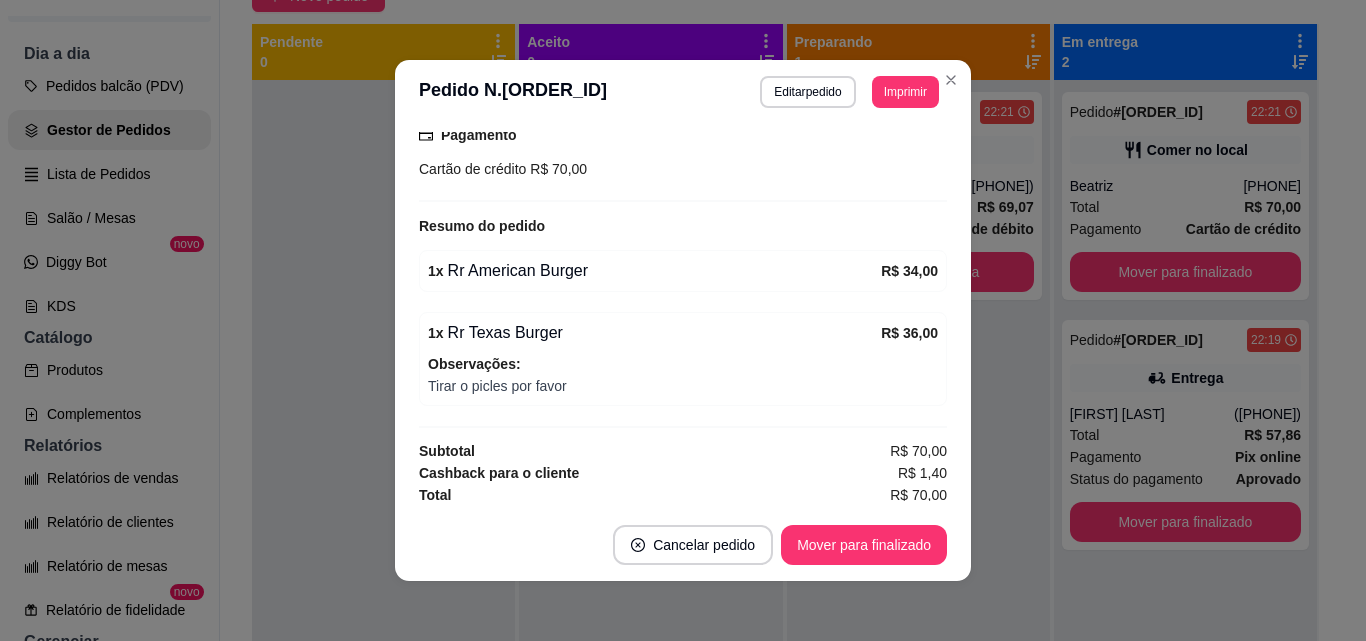scroll, scrollTop: 328, scrollLeft: 0, axis: vertical 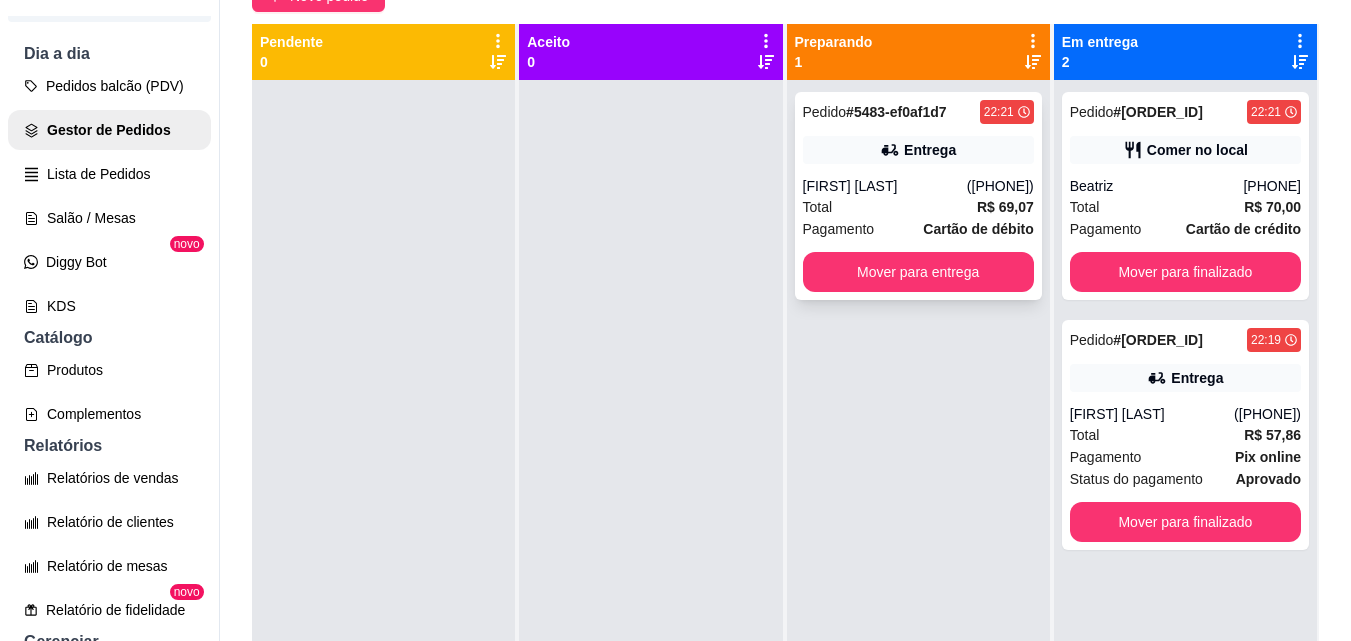 click on "Pedido  # 5483-ef0af1d7 22:21 Entrega [FIRST] [LAST] ([PHONE]) Total R$ 69,07 Pagamento Cartão de débito Mover para entrega" at bounding box center (918, 196) 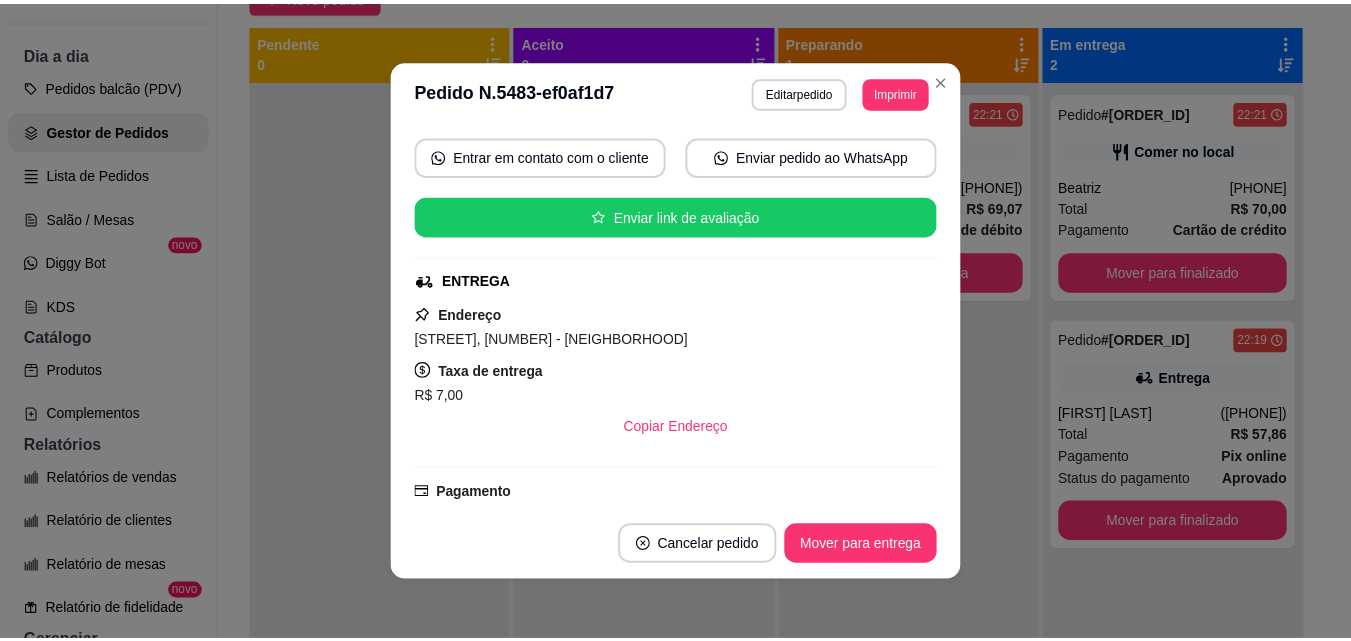 scroll, scrollTop: 200, scrollLeft: 0, axis: vertical 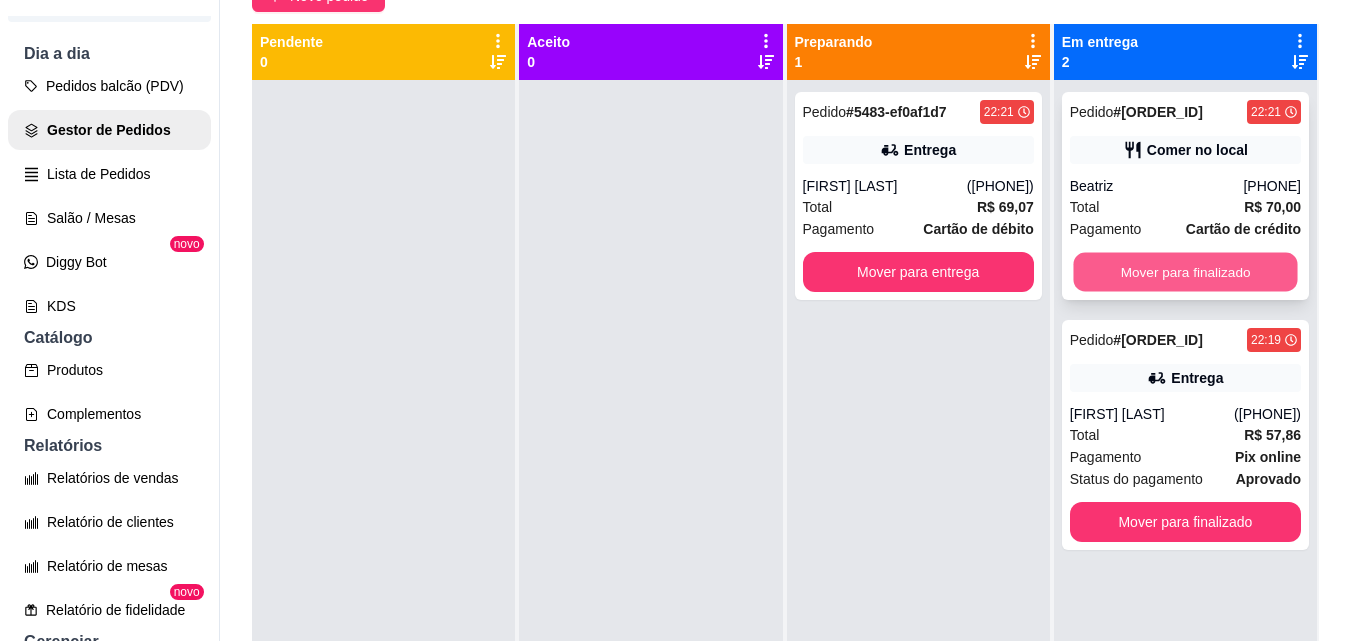 click on "Mover para finalizado" at bounding box center [1185, 272] 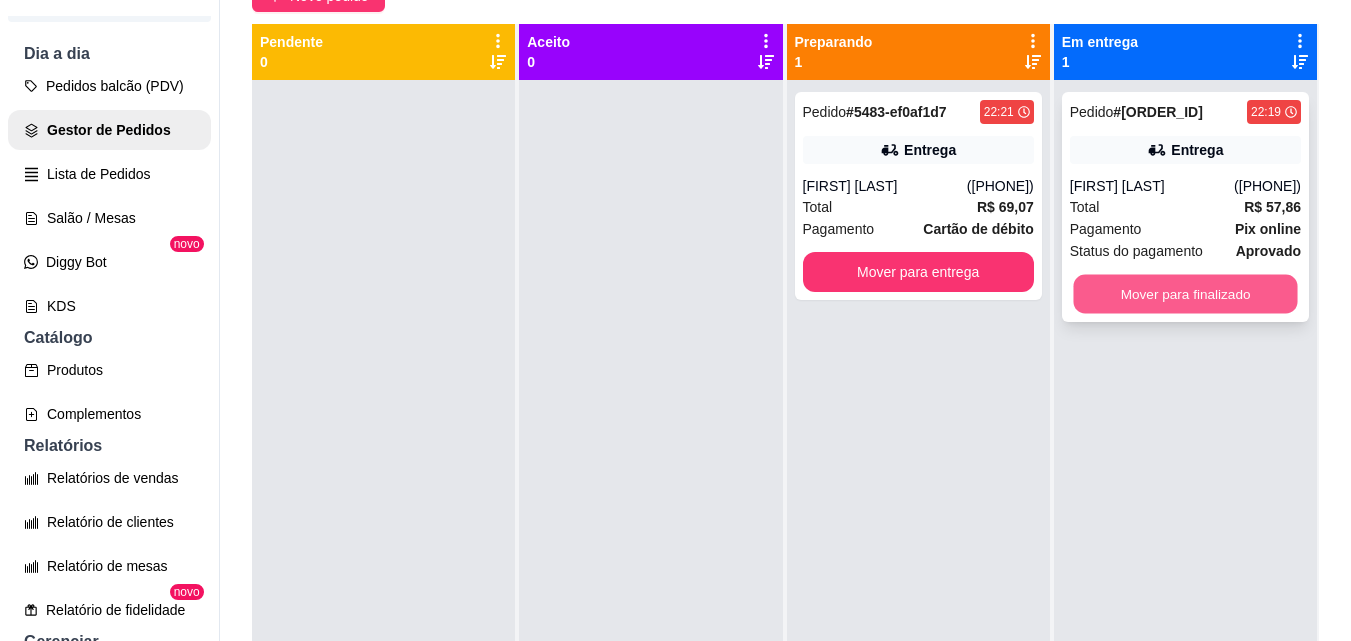 click on "Mover para finalizado" at bounding box center [1185, 294] 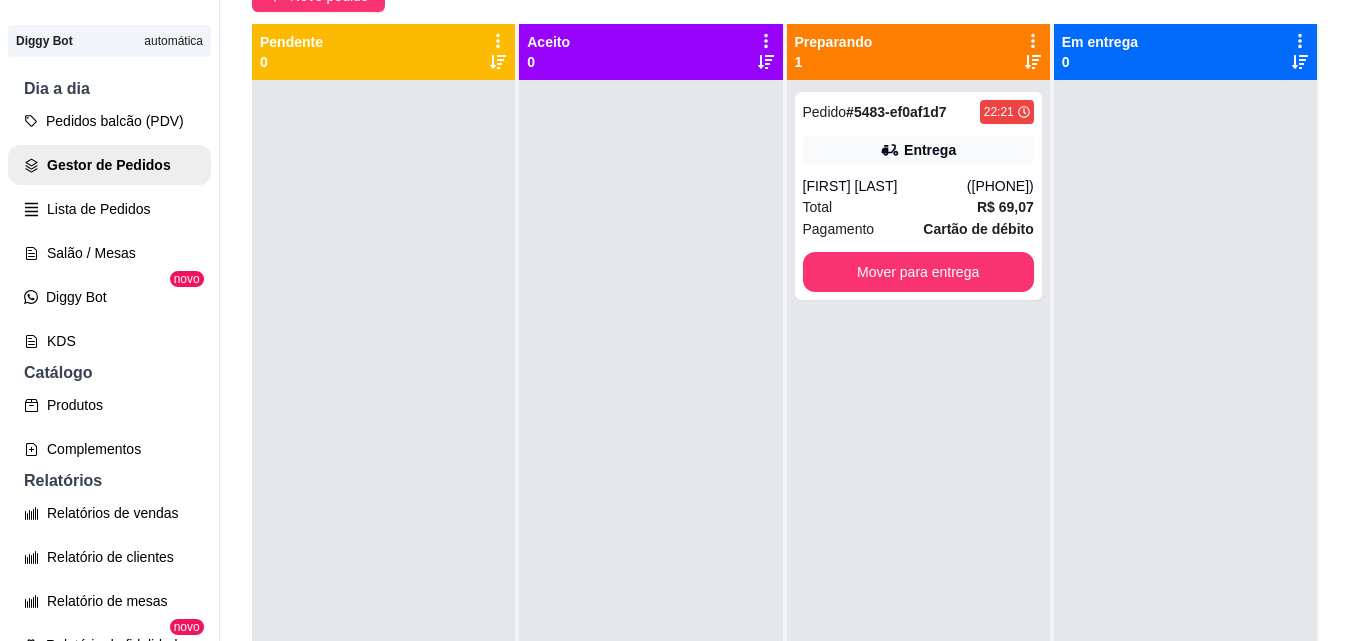 scroll, scrollTop: 200, scrollLeft: 0, axis: vertical 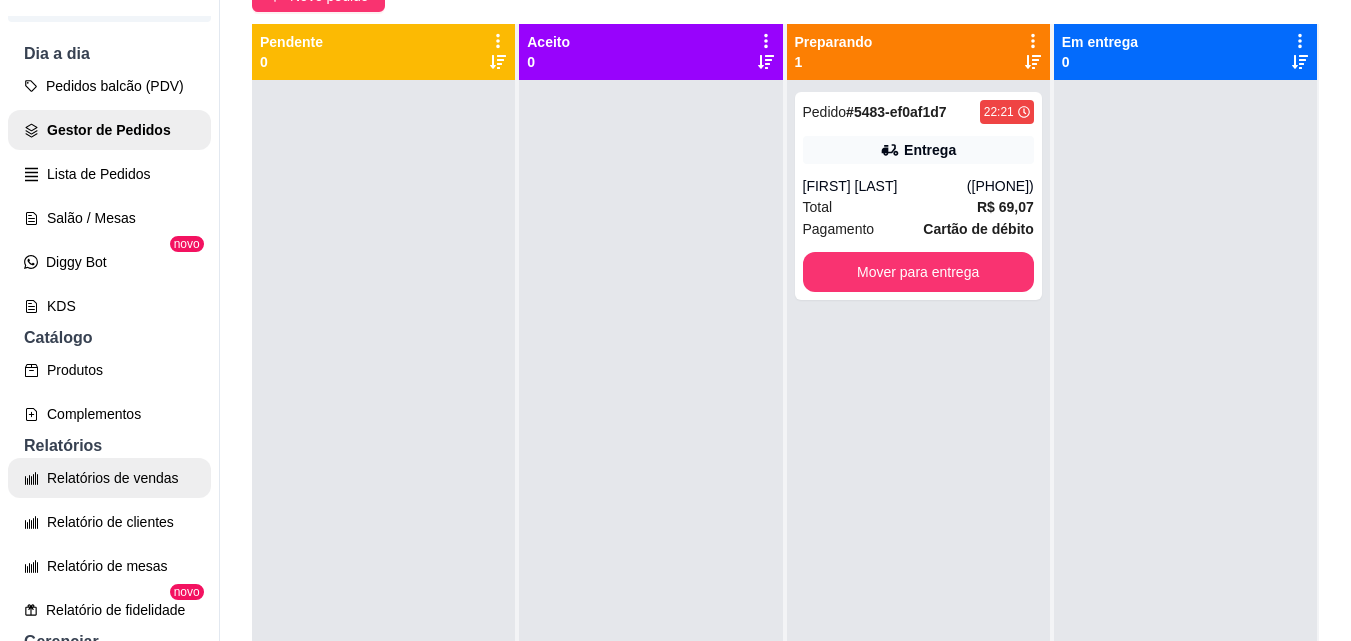 click on "Relatórios de vendas" at bounding box center (109, 478) 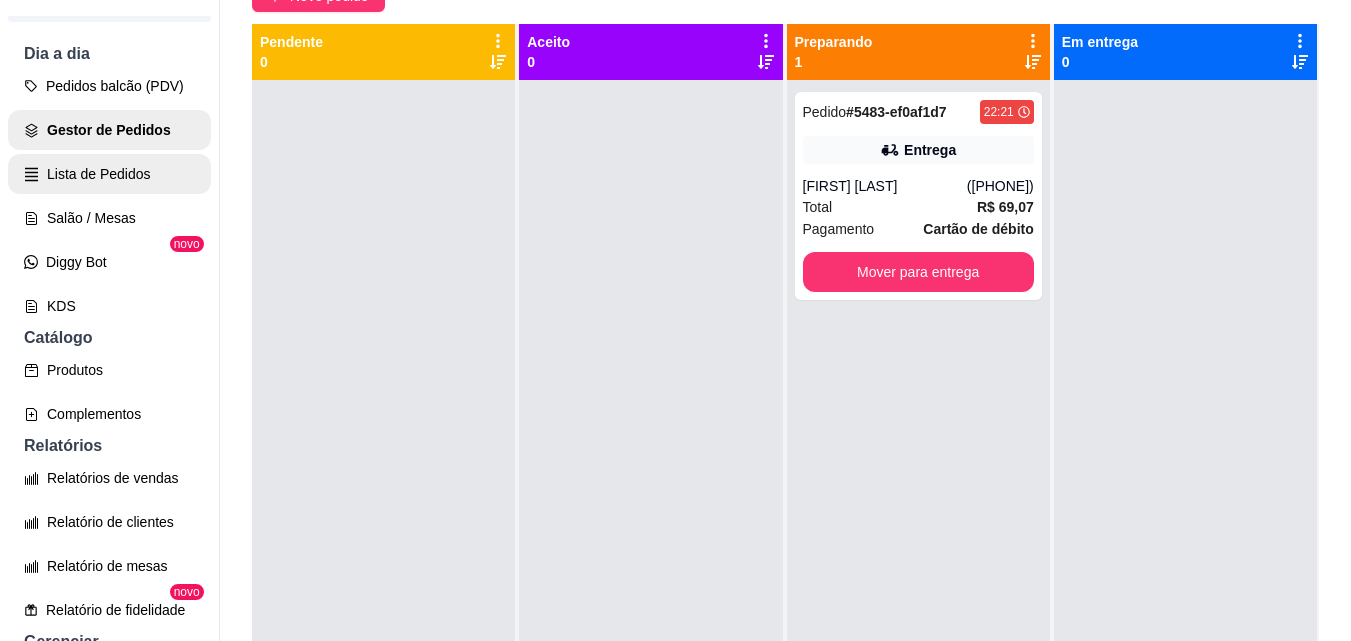 scroll, scrollTop: 0, scrollLeft: 0, axis: both 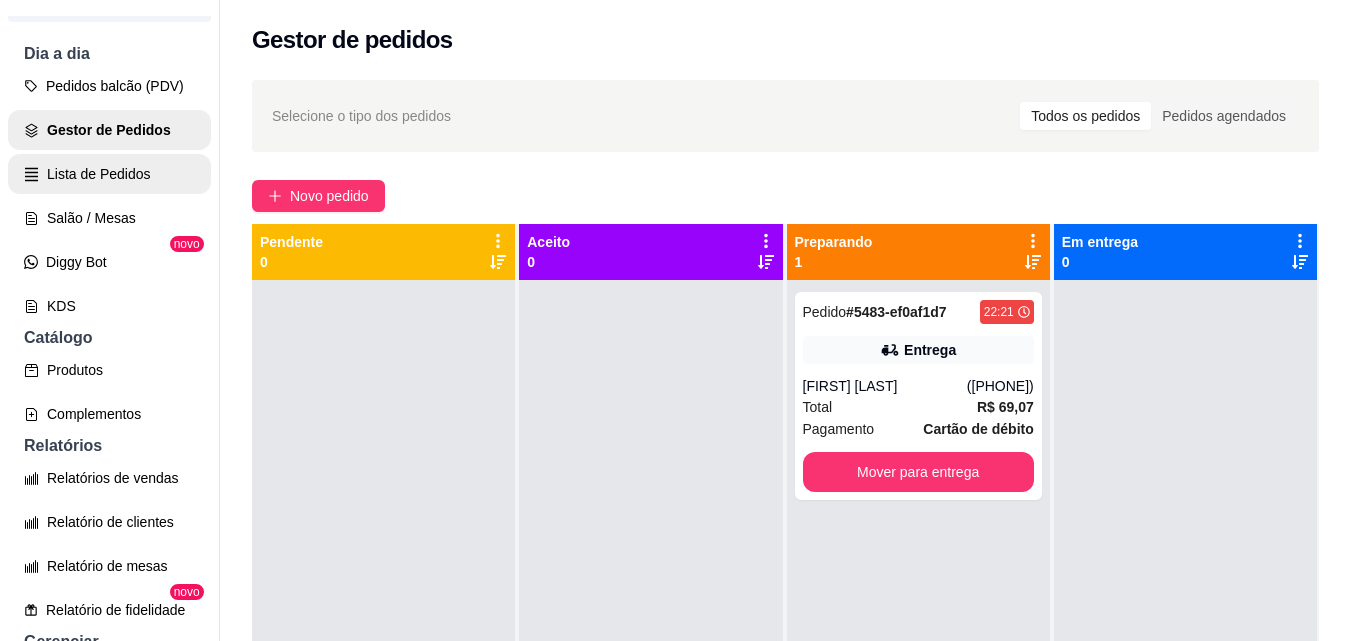 select on "ALL" 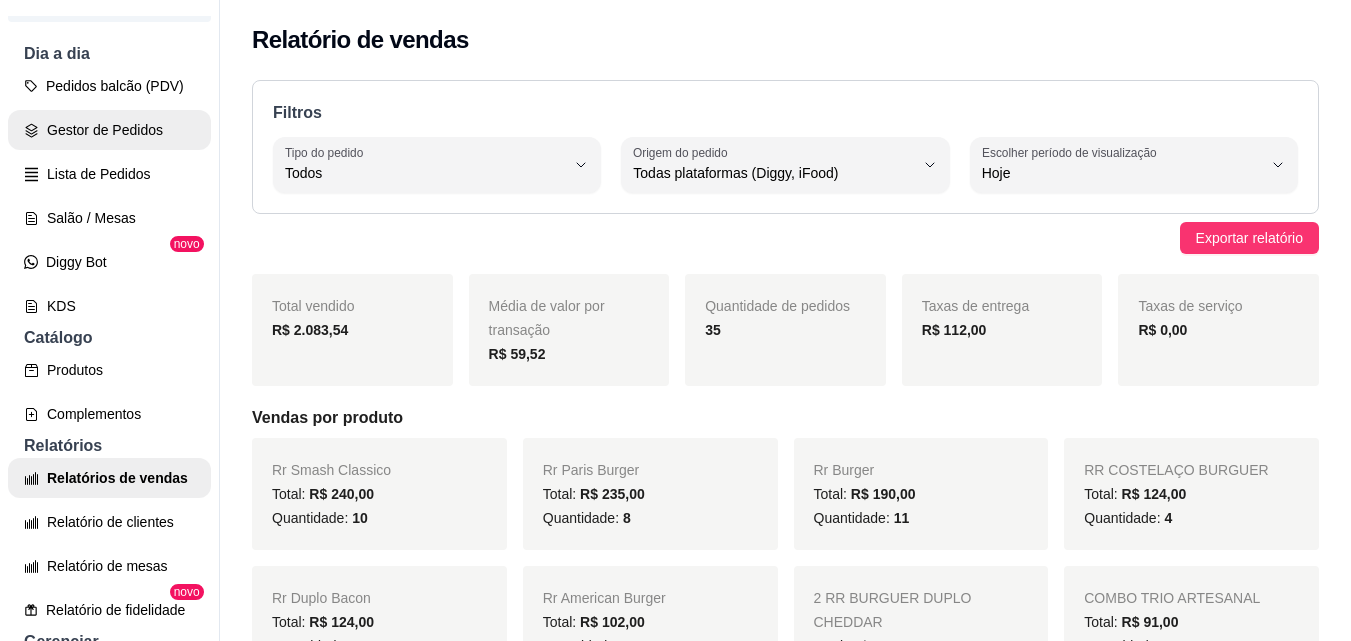 click on "Gestor de Pedidos" at bounding box center (109, 130) 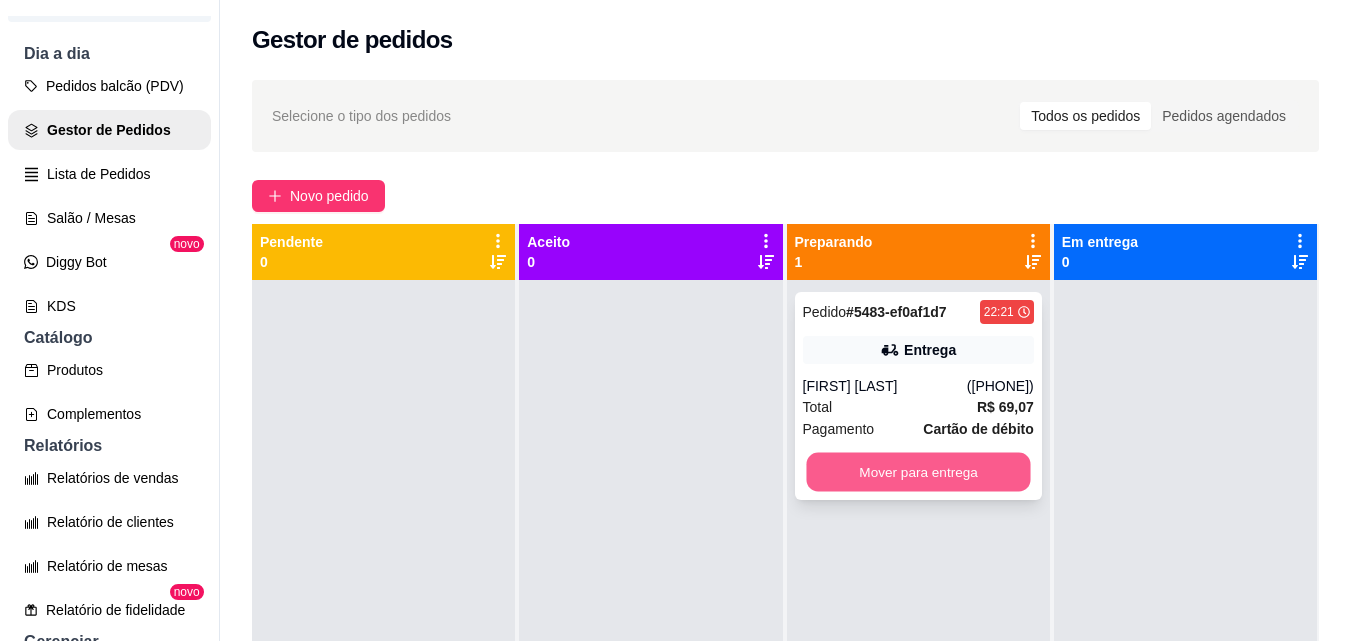 click on "Mover para entrega" at bounding box center (918, 472) 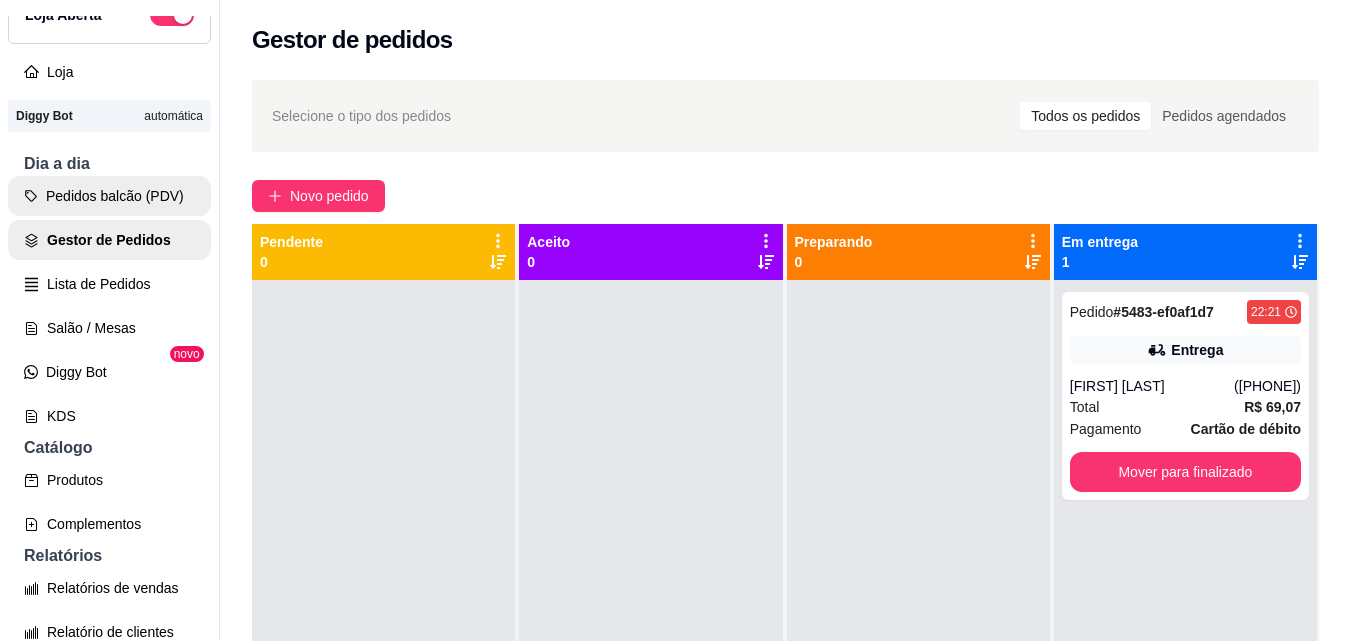 scroll, scrollTop: 0, scrollLeft: 0, axis: both 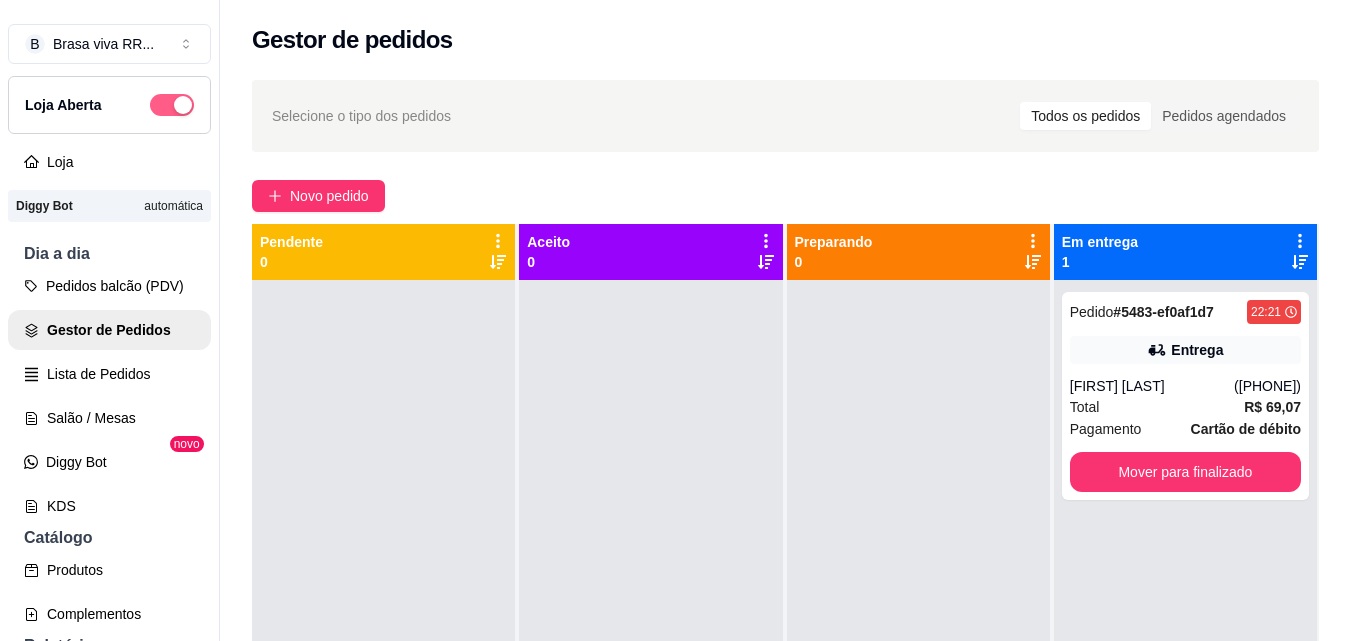 click at bounding box center (172, 105) 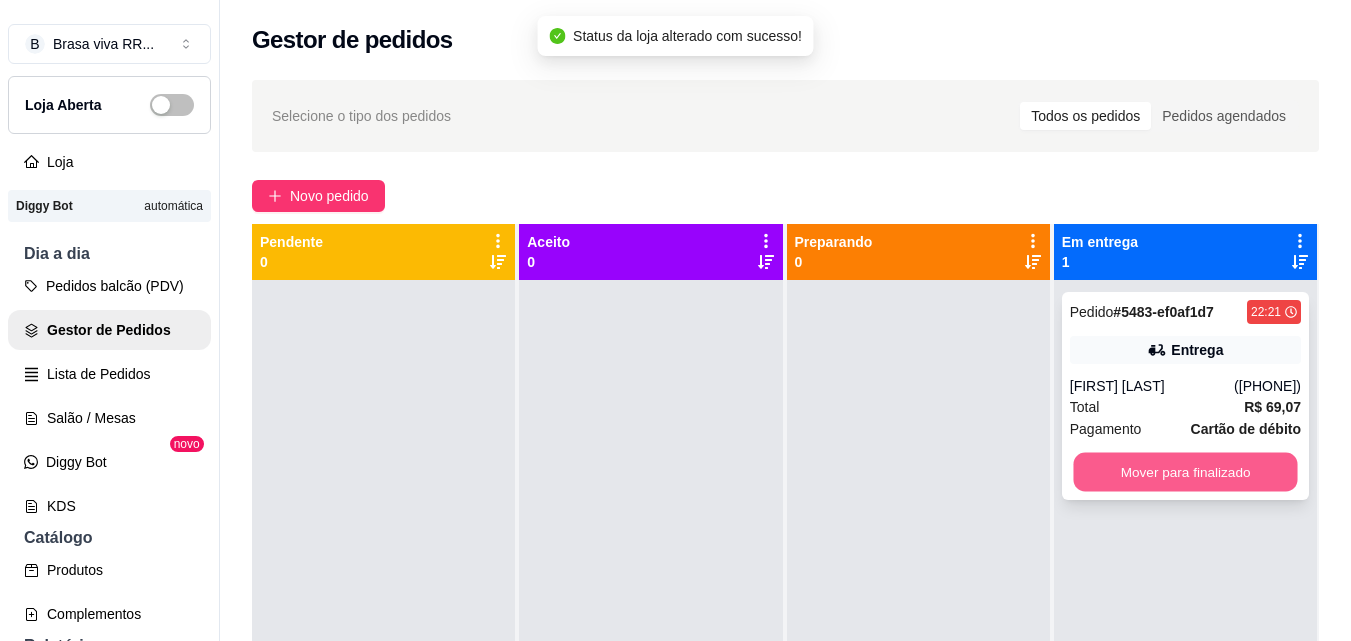 click on "Mover para finalizado" at bounding box center (1185, 472) 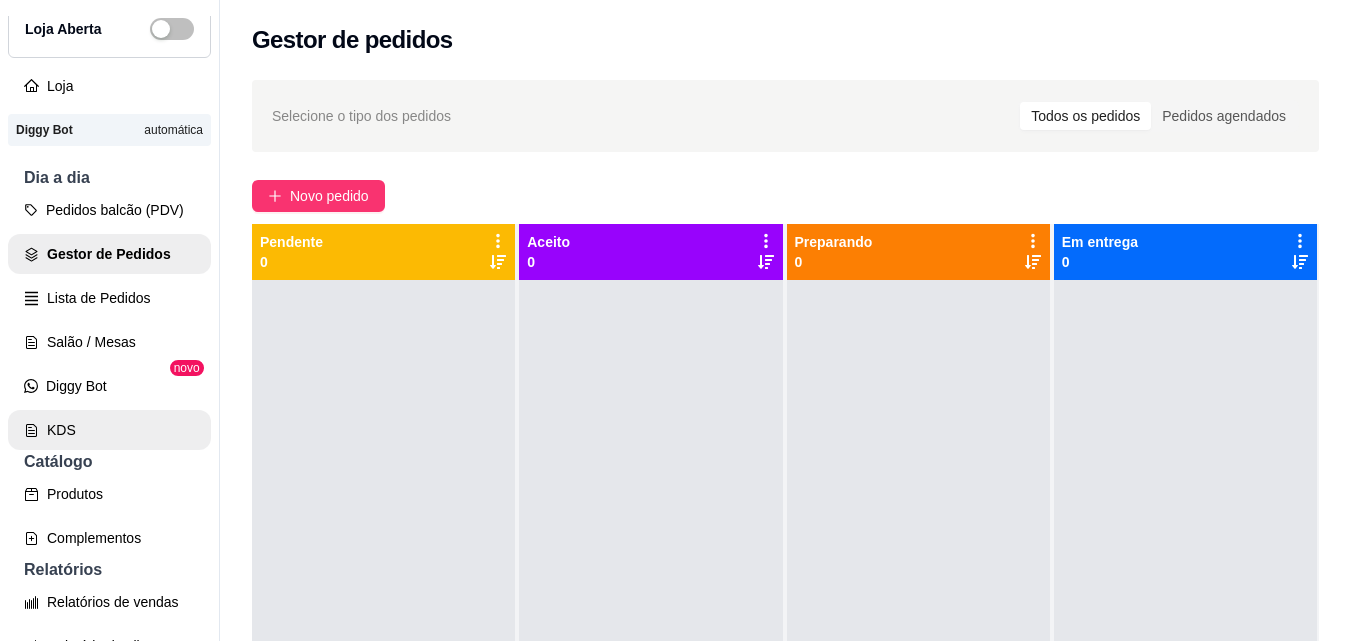 scroll, scrollTop: 300, scrollLeft: 0, axis: vertical 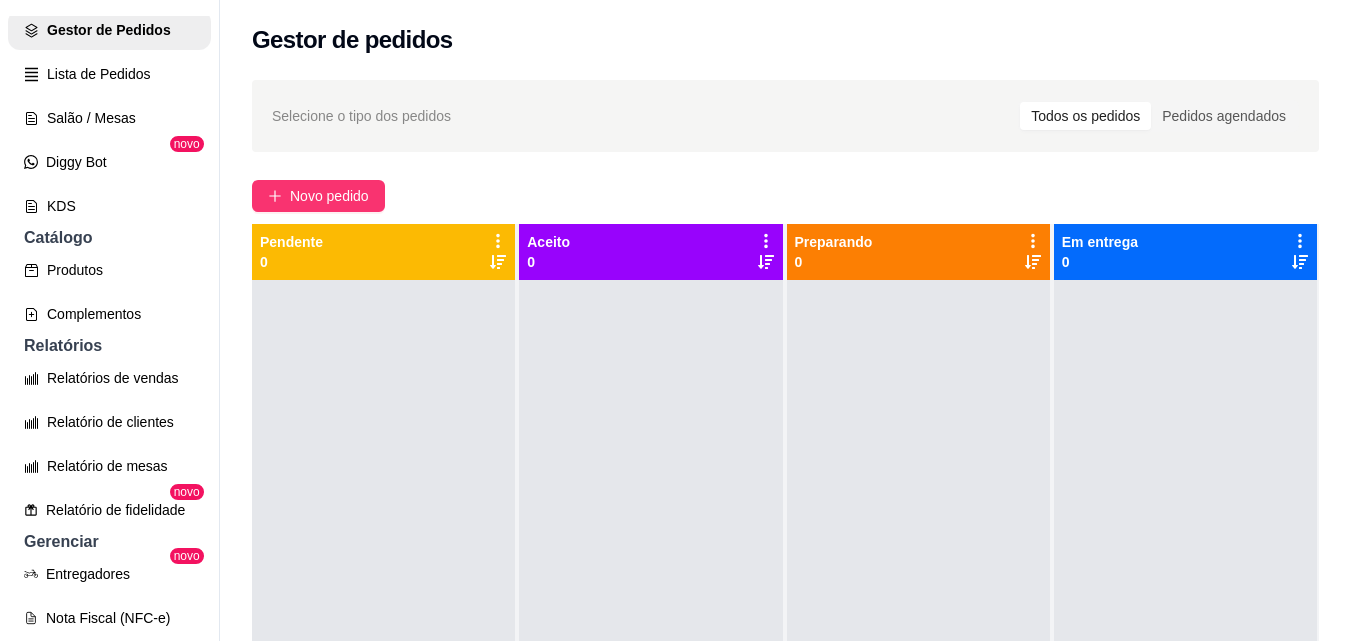 click on "Relatórios" at bounding box center (109, 346) 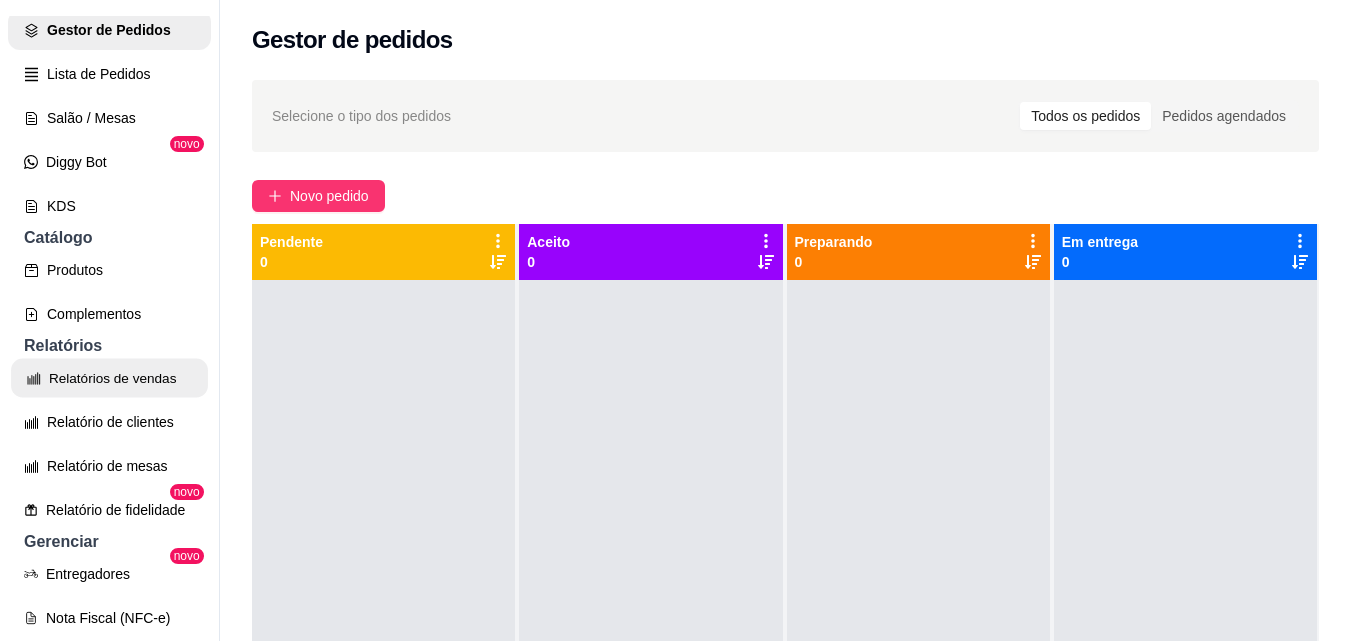 click on "Relatórios de vendas" at bounding box center [109, 378] 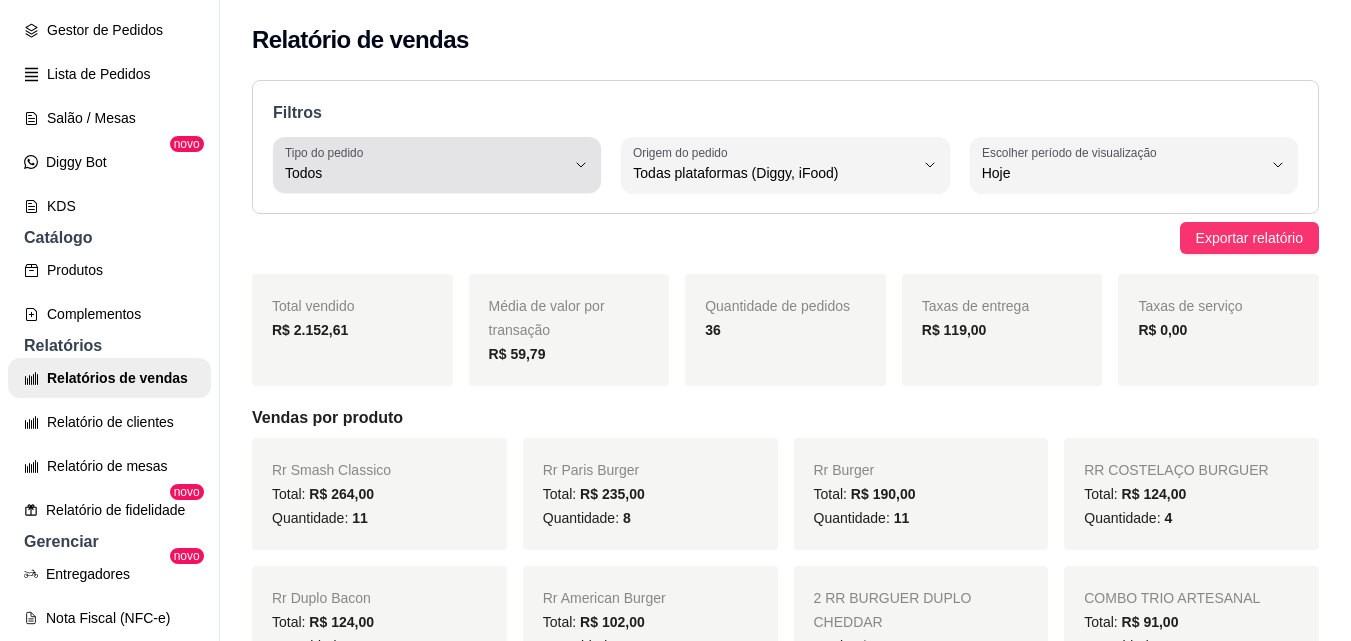 click on "Todos" at bounding box center (425, 173) 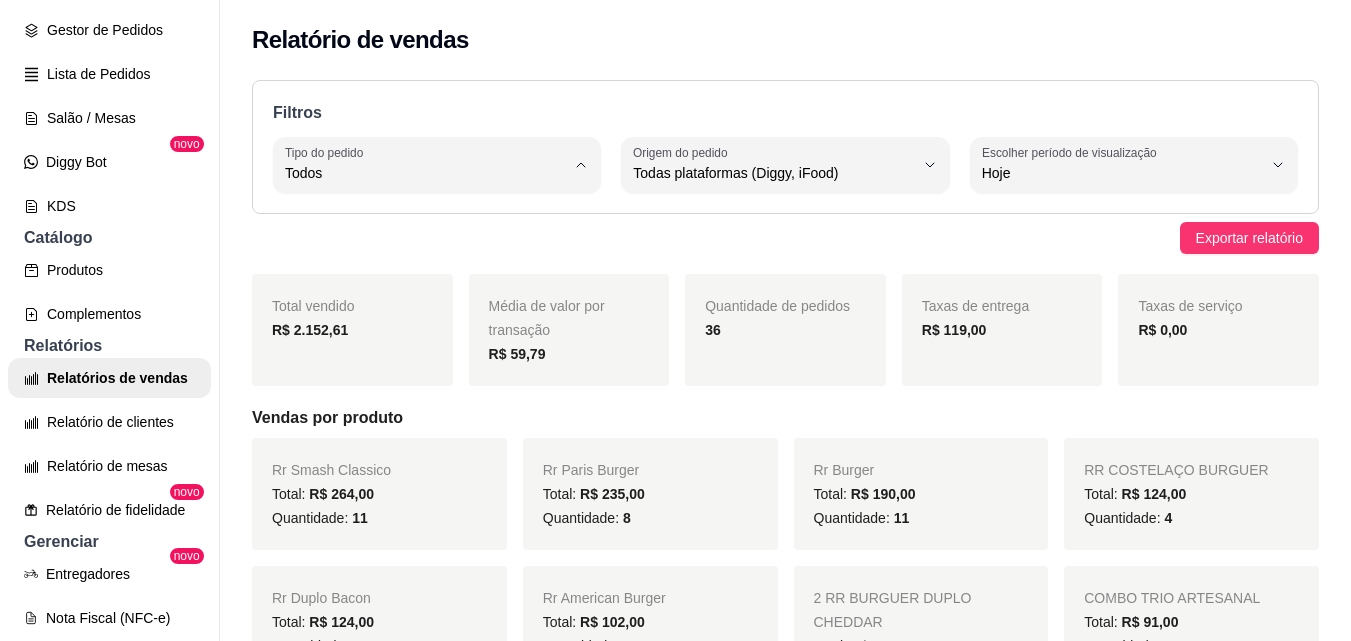 click on "Entrega" at bounding box center [425, 253] 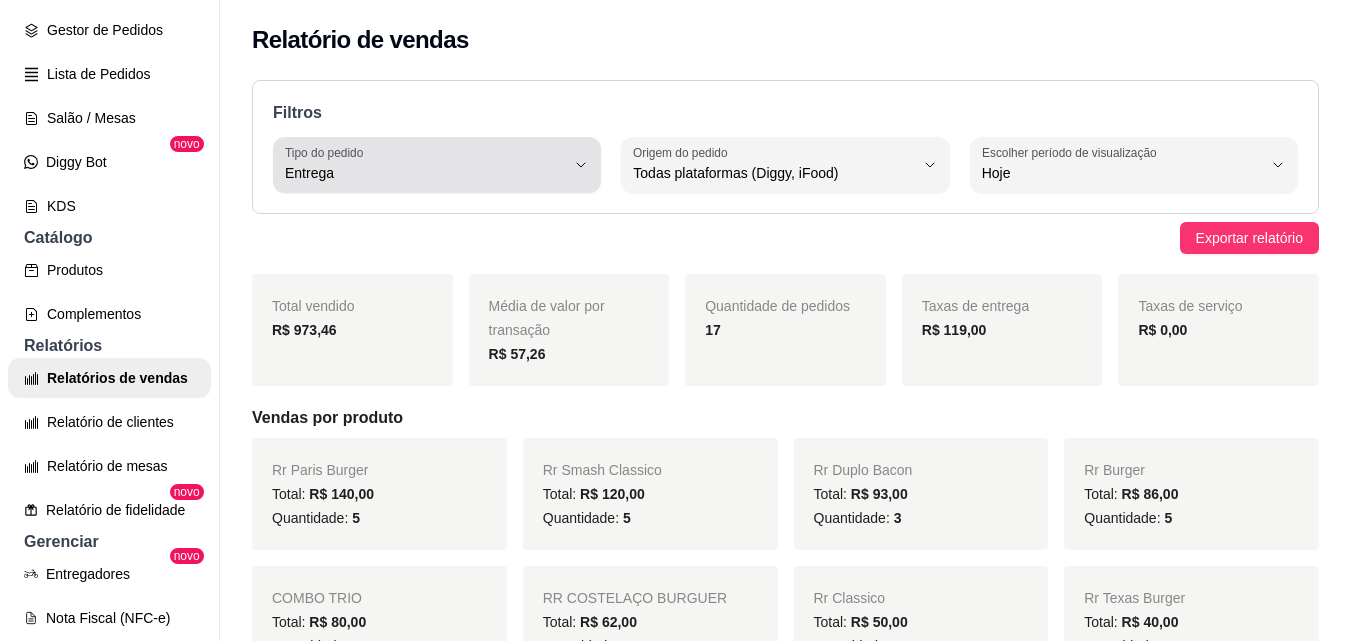 click on "Entrega" at bounding box center (425, 165) 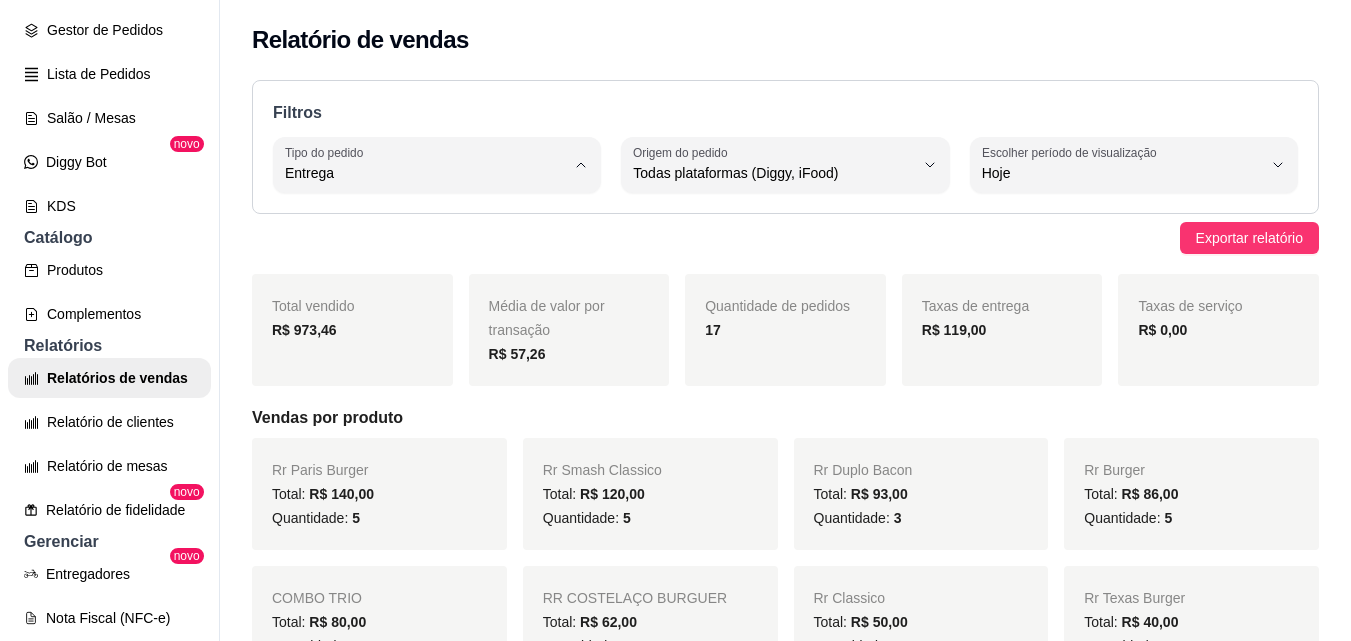click on "Todos" at bounding box center (425, 220) 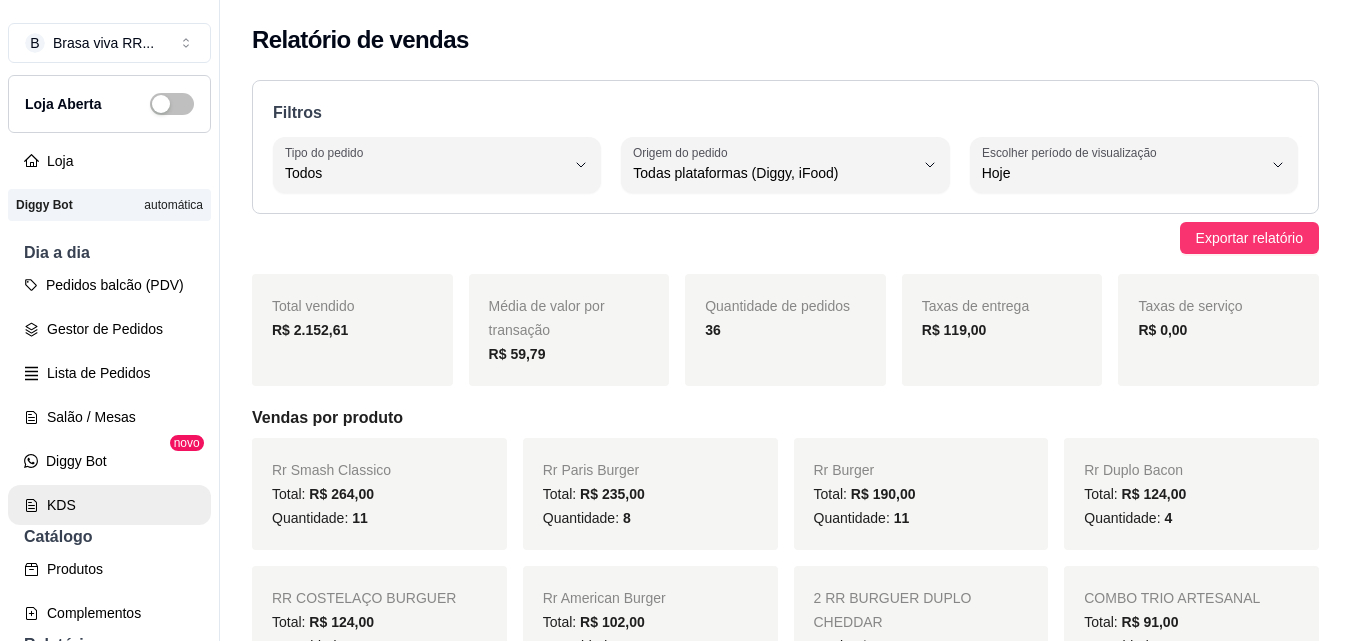 scroll, scrollTop: 0, scrollLeft: 0, axis: both 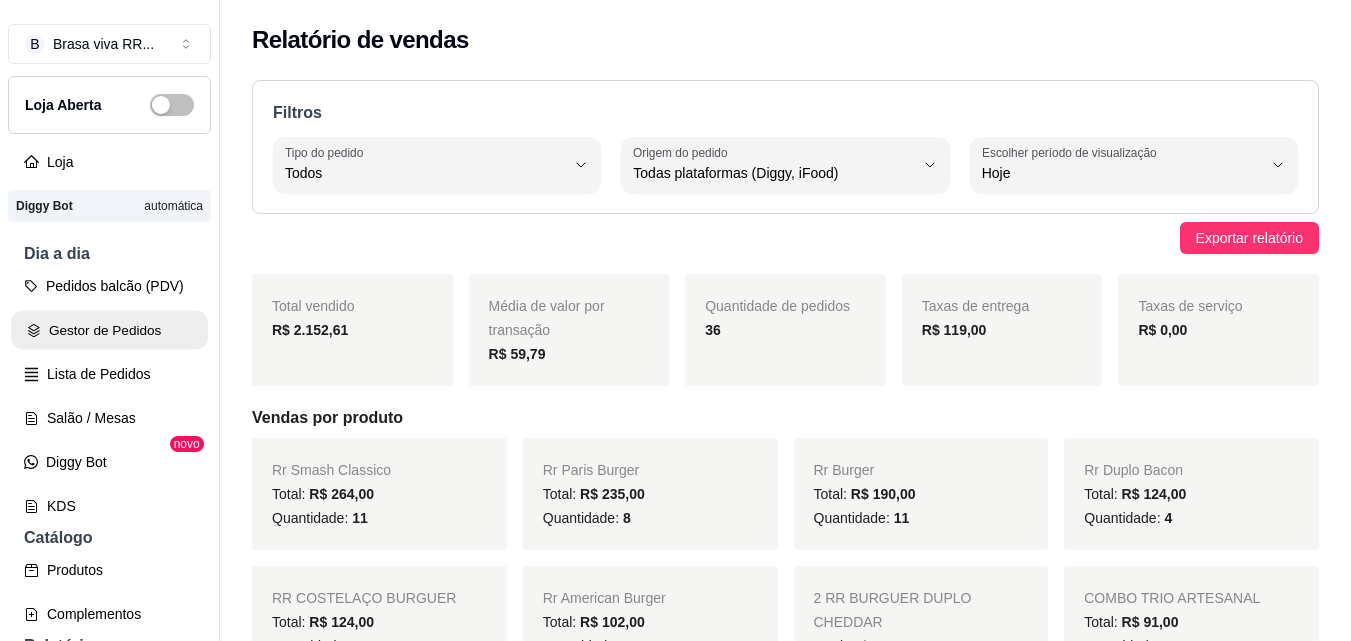 click on "Gestor de Pedidos" at bounding box center [109, 330] 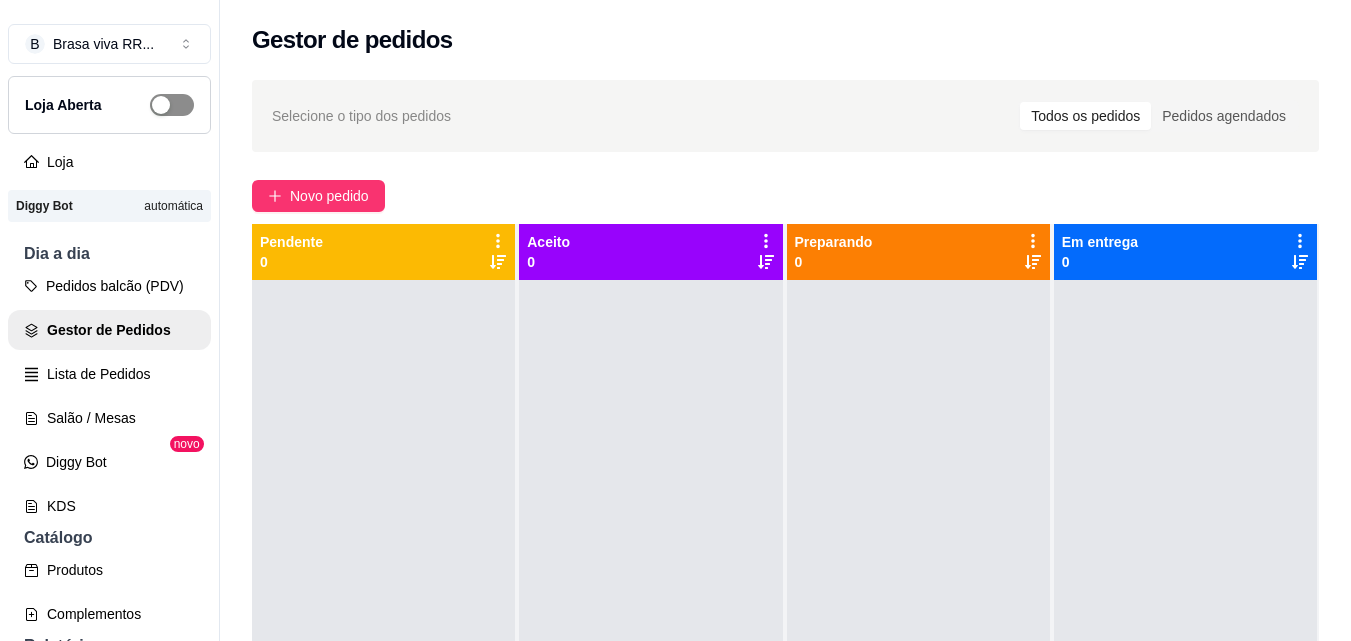 click at bounding box center (172, 105) 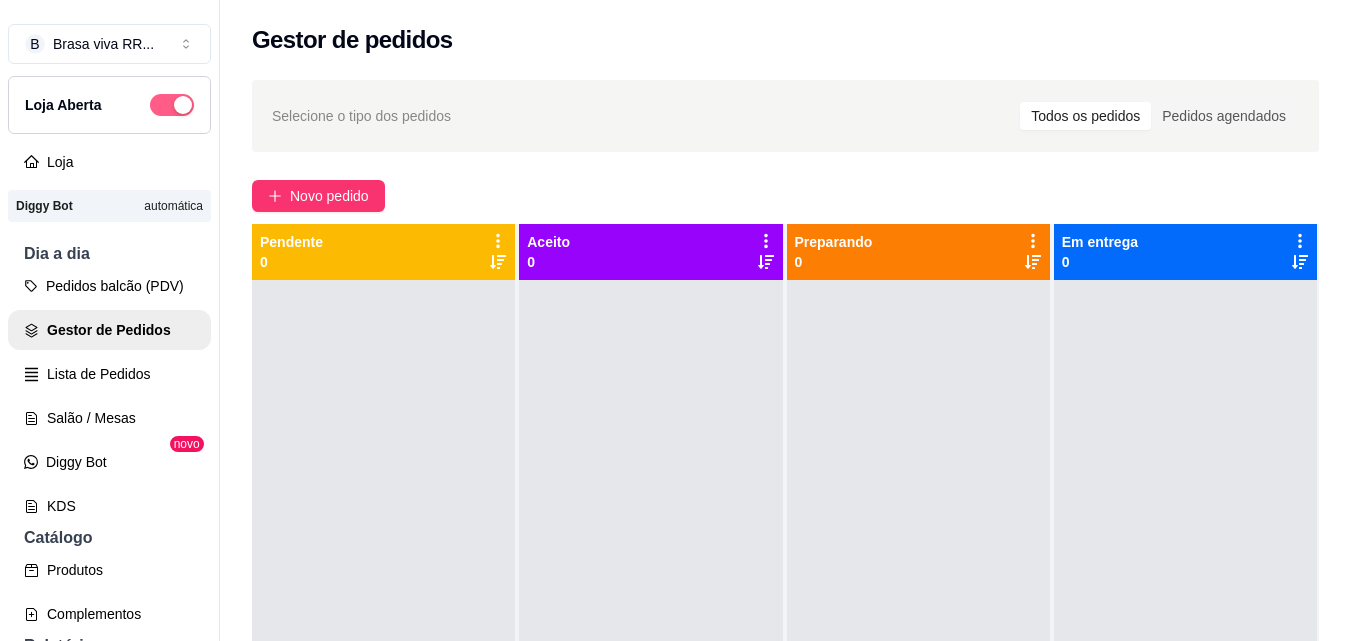 click at bounding box center [172, 105] 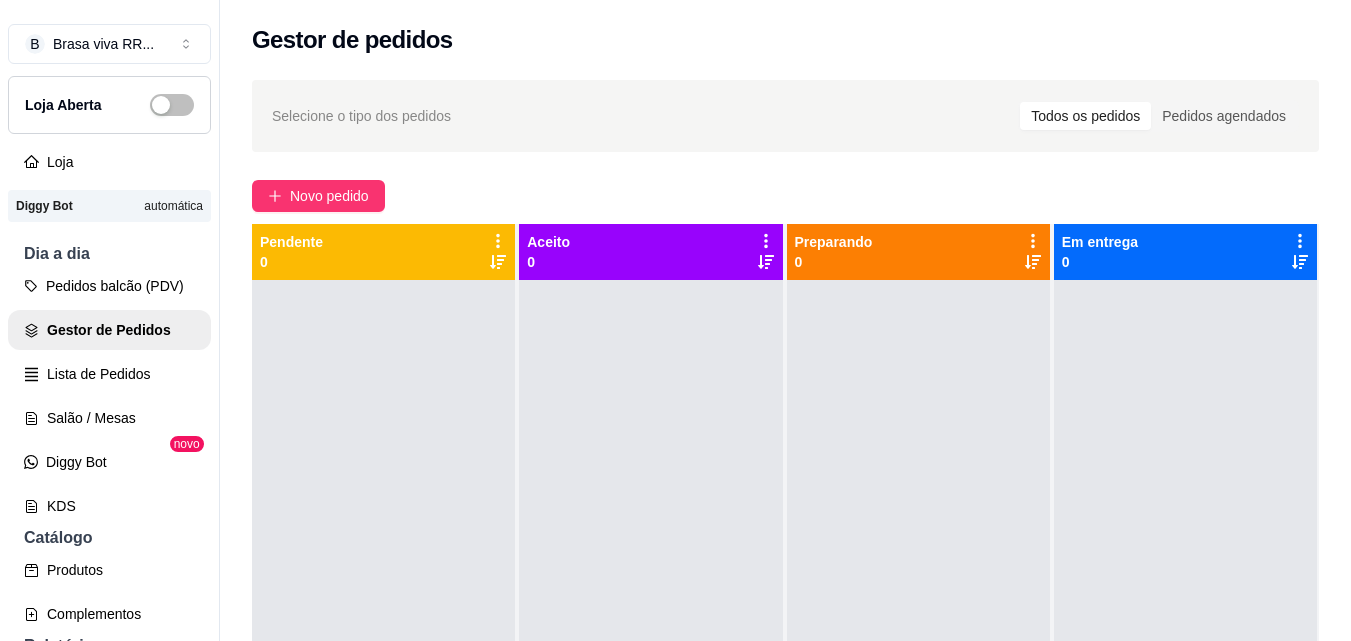 scroll, scrollTop: 200, scrollLeft: 0, axis: vertical 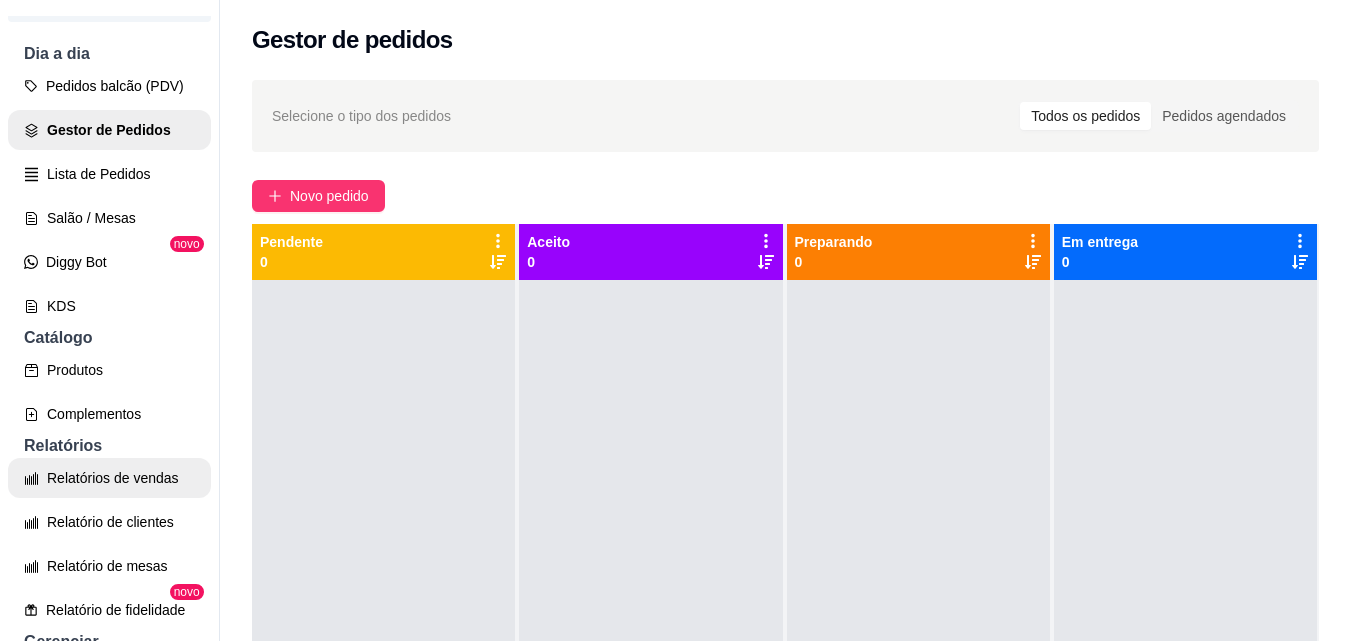 click on "Relatórios de vendas" at bounding box center [109, 478] 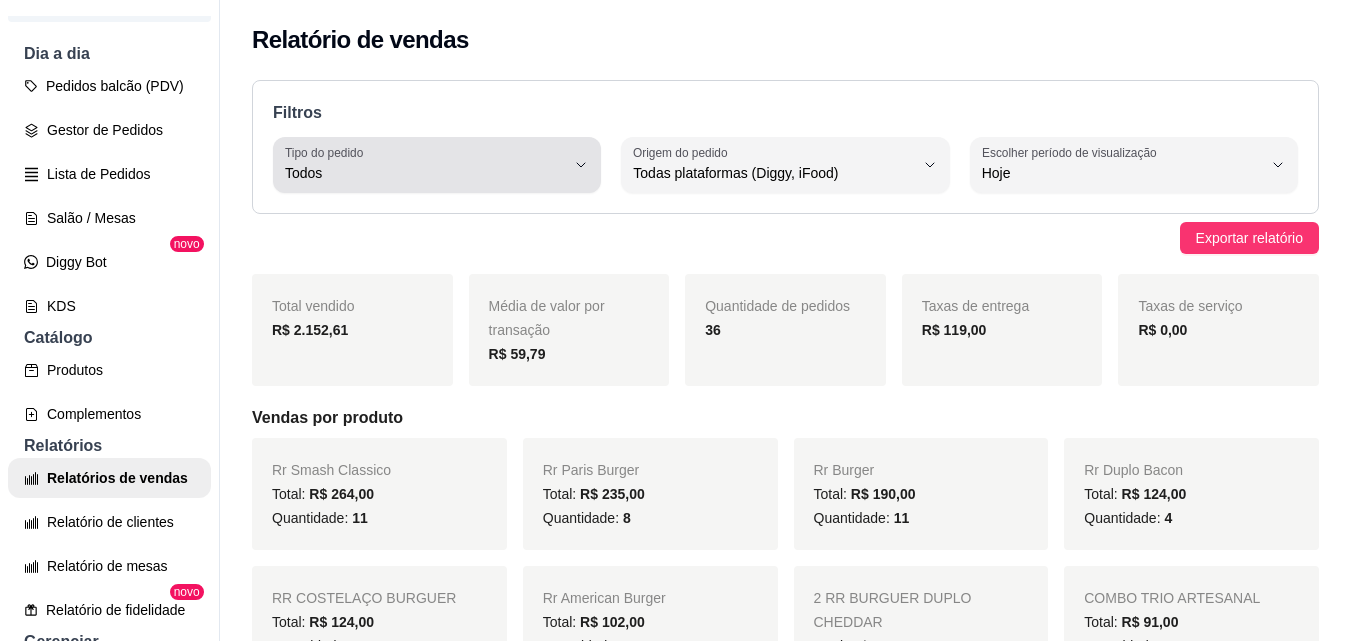 click on "Todos" at bounding box center (425, 173) 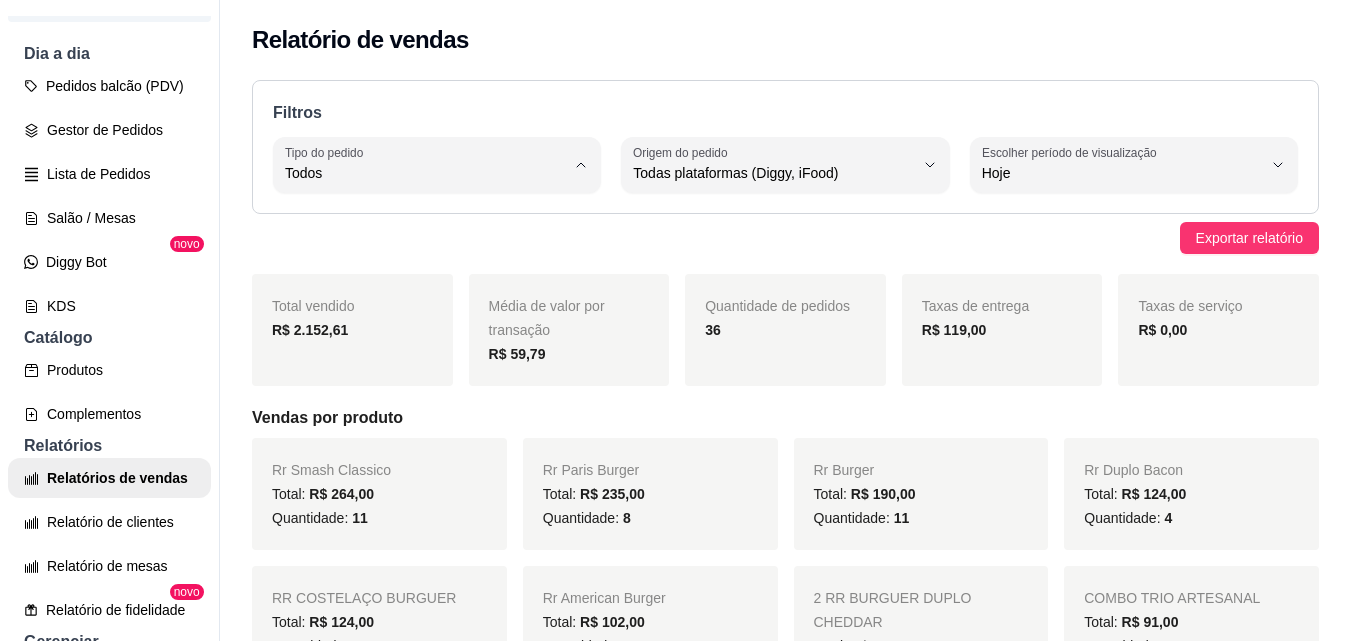 click on "Entrega" at bounding box center [434, 253] 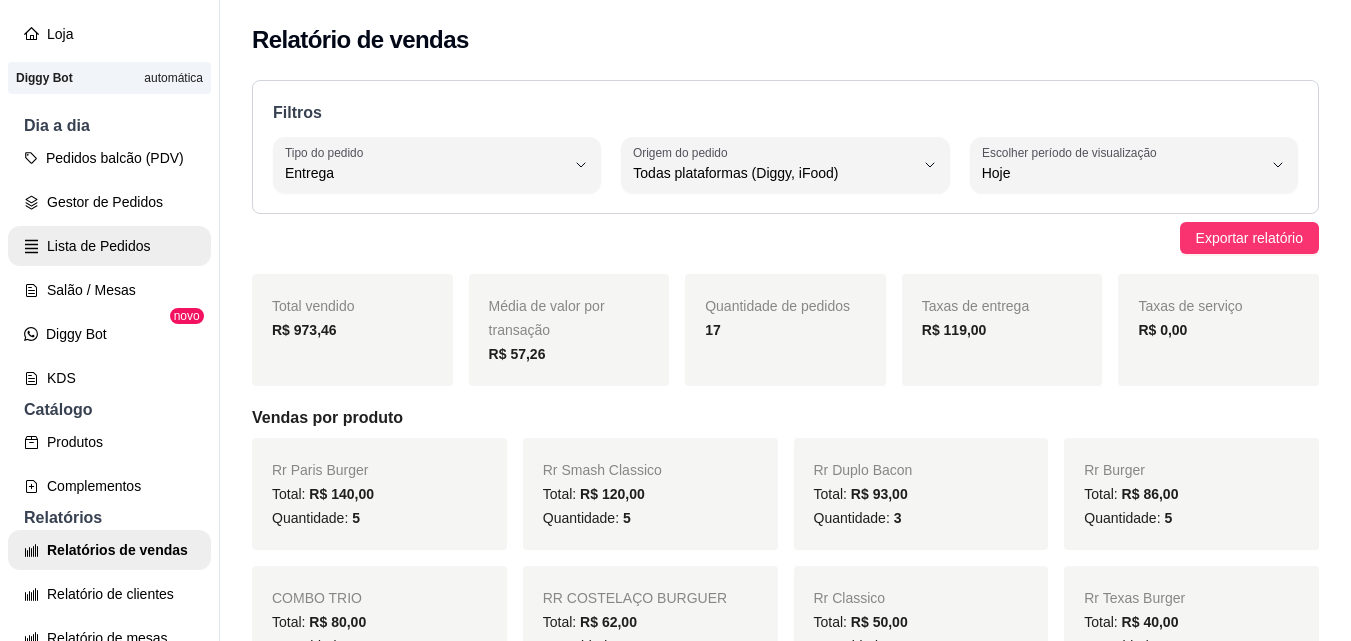 scroll, scrollTop: 100, scrollLeft: 0, axis: vertical 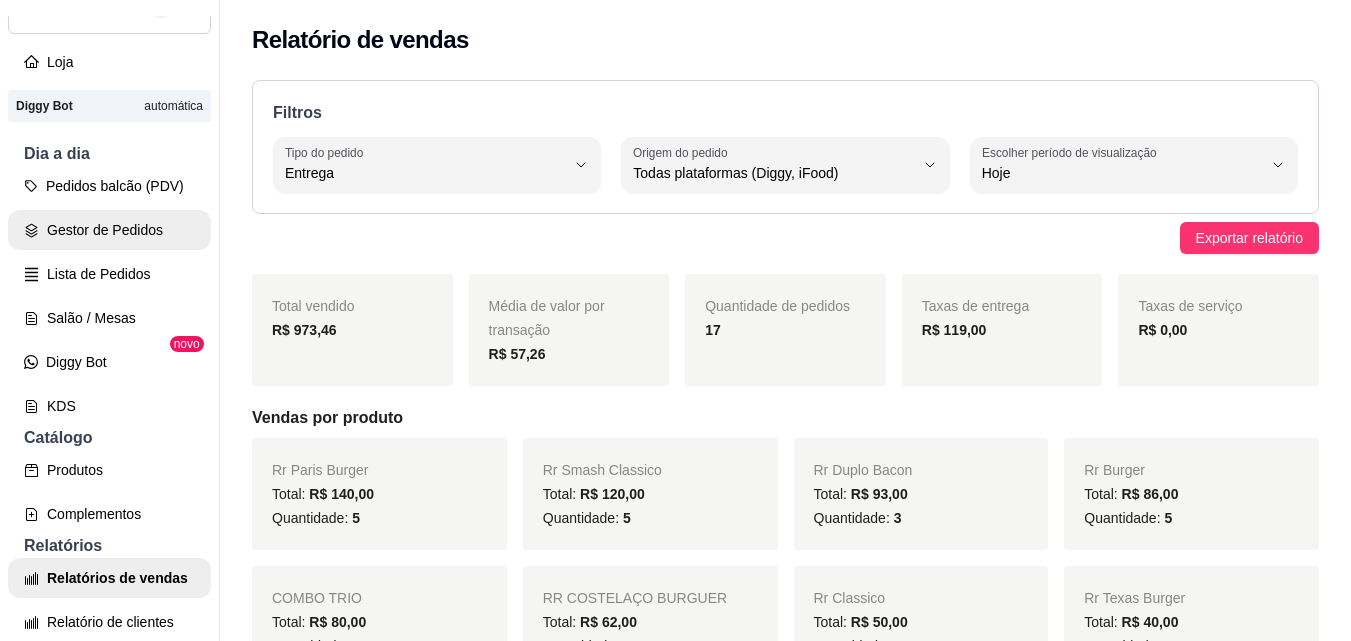 click on "Gestor de Pedidos" at bounding box center (109, 230) 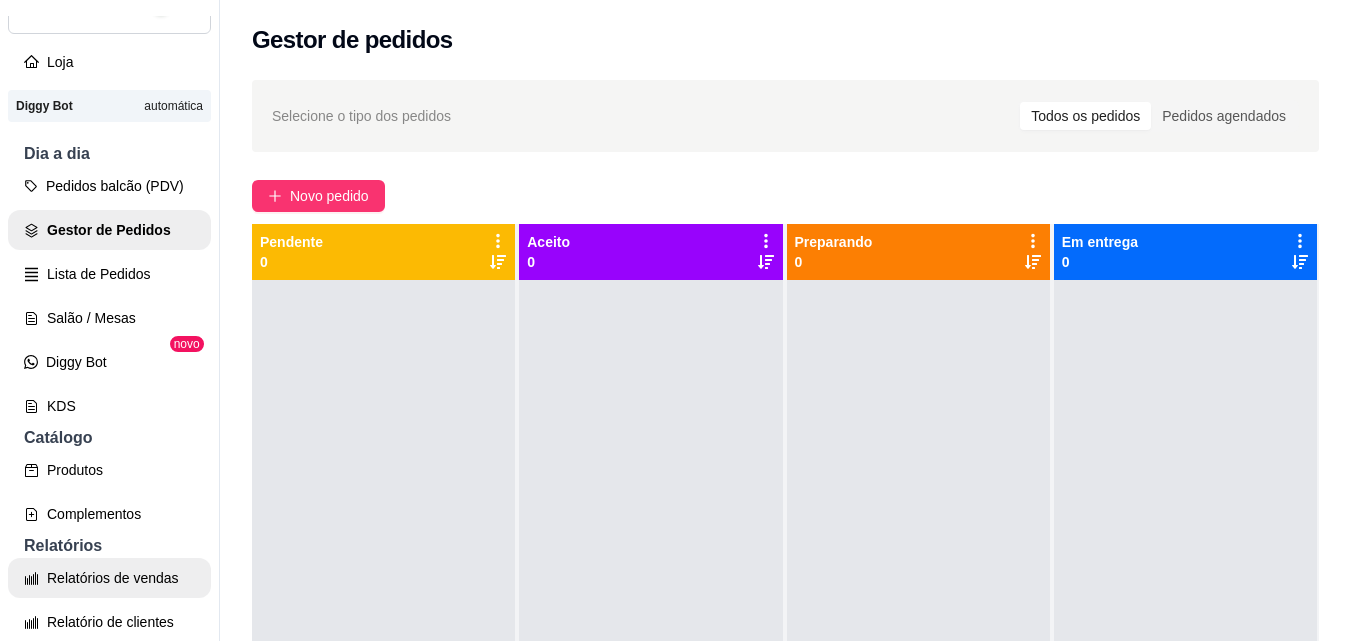 scroll, scrollTop: 200, scrollLeft: 0, axis: vertical 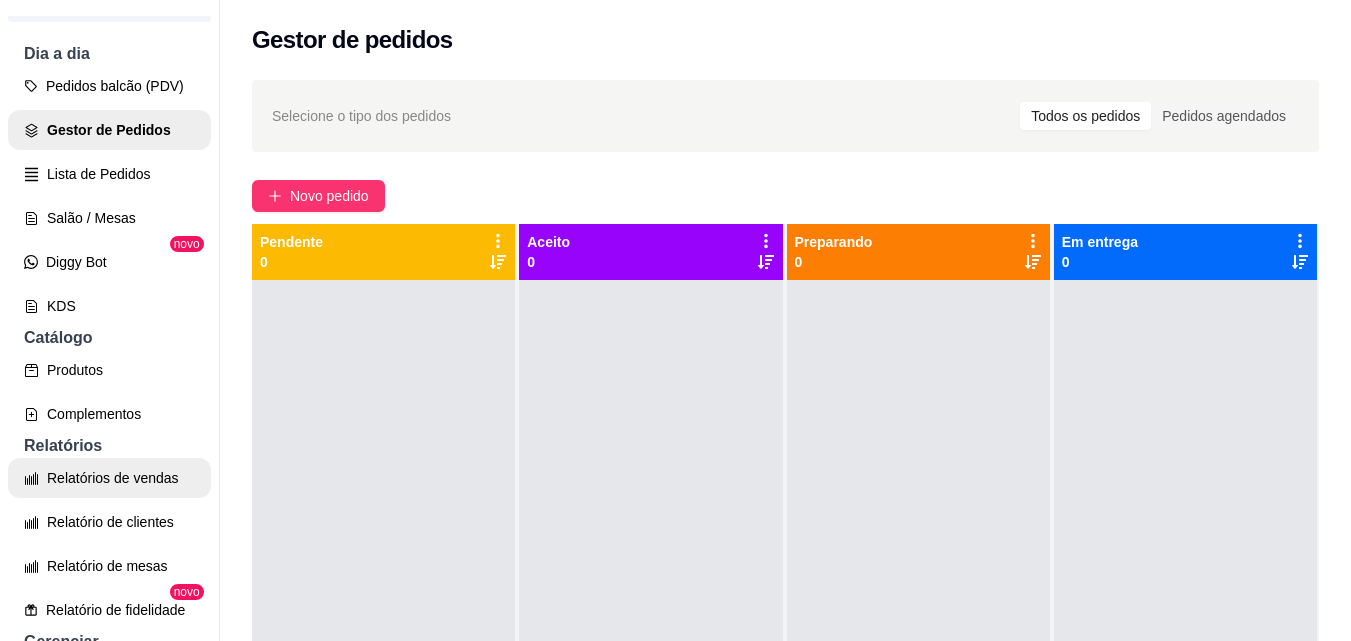 click on "Relatórios de vendas" at bounding box center [109, 478] 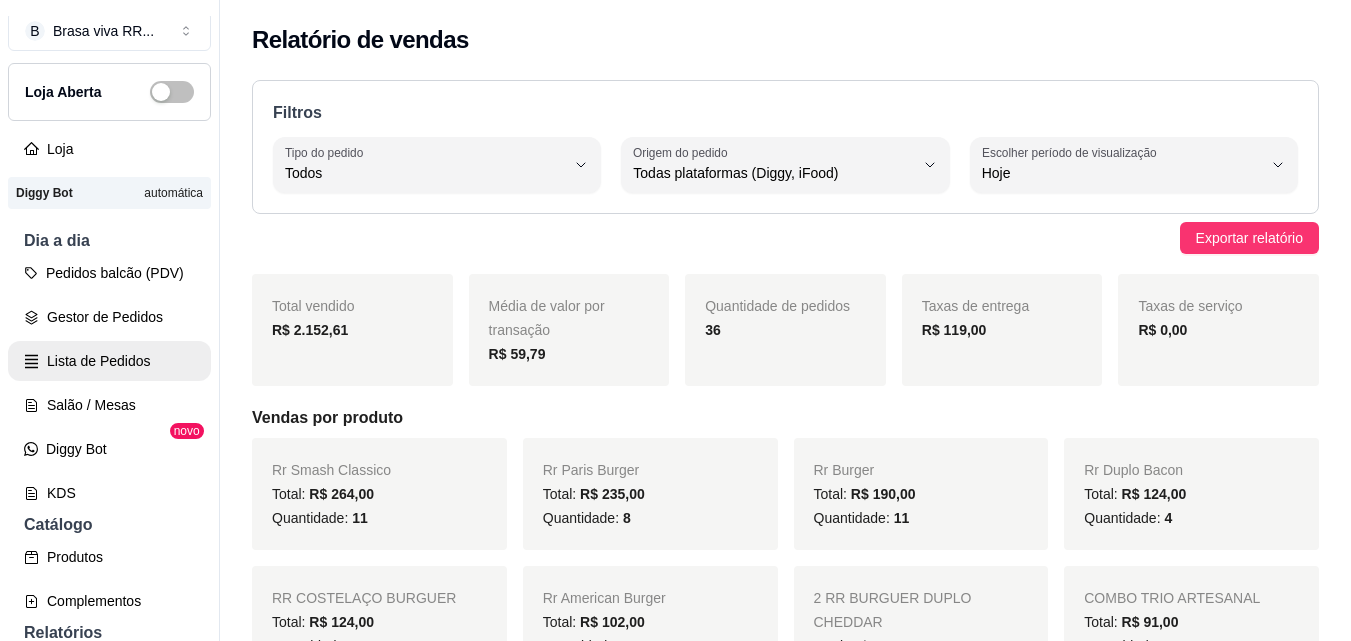 scroll, scrollTop: 0, scrollLeft: 0, axis: both 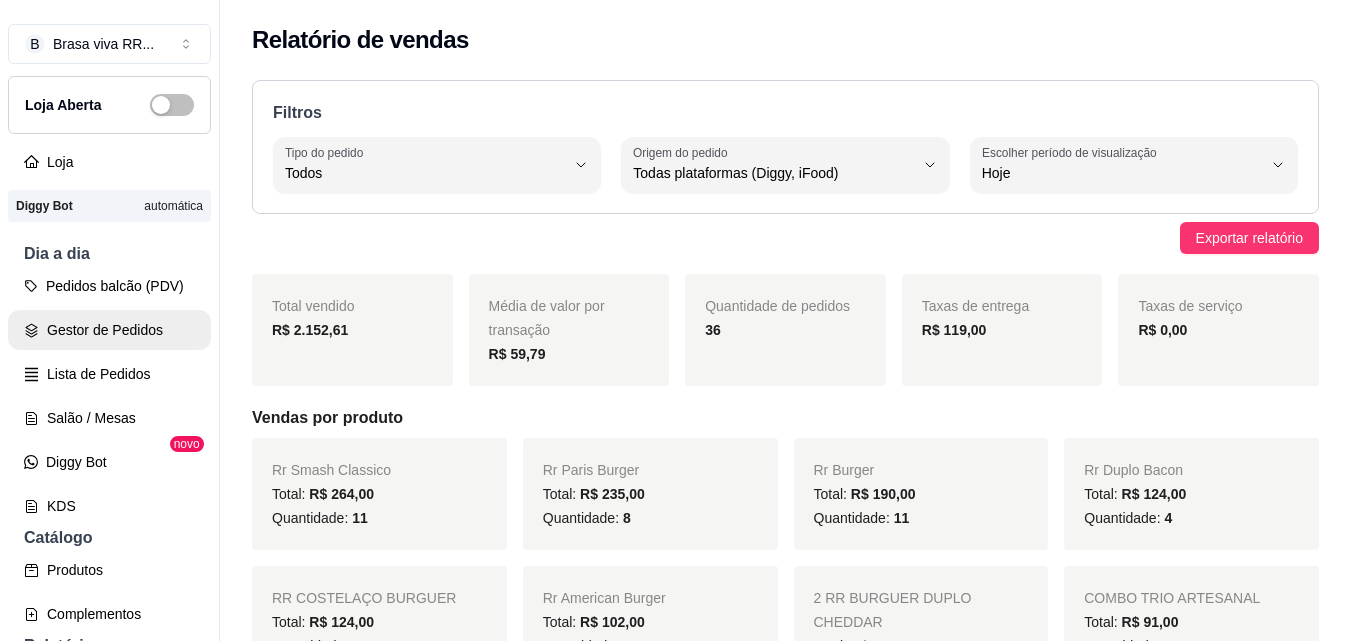 click on "Gestor de Pedidos" at bounding box center (109, 330) 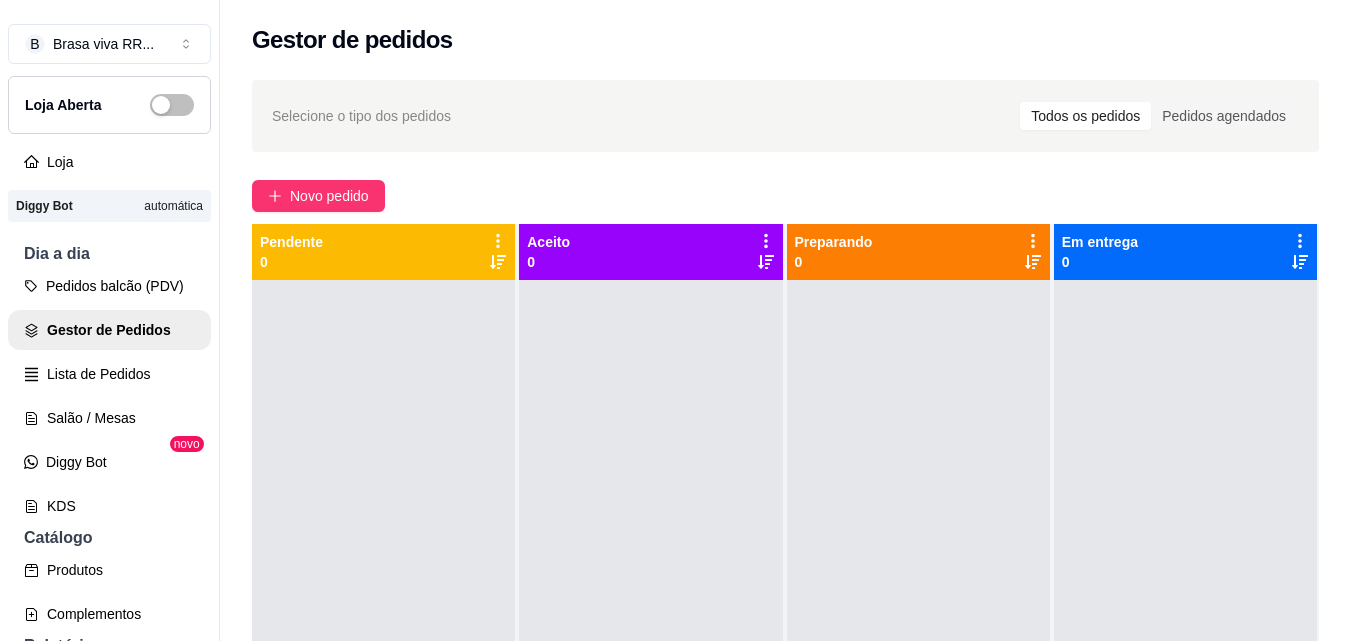 drag, startPoint x: 570, startPoint y: 250, endPoint x: 527, endPoint y: 393, distance: 149.32515 